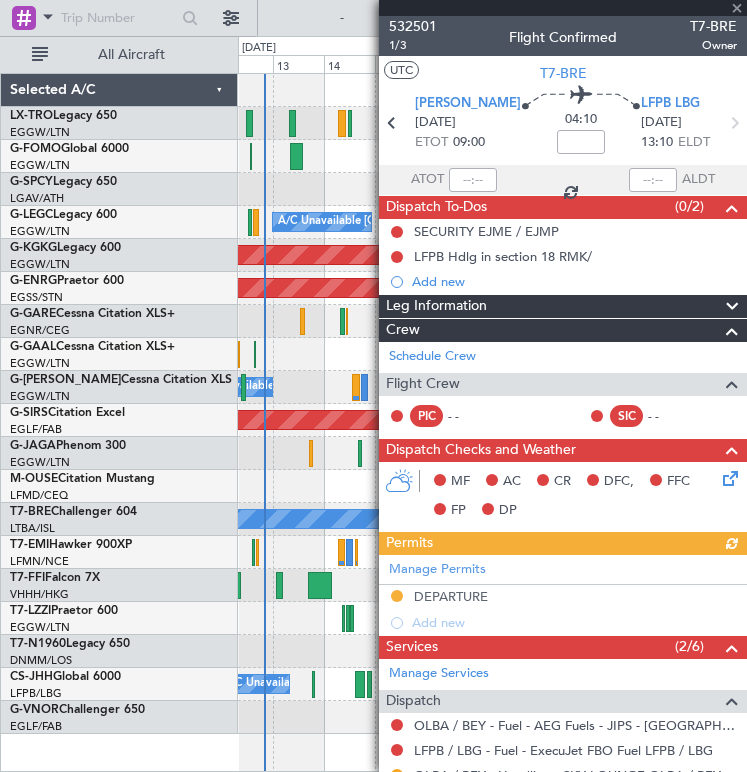 scroll, scrollTop: 0, scrollLeft: 0, axis: both 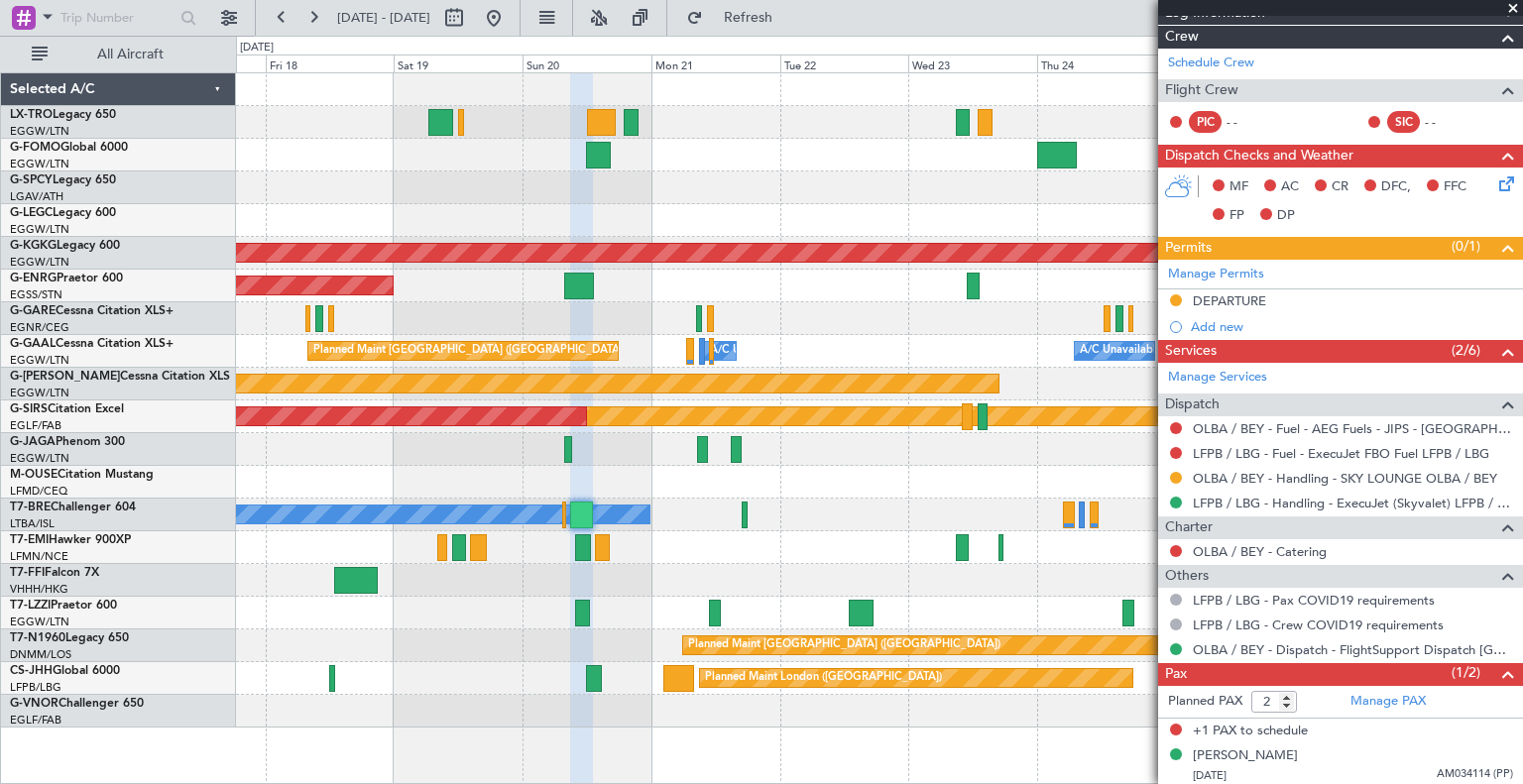 click on "Unplanned Maint [US_STATE] ([GEOGRAPHIC_DATA])
AOG Maint [GEOGRAPHIC_DATA] ([GEOGRAPHIC_DATA])
AOG Maint [GEOGRAPHIC_DATA] ([GEOGRAPHIC_DATA])
Owner
Planned Maint [GEOGRAPHIC_DATA] ([GEOGRAPHIC_DATA])
A/C Unavailable
A/C Unavailable
Owner [GEOGRAPHIC_DATA] ([GEOGRAPHIC_DATA])
A/C Unavailable
A/C Unavailable
Planned [GEOGRAPHIC_DATA]
Planned Maint [GEOGRAPHIC_DATA] ([GEOGRAPHIC_DATA])
AOG Maint London ([GEOGRAPHIC_DATA])
A/C Unavailable
Planned Maint [GEOGRAPHIC_DATA] ([GEOGRAPHIC_DATA])
Planned Maint [GEOGRAPHIC_DATA] ([GEOGRAPHIC_DATA])
Selected A/C
LX-TRO  Legacy 650
EGGW/LTN
[GEOGRAPHIC_DATA] ([GEOGRAPHIC_DATA])
G-FOMO  Global 6000
EGGW/LTN
[GEOGRAPHIC_DATA] ([GEOGRAPHIC_DATA])
G-SPCY  Legacy 650
LGAV/[GEOGRAPHIC_DATA]" 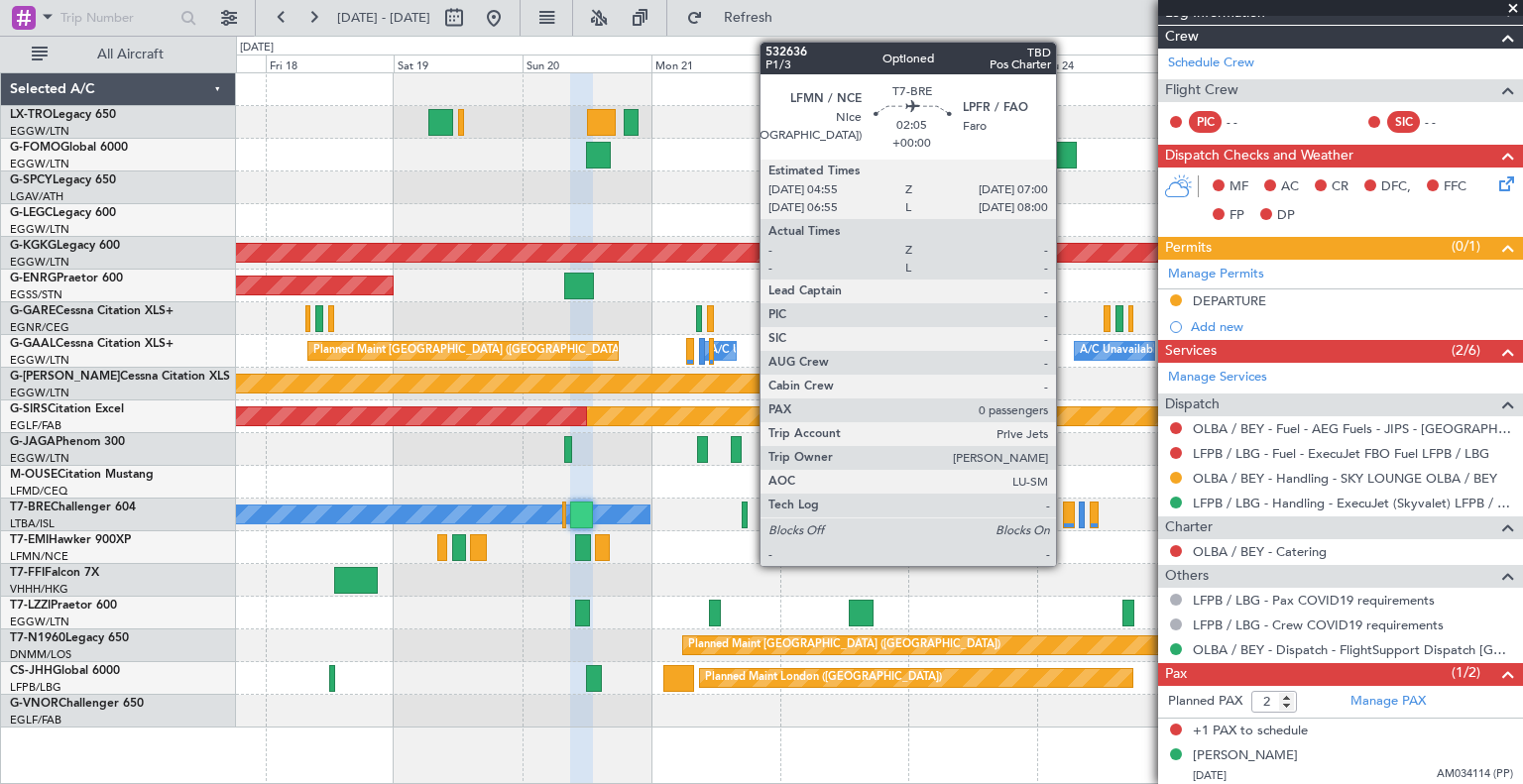 click 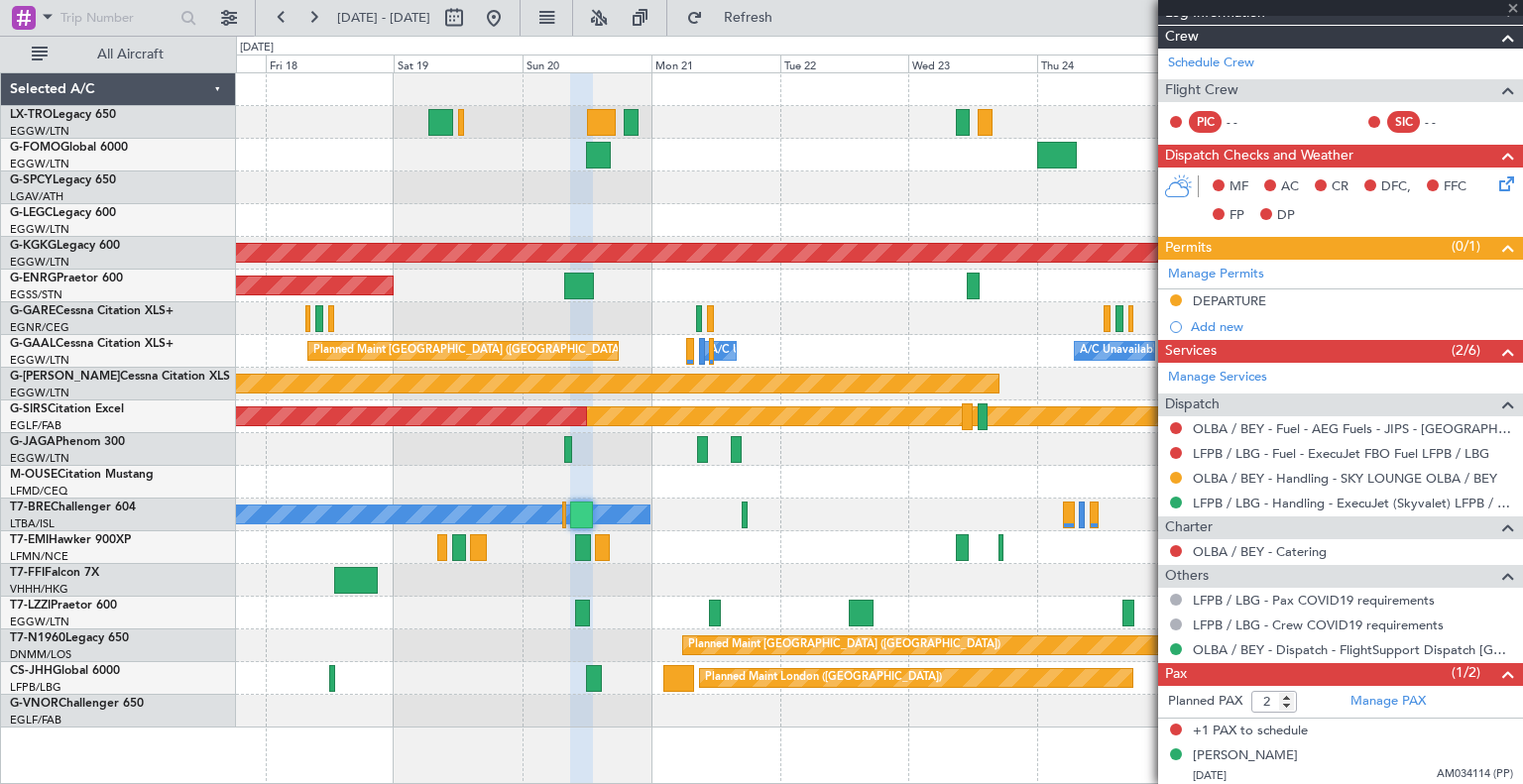 type on "0" 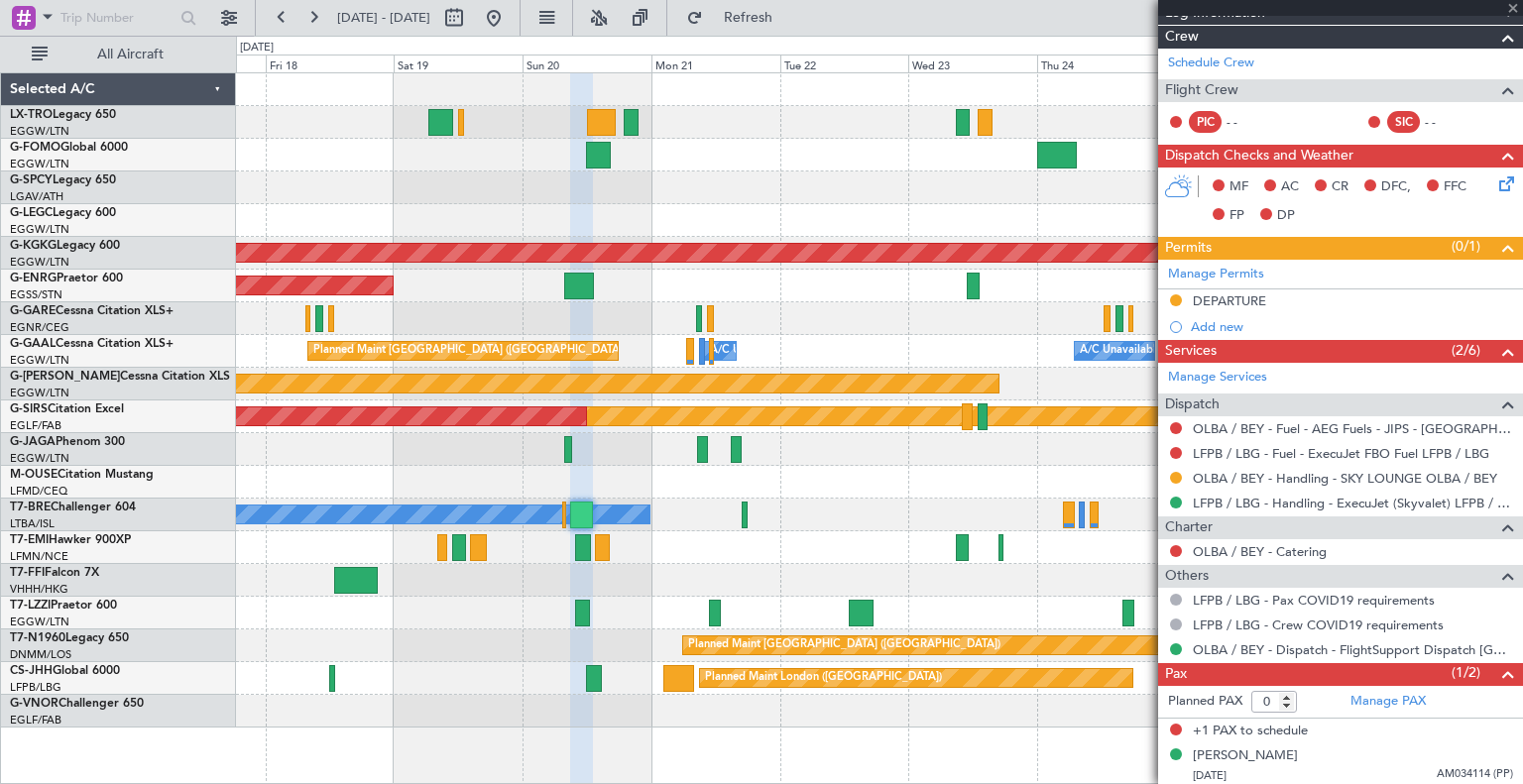 scroll, scrollTop: 0, scrollLeft: 0, axis: both 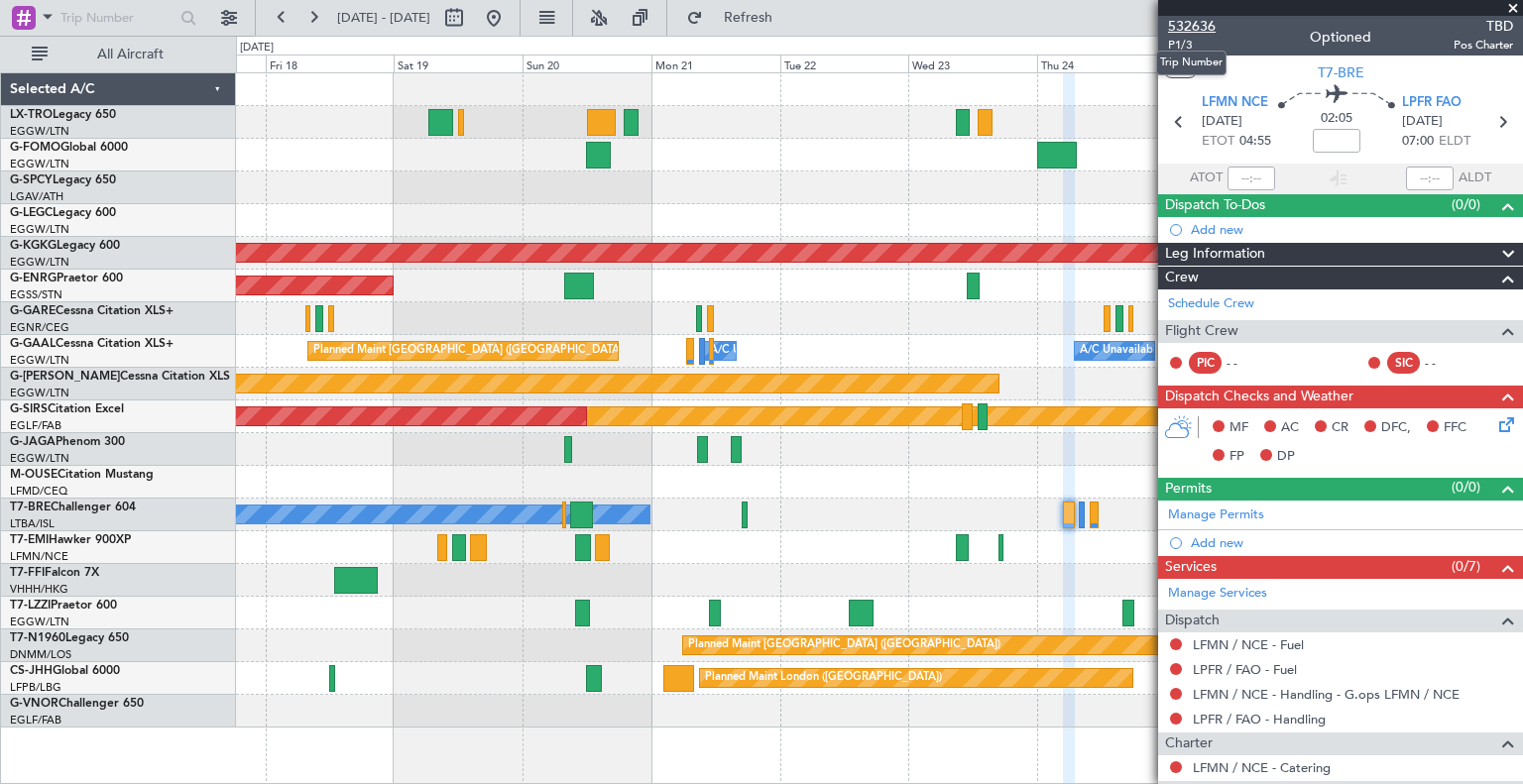 click on "532636" at bounding box center (1192, 26) 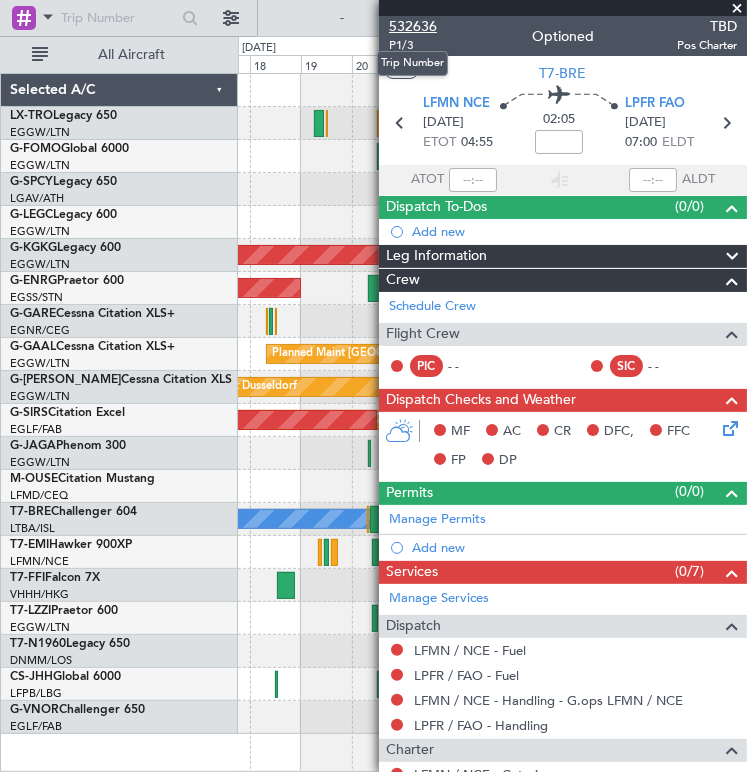 click on "532636" at bounding box center (413, 26) 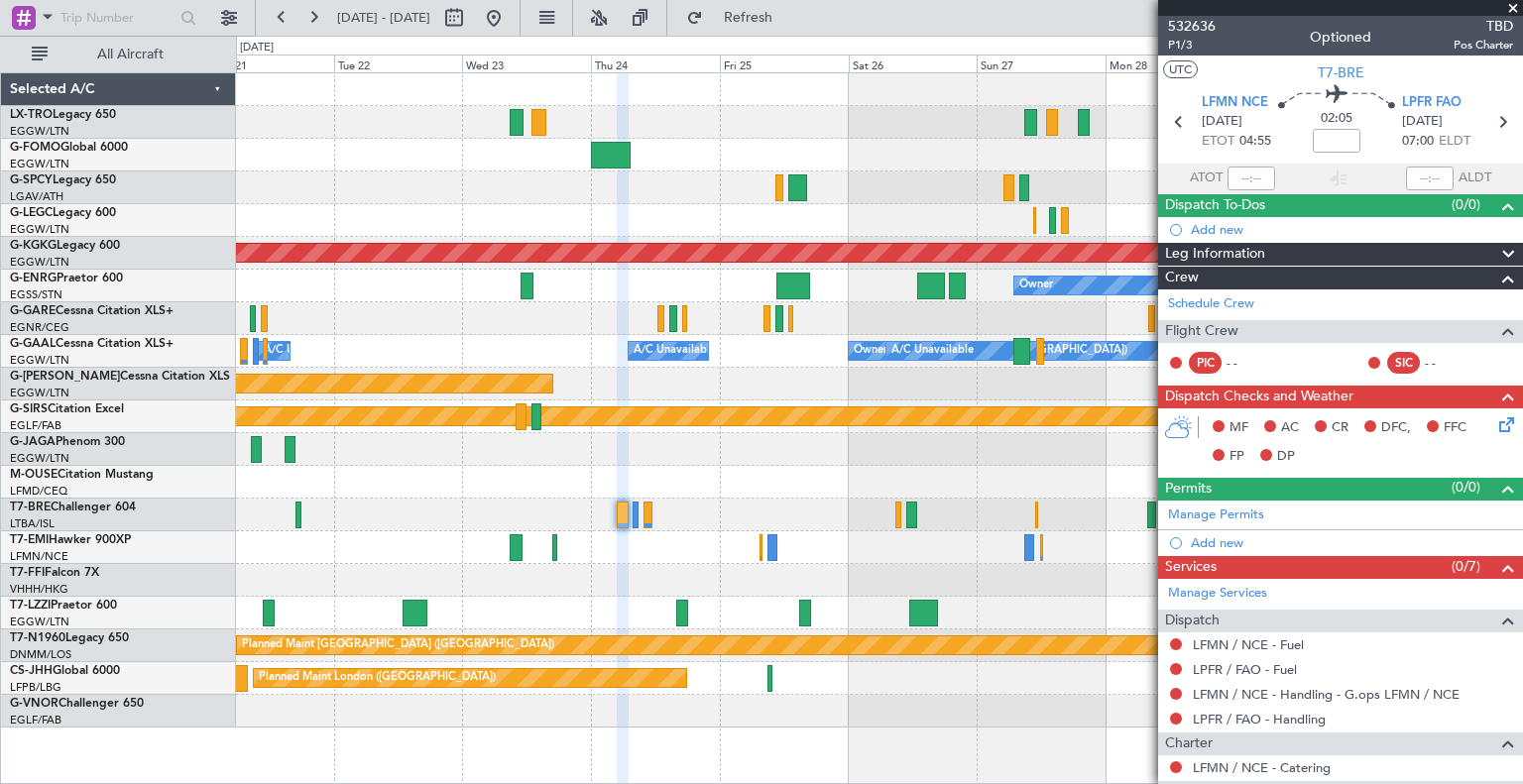 click on "A/C Unavailable [GEOGRAPHIC_DATA] ([GEOGRAPHIC_DATA])
AOG Maint [GEOGRAPHIC_DATA] ([GEOGRAPHIC_DATA])
Owner
Owner
AOG Maint [GEOGRAPHIC_DATA] ([GEOGRAPHIC_DATA])
A/C Unavailable
A/C Unavailable
Owner [GEOGRAPHIC_DATA] ([GEOGRAPHIC_DATA])
A/C Unavailable
A/C Unavailable
Planned Maint [GEOGRAPHIC_DATA] ([GEOGRAPHIC_DATA])
Planned [GEOGRAPHIC_DATA]
Planned Maint [GEOGRAPHIC_DATA] ([GEOGRAPHIC_DATA])
AOG Maint London ([GEOGRAPHIC_DATA])
A/C Unavailable
Planned Maint [GEOGRAPHIC_DATA] ([GEOGRAPHIC_DATA])
Planned Maint [GEOGRAPHIC_DATA] ([GEOGRAPHIC_DATA])" 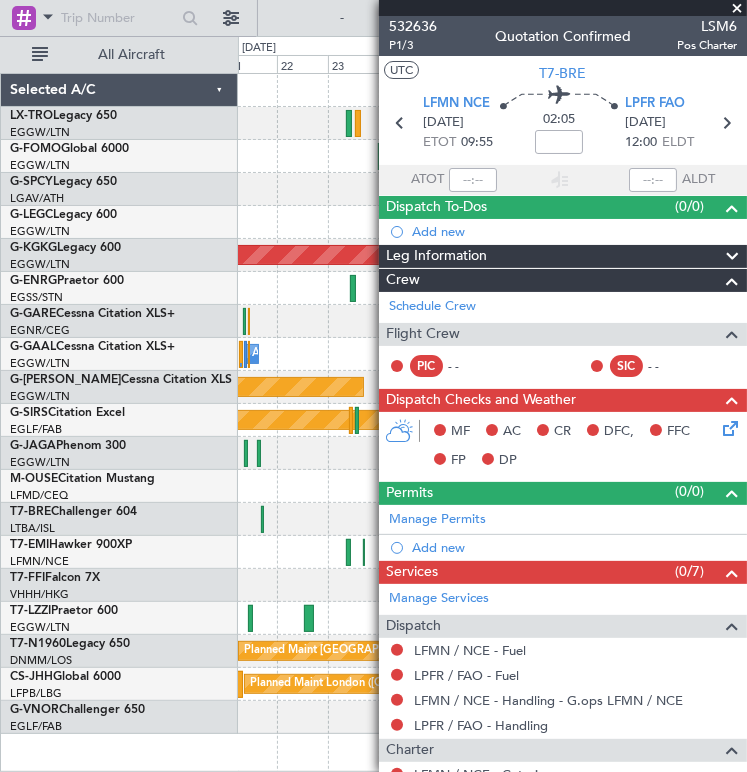 click at bounding box center [737, 9] 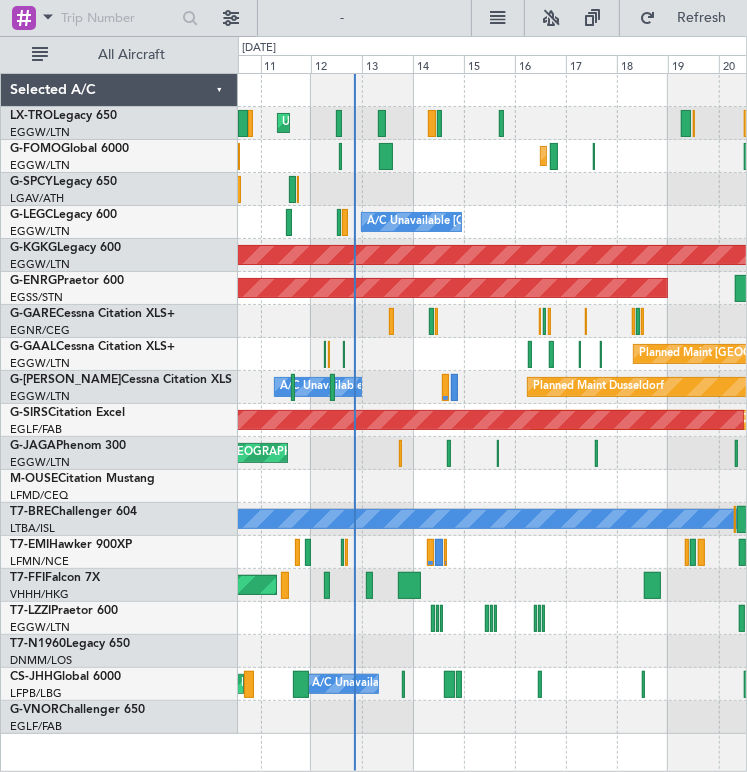 click on "[DATE] - [DATE]  Refresh Quick Links All Aircraft
Unplanned Maint [GEOGRAPHIC_DATA] ([GEOGRAPHIC_DATA])
Unplanned Maint [US_STATE] ([GEOGRAPHIC_DATA])
A/C Unavailable [GEOGRAPHIC_DATA] ([GEOGRAPHIC_DATA])
AOG Maint [GEOGRAPHIC_DATA] ([GEOGRAPHIC_DATA])
AOG Maint [GEOGRAPHIC_DATA] ([GEOGRAPHIC_DATA])
Planned Maint [GEOGRAPHIC_DATA] ([GEOGRAPHIC_DATA])
A/C Unavailable
Unplanned Maint [GEOGRAPHIC_DATA] ([GEOGRAPHIC_DATA])
A/C Unavailable
Planned [GEOGRAPHIC_DATA]
A/C Unavailable
Planned Maint [GEOGRAPHIC_DATA] ([GEOGRAPHIC_DATA])
AOG Maint London ([GEOGRAPHIC_DATA])
[GEOGRAPHIC_DATA] ([GEOGRAPHIC_DATA])
Planned Maint [GEOGRAPHIC_DATA] ([GEOGRAPHIC_DATA])
A/C Unavailable
A/C Unavailable
Planned Maint Tianjin ([GEOGRAPHIC_DATA])
[PERSON_NAME] [GEOGRAPHIC_DATA] ([GEOGRAPHIC_DATA] Capital)
Planned Maint [GEOGRAPHIC_DATA] ([GEOGRAPHIC_DATA])
Planned Maint [GEOGRAPHIC_DATA] ([GEOGRAPHIC_DATA])
A/C Unavailable Malabo 0" at bounding box center (373, 386) 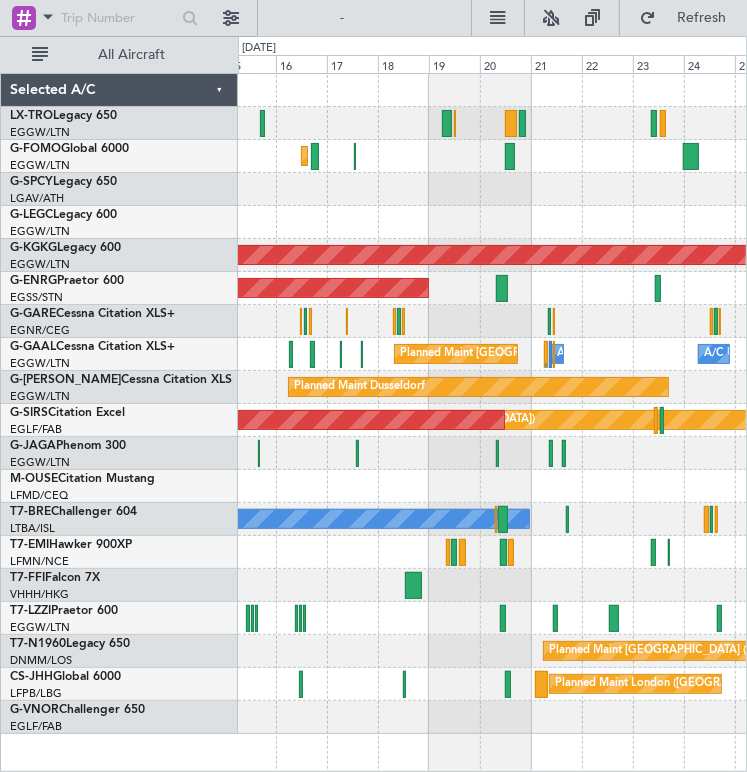 click on "Unplanned Maint [US_STATE] ([GEOGRAPHIC_DATA])
A/C Unavailable [GEOGRAPHIC_DATA] ([GEOGRAPHIC_DATA])
AOG Maint [GEOGRAPHIC_DATA] ([GEOGRAPHIC_DATA])
AOG Maint [GEOGRAPHIC_DATA] ([GEOGRAPHIC_DATA])
Owner
Planned Maint [GEOGRAPHIC_DATA] ([GEOGRAPHIC_DATA])
A/C Unavailable
A/C Unavailable
A/C Unavailable
Owner [GEOGRAPHIC_DATA] ([GEOGRAPHIC_DATA])
A/C Unavailable
Planned [GEOGRAPHIC_DATA]
A/C Unavailable
Planned Maint [GEOGRAPHIC_DATA] ([GEOGRAPHIC_DATA])
AOG Maint London ([GEOGRAPHIC_DATA])
A/C Unavailable
Planned Maint [GEOGRAPHIC_DATA] ([GEOGRAPHIC_DATA])
Planned Maint [GEOGRAPHIC_DATA] ([GEOGRAPHIC_DATA])
A/C Unavailable Malabo" 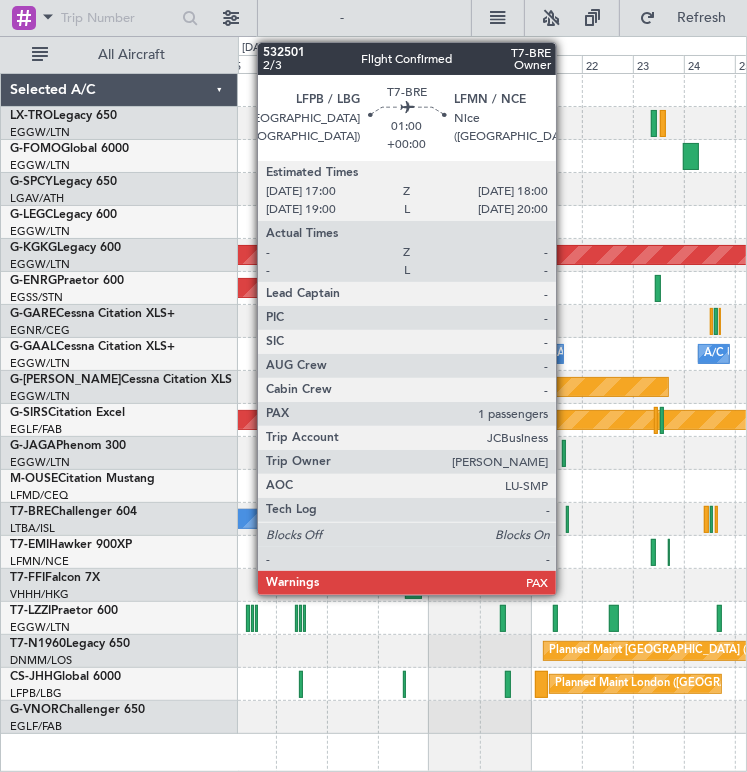 click 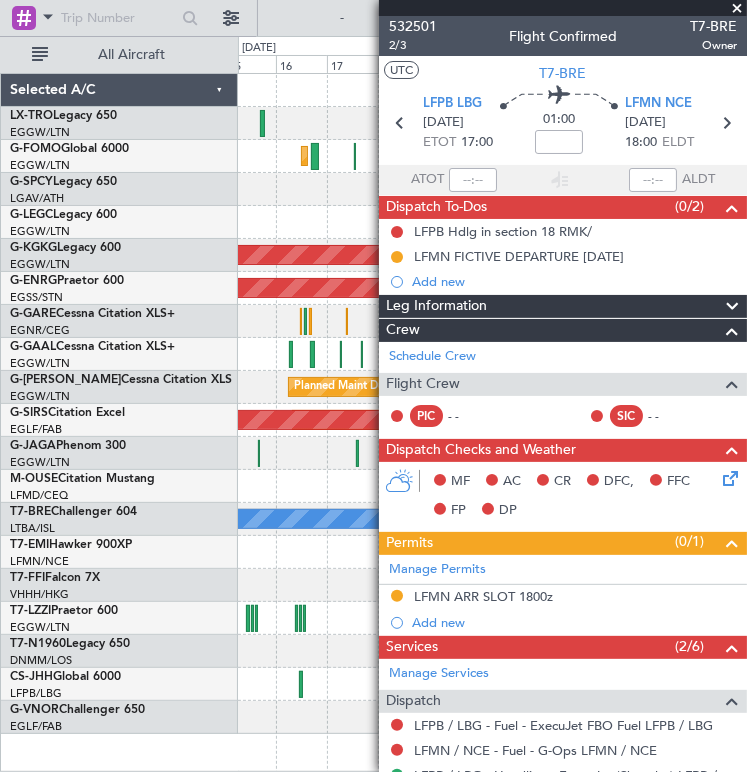 click at bounding box center (737, 9) 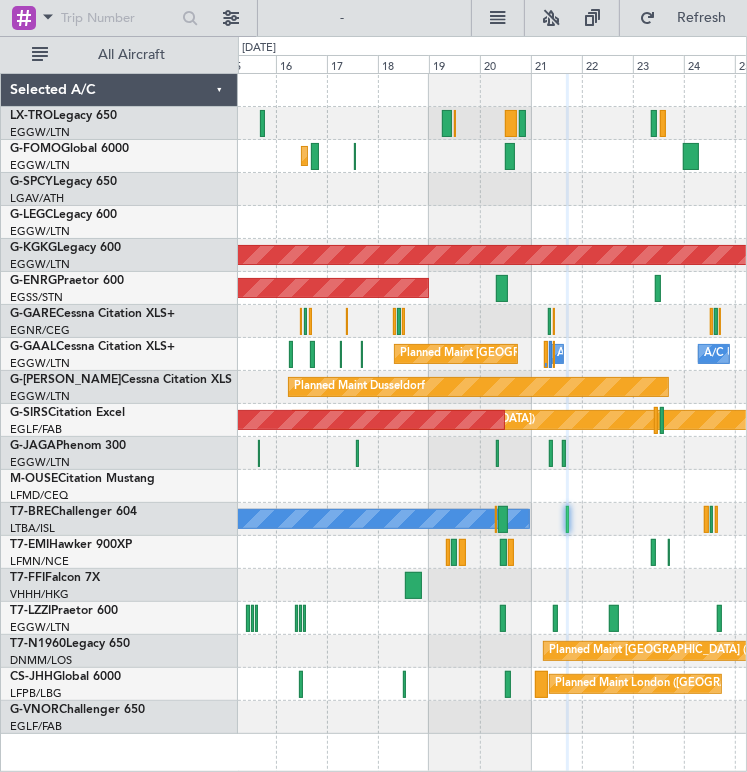 type on "0" 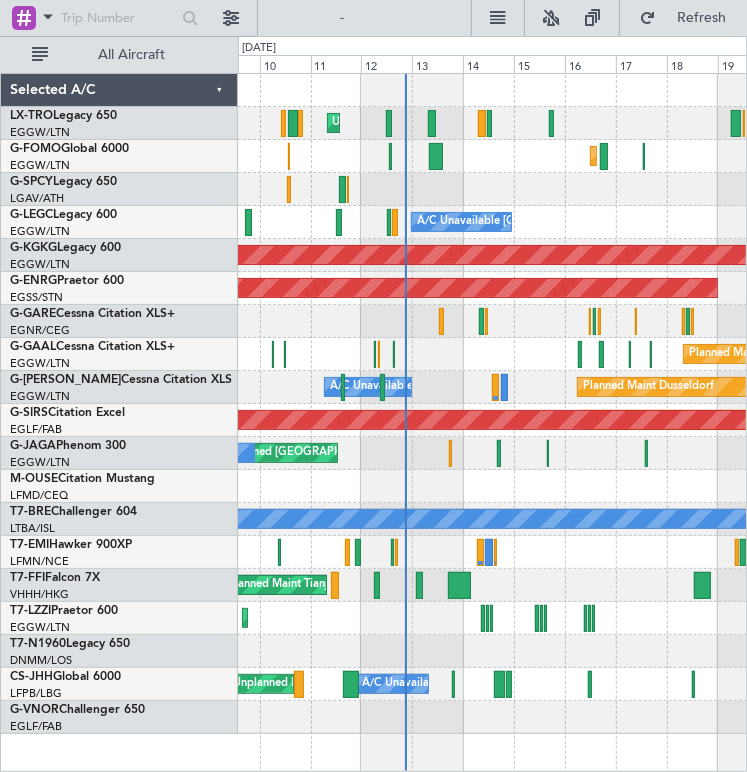 click on "Unplanned Maint [GEOGRAPHIC_DATA] ([GEOGRAPHIC_DATA])
Unplanned Maint [US_STATE] ([GEOGRAPHIC_DATA])
A/C Unavailable [GEOGRAPHIC_DATA] ([GEOGRAPHIC_DATA])
A/C Unavailable [GEOGRAPHIC_DATA] ([GEOGRAPHIC_DATA])
AOG Maint [GEOGRAPHIC_DATA] ([GEOGRAPHIC_DATA])
AOG Maint [GEOGRAPHIC_DATA] ([GEOGRAPHIC_DATA])
Planned Maint [GEOGRAPHIC_DATA] ([GEOGRAPHIC_DATA])
A/C Unavailable
Unplanned Maint [GEOGRAPHIC_DATA] ([GEOGRAPHIC_DATA])
A/C Unavailable
Planned [GEOGRAPHIC_DATA]
A/C Unavailable
Planned Maint [GEOGRAPHIC_DATA] ([GEOGRAPHIC_DATA])
AOG Maint London ([GEOGRAPHIC_DATA])
[GEOGRAPHIC_DATA] ([GEOGRAPHIC_DATA])
A/C Unavailable
Planned Maint [GEOGRAPHIC_DATA] ([GEOGRAPHIC_DATA])
A/C Unavailable
[PERSON_NAME] [GEOGRAPHIC_DATA] ([GEOGRAPHIC_DATA] Capital)
Planned Maint Tianjin ([GEOGRAPHIC_DATA])
Planned Maint [GEOGRAPHIC_DATA] ([GEOGRAPHIC_DATA])
Planned Maint [GEOGRAPHIC_DATA] ([GEOGRAPHIC_DATA])
A/C Unavailable Malabo" 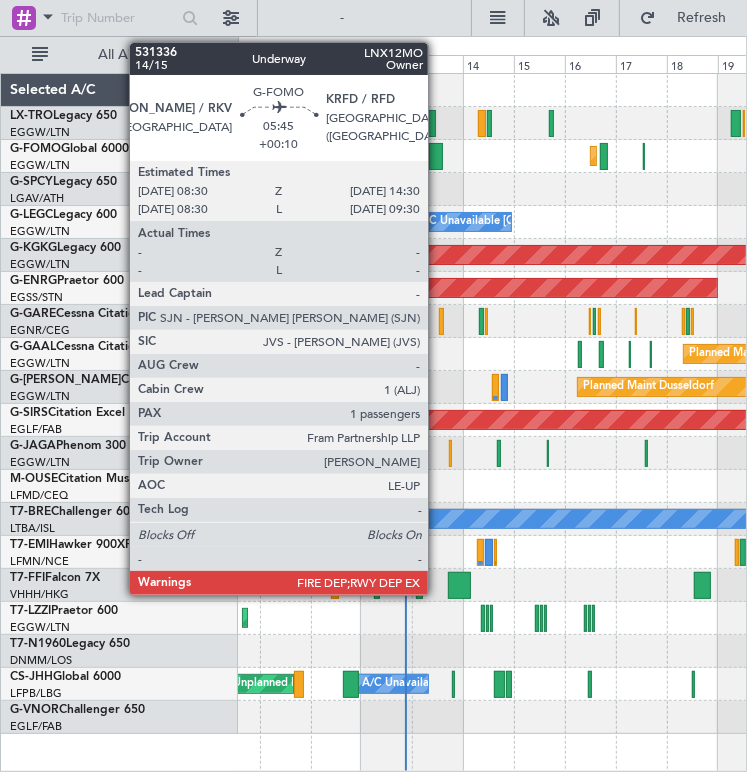click 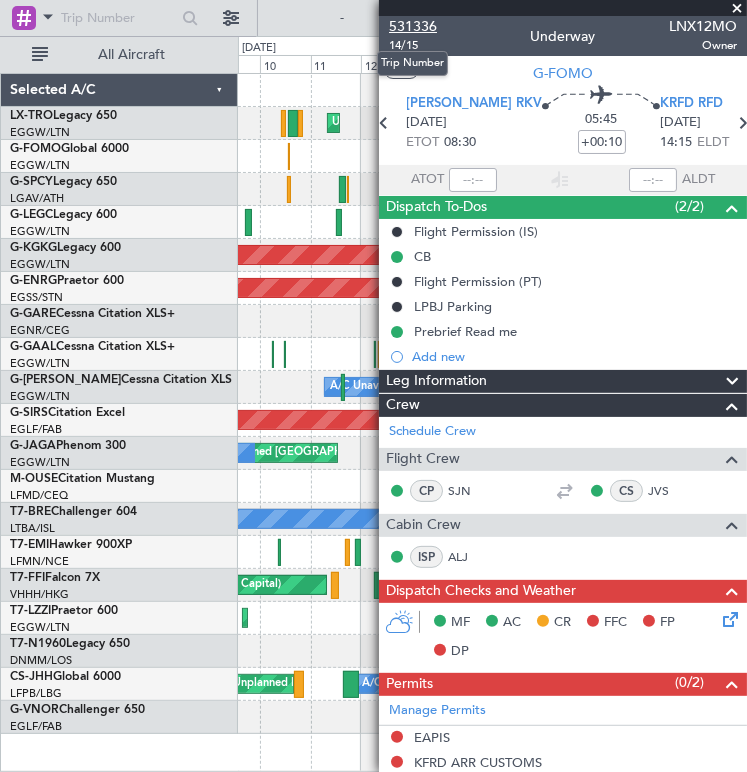 click on "531336" at bounding box center (413, 26) 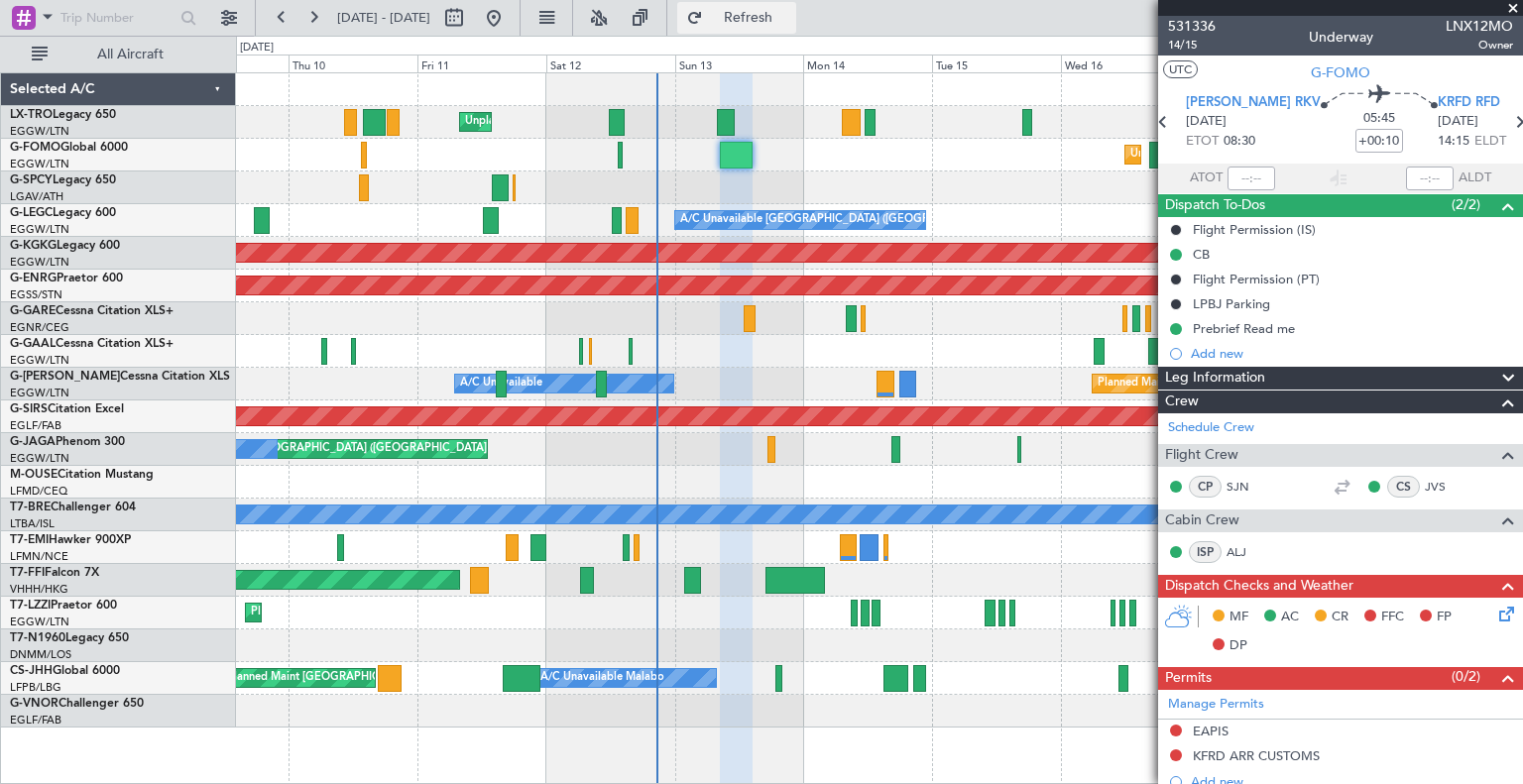 click on "Refresh" 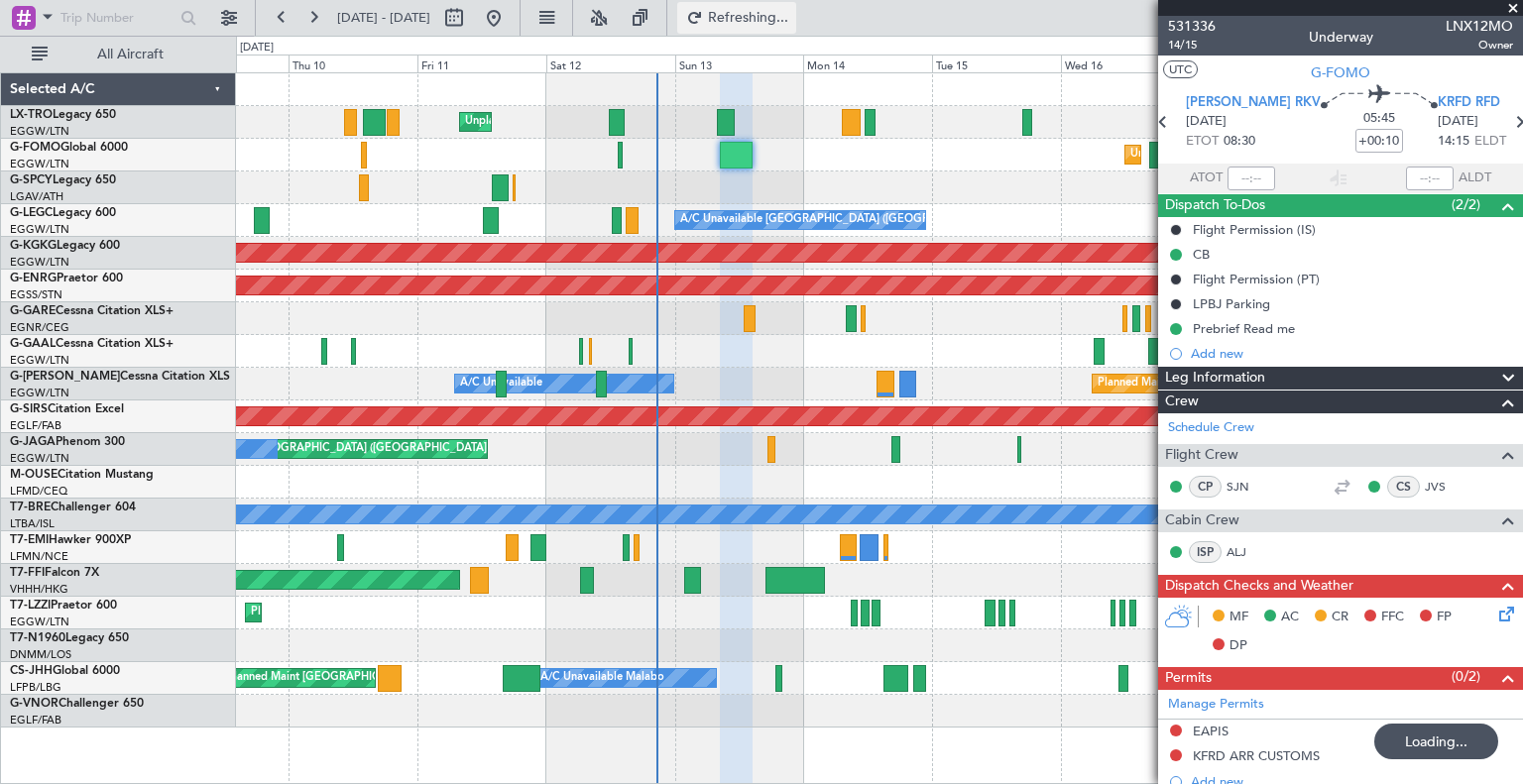 type 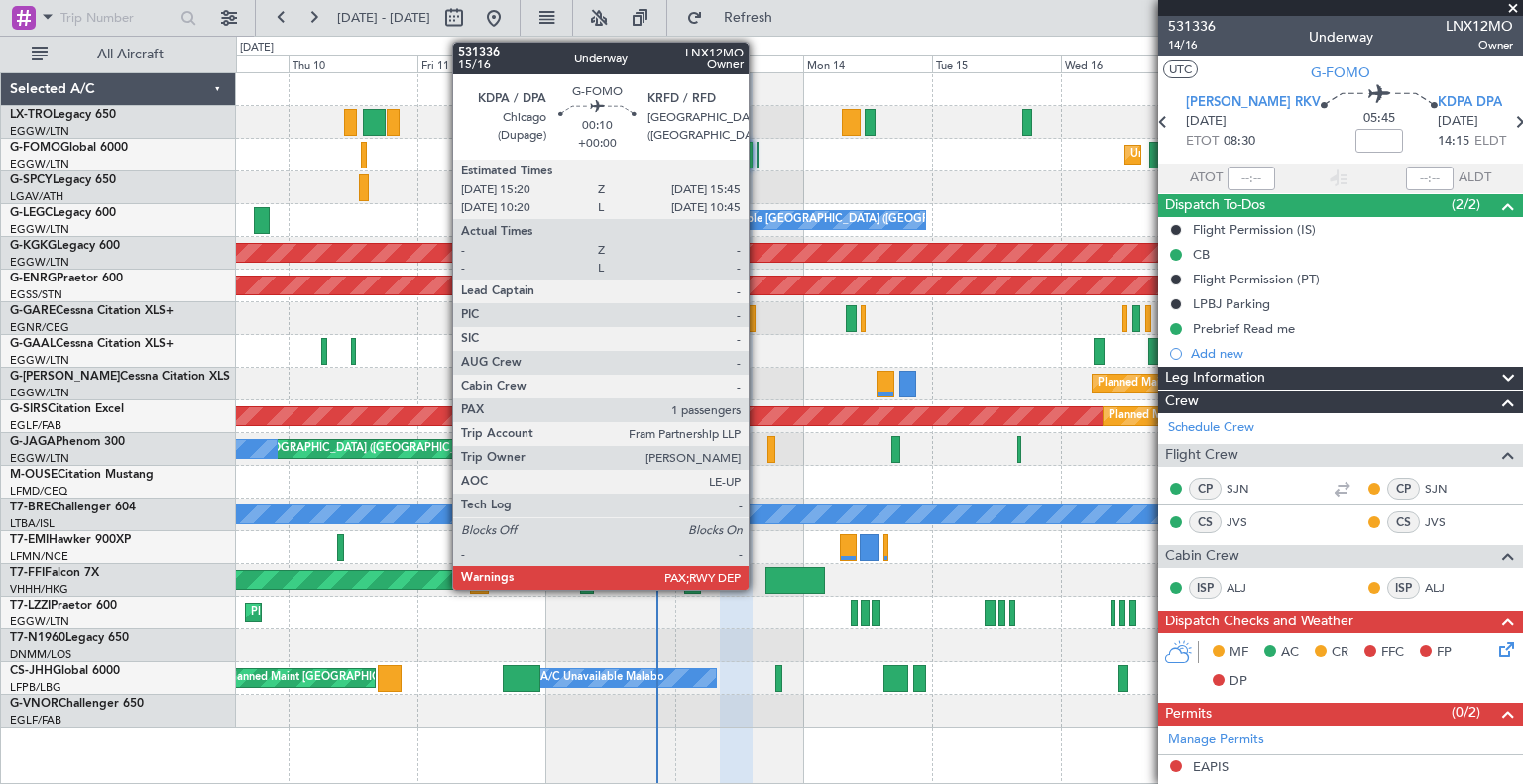 click 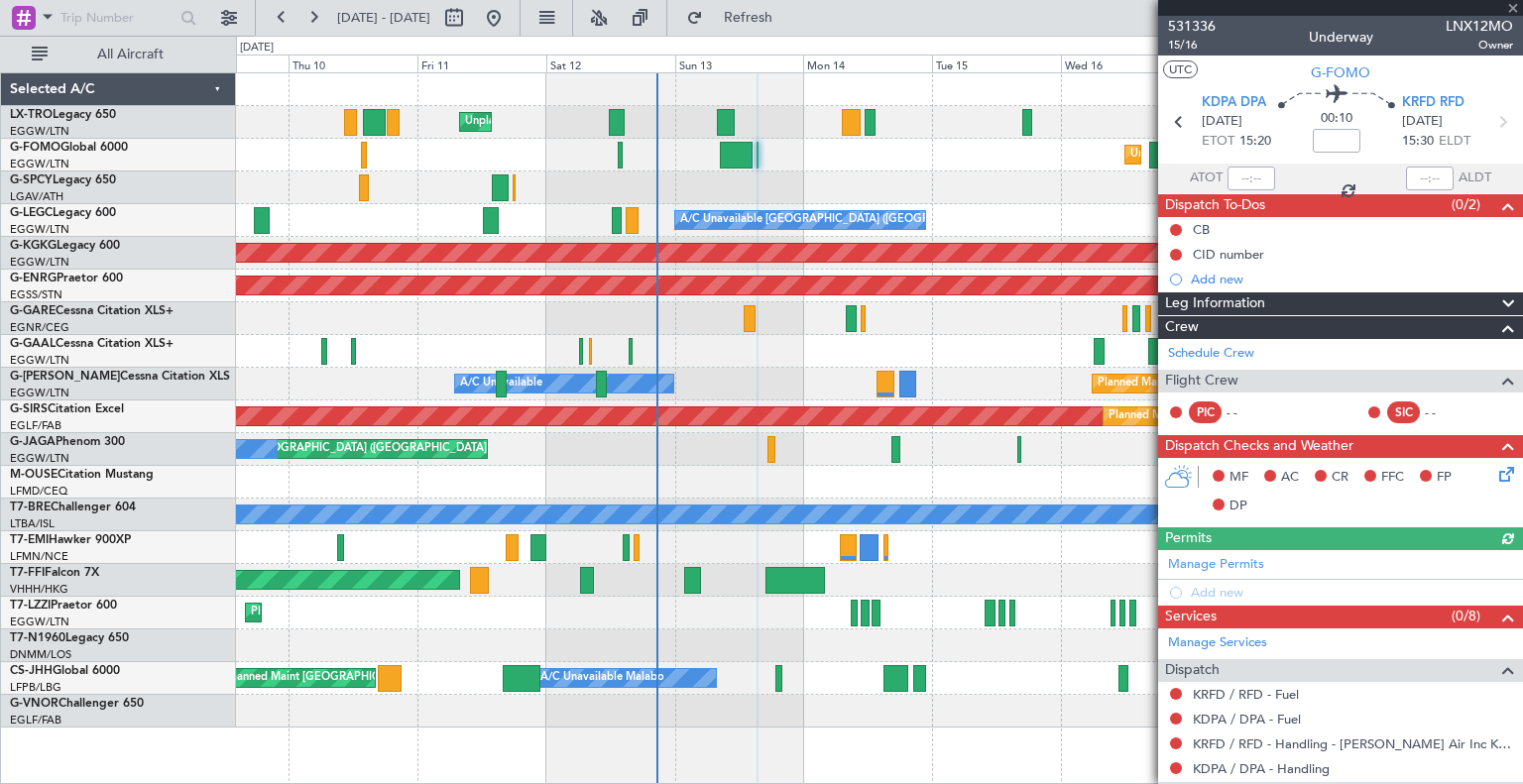 scroll, scrollTop: 222, scrollLeft: 0, axis: vertical 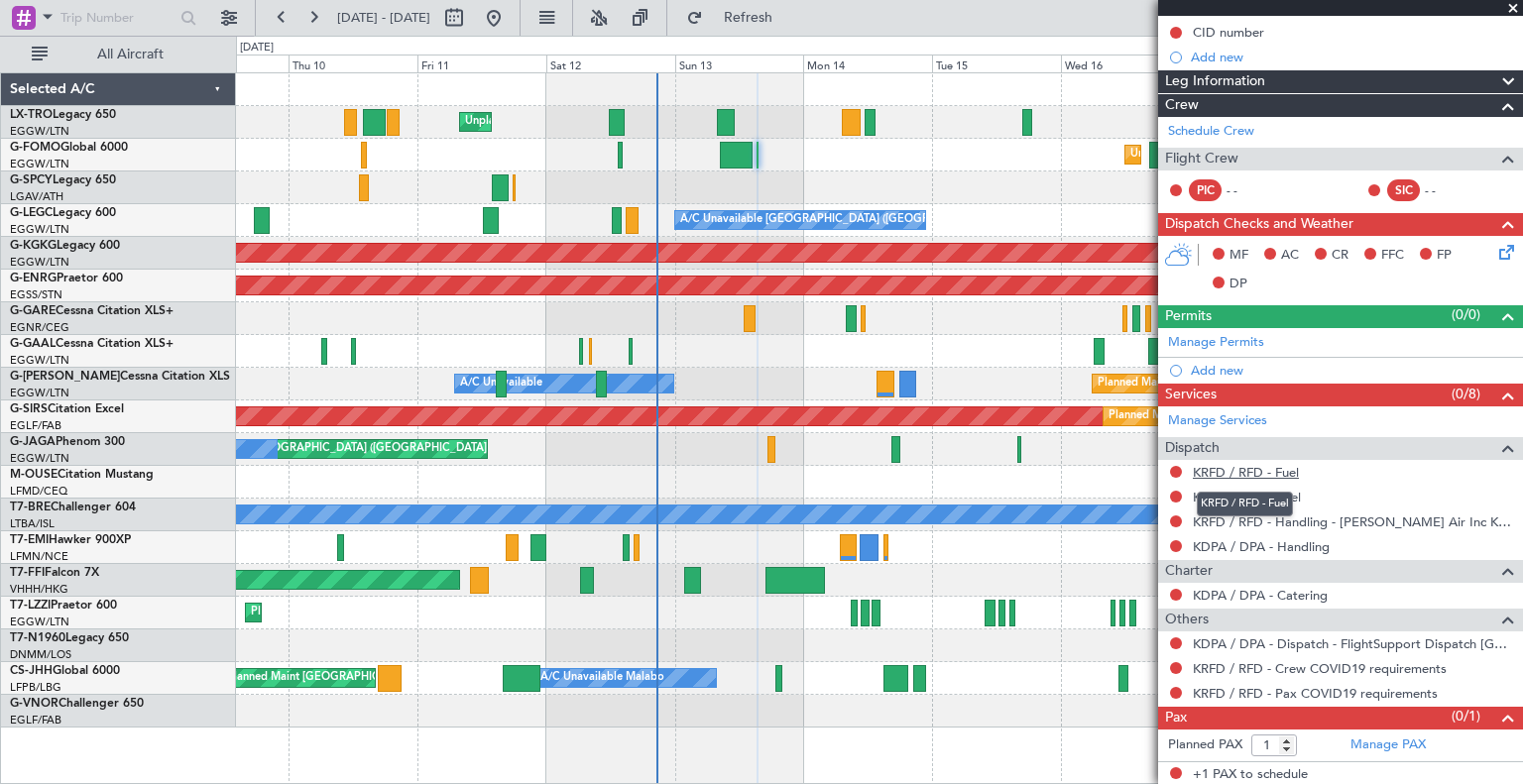 click on "KRFD / RFD - Fuel" at bounding box center (1245, 472) 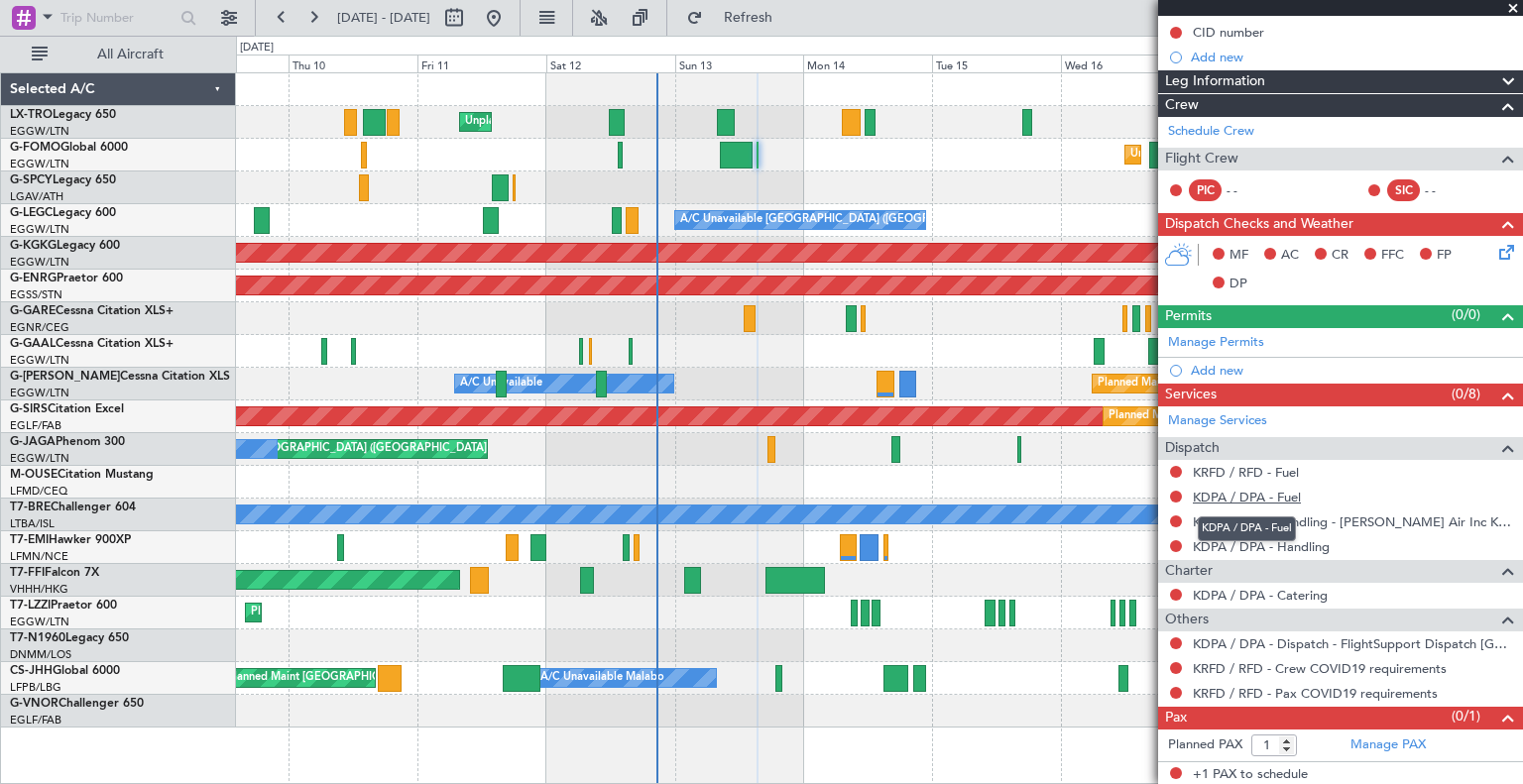 click on "KDPA / DPA - Fuel" at bounding box center (1246, 497) 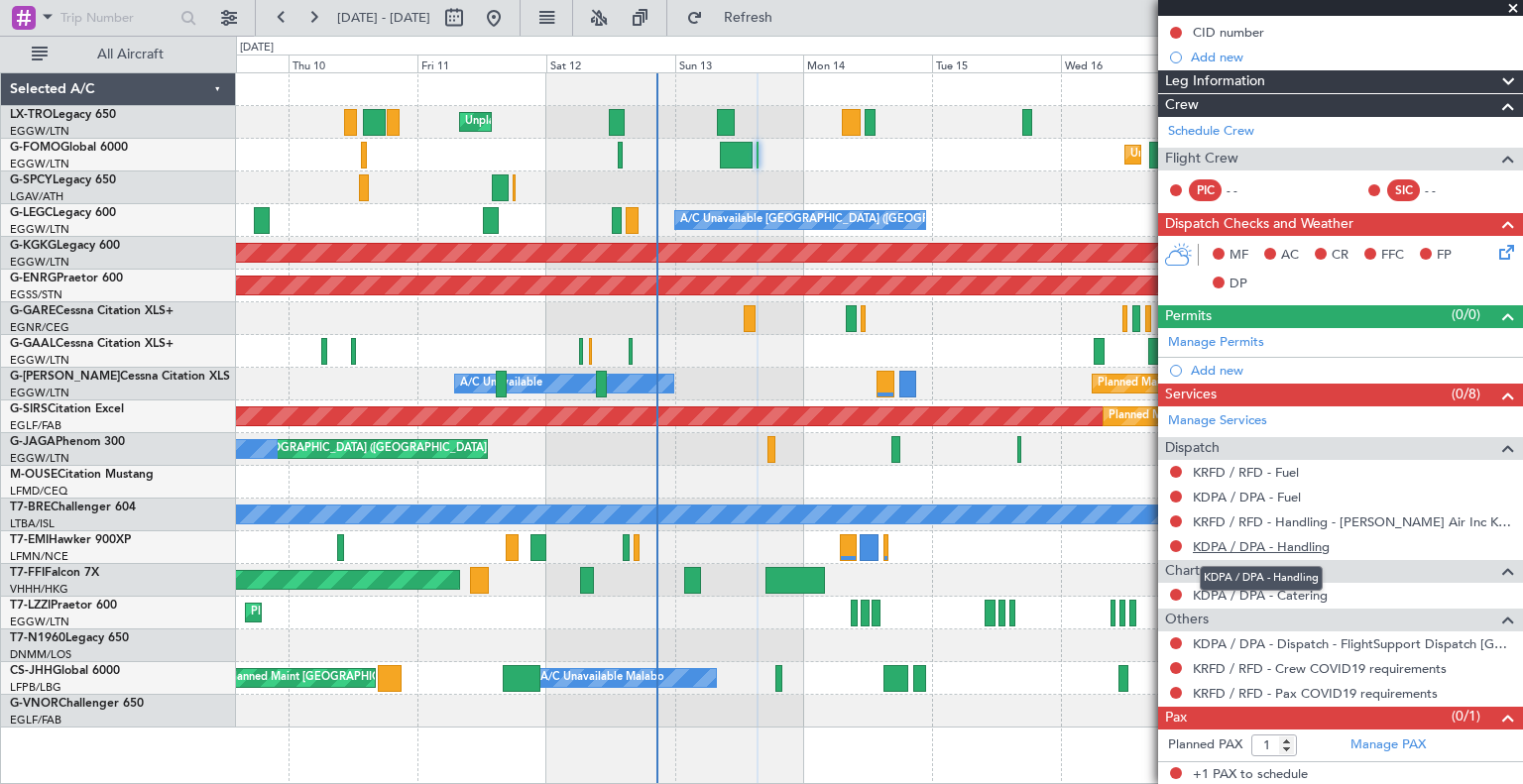 click on "KDPA / DPA - Handling" at bounding box center [1261, 546] 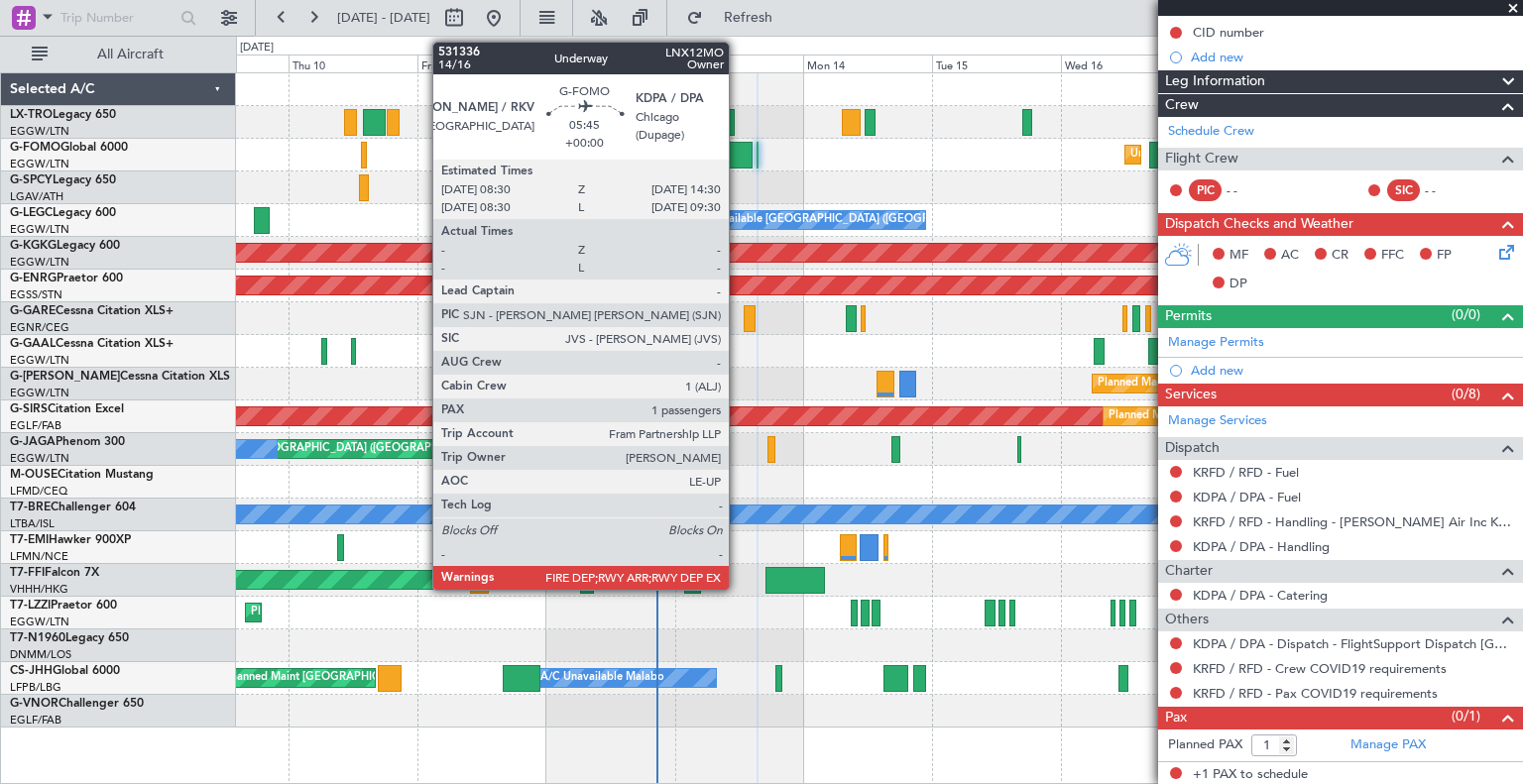 click 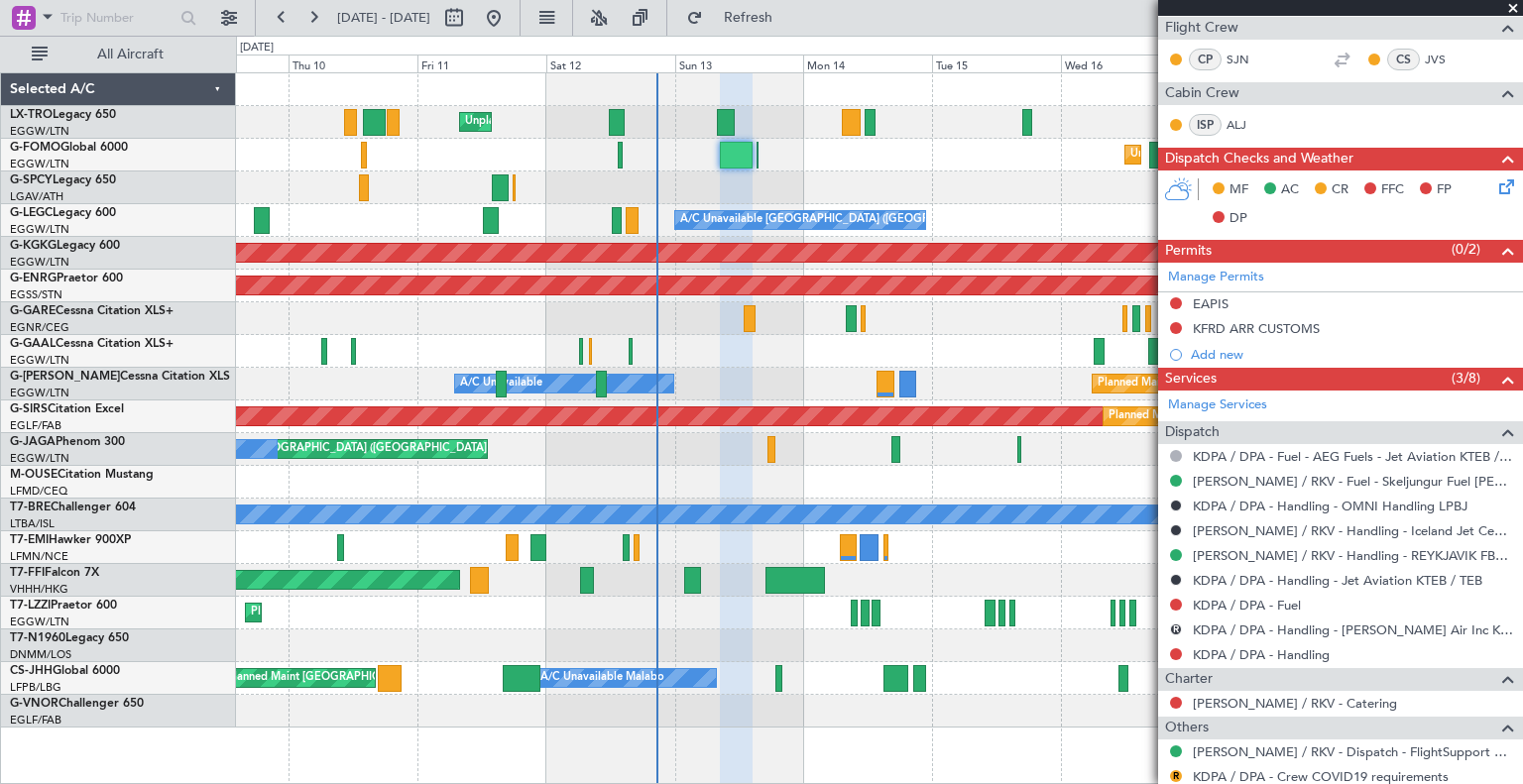 scroll, scrollTop: 428, scrollLeft: 0, axis: vertical 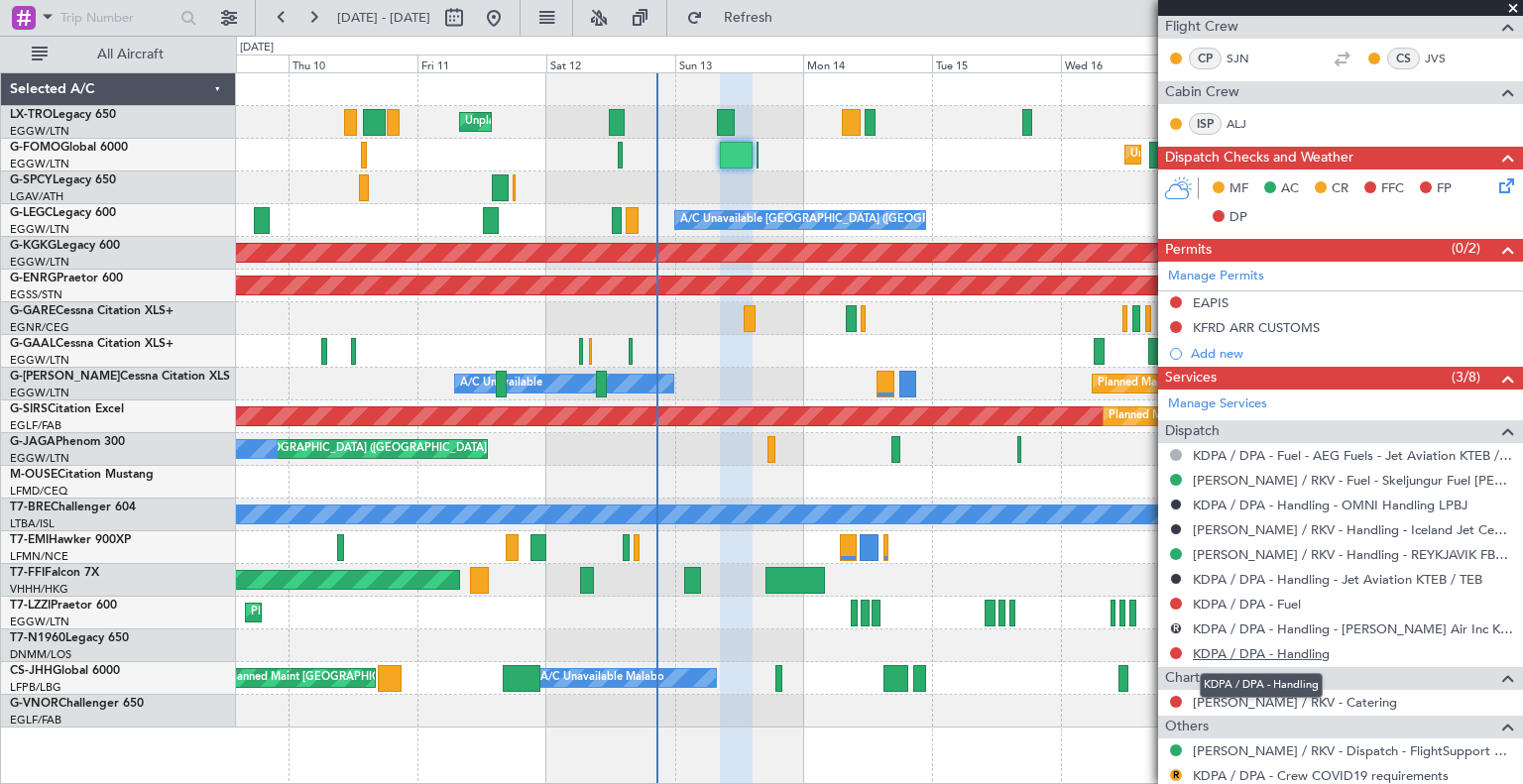 click on "KDPA / DPA - Handling" at bounding box center (1261, 653) 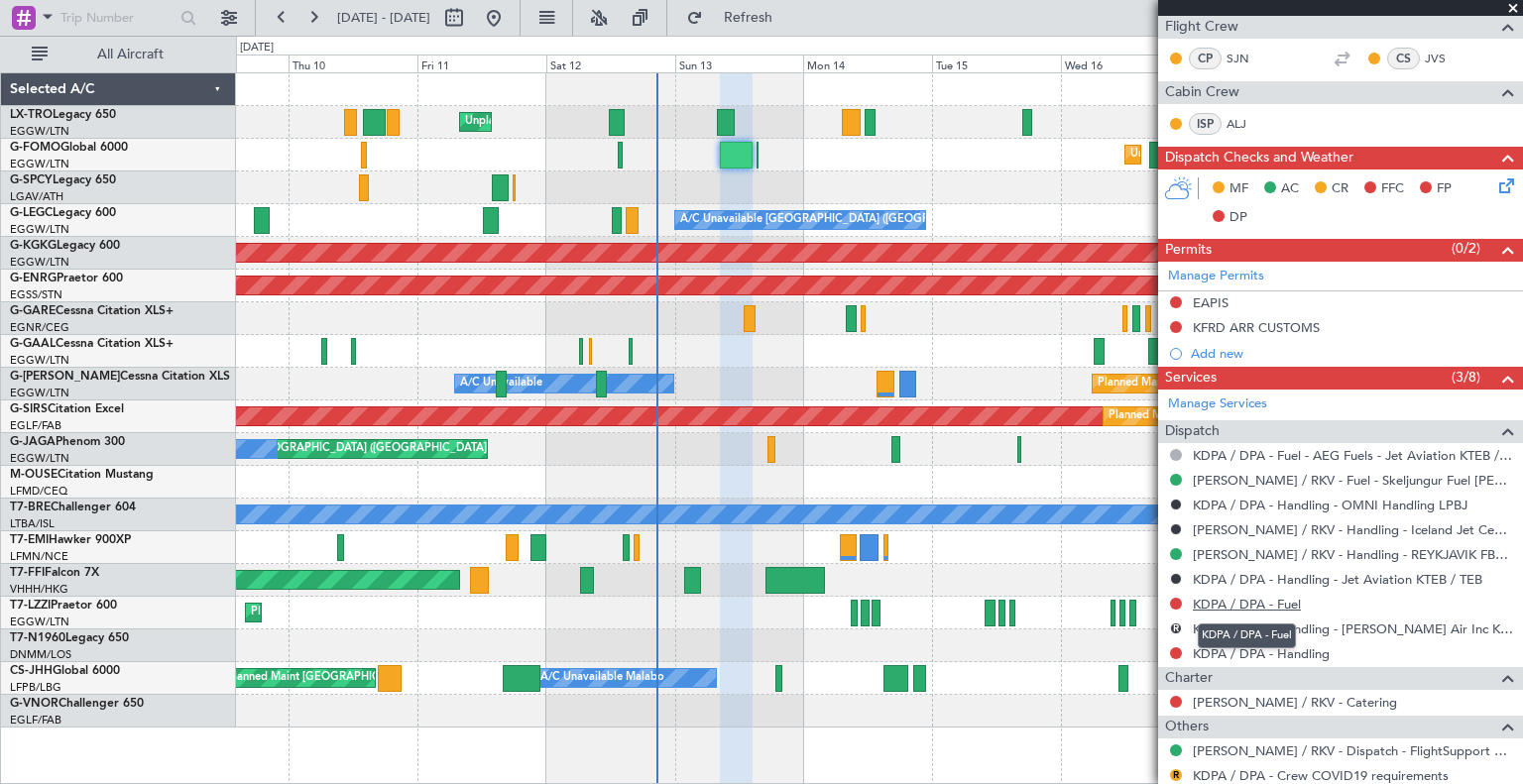 click on "KDPA / DPA - Fuel" at bounding box center (1246, 604) 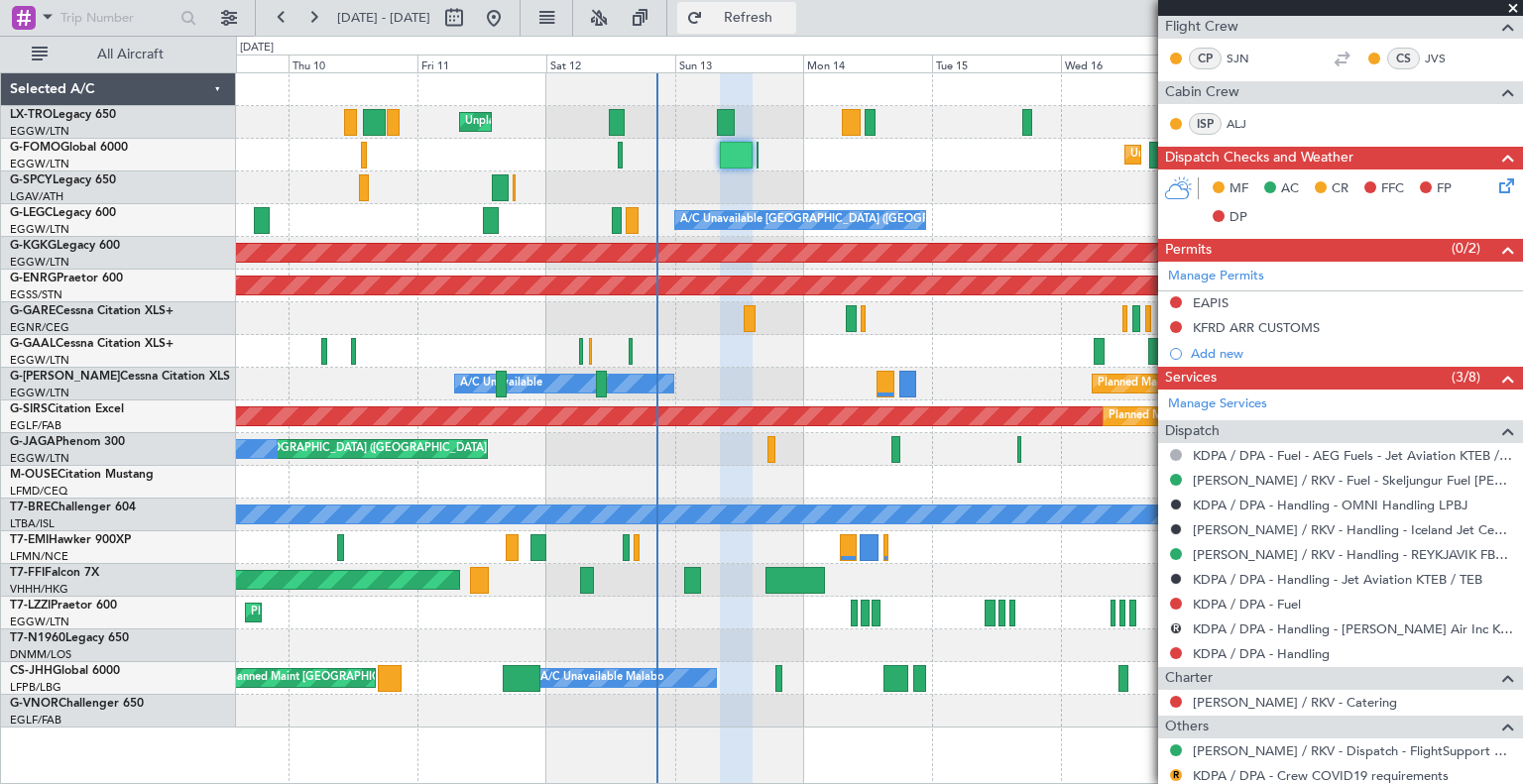 click on "Refresh" 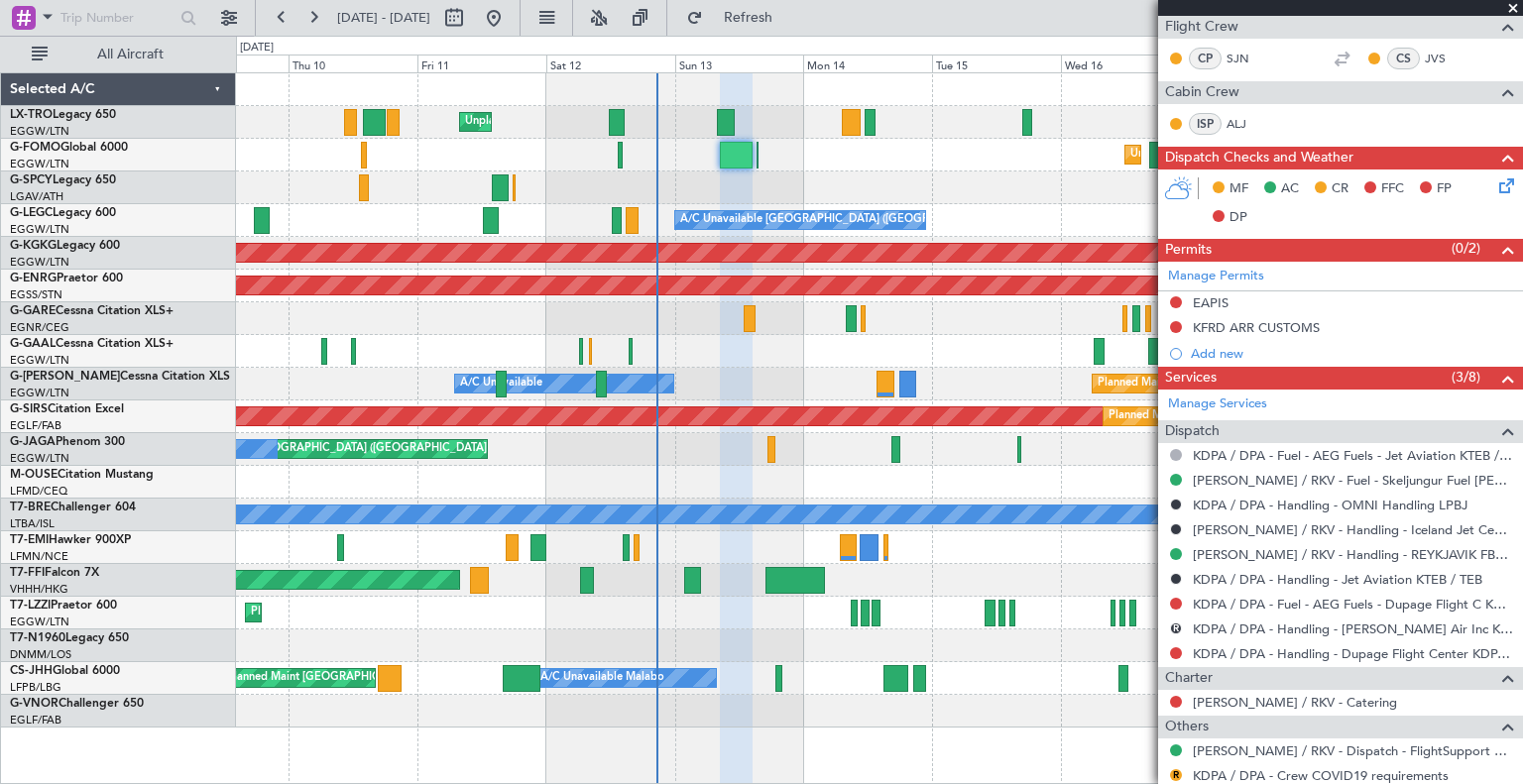 scroll, scrollTop: 554, scrollLeft: 0, axis: vertical 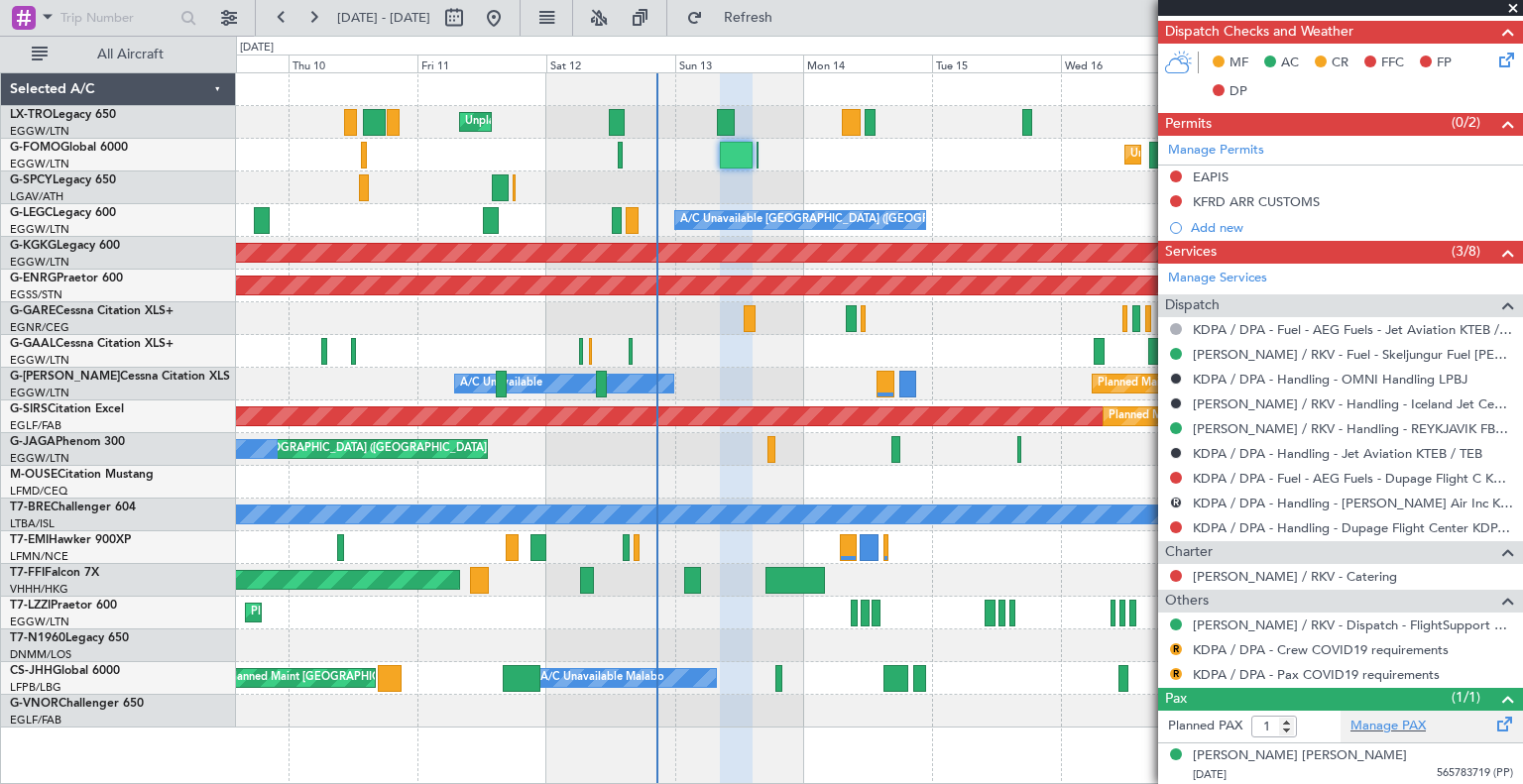 click on "Manage PAX" 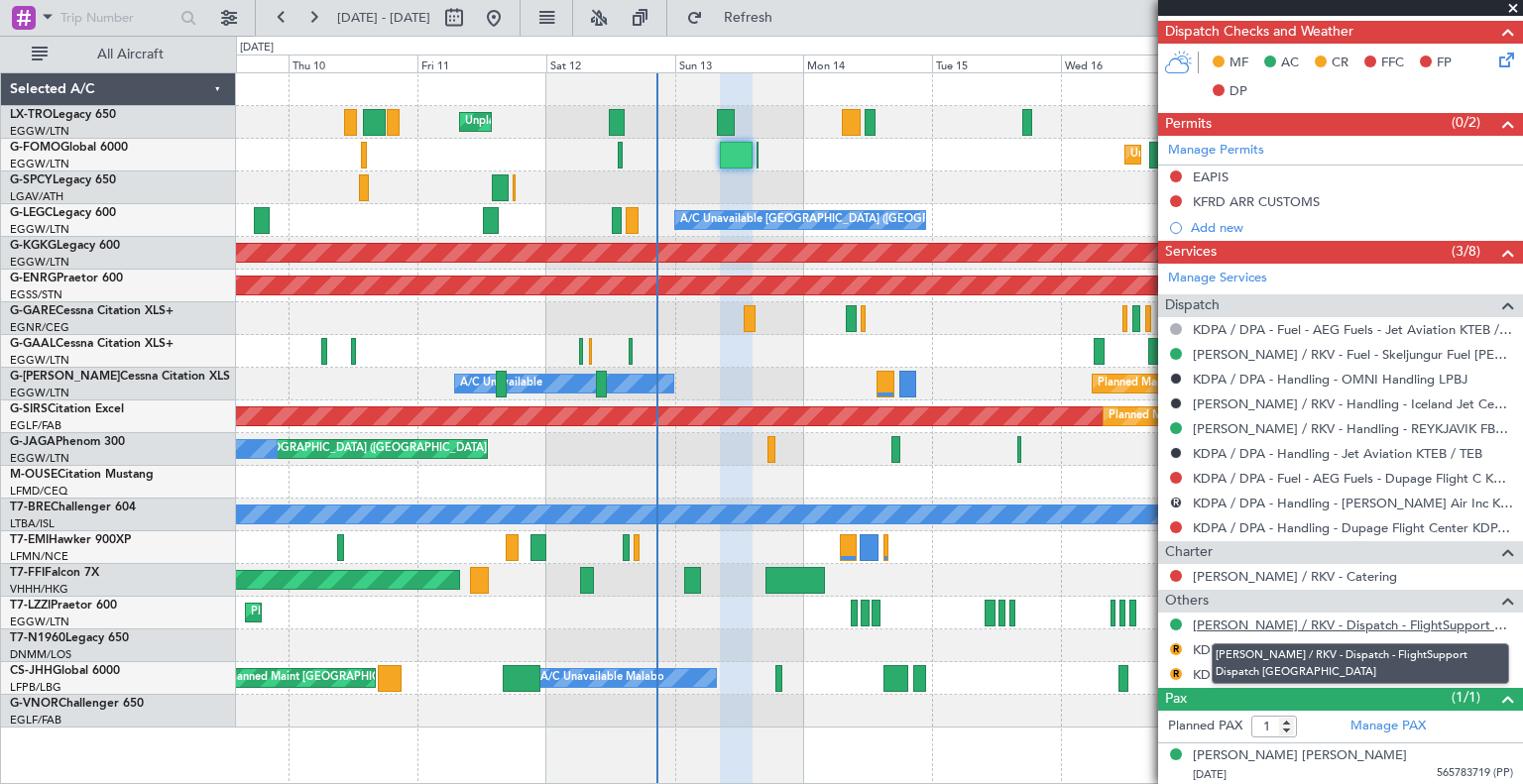 click on "[PERSON_NAME] / RKV - Dispatch - FlightSupport Dispatch [GEOGRAPHIC_DATA]" at bounding box center [1352, 624] 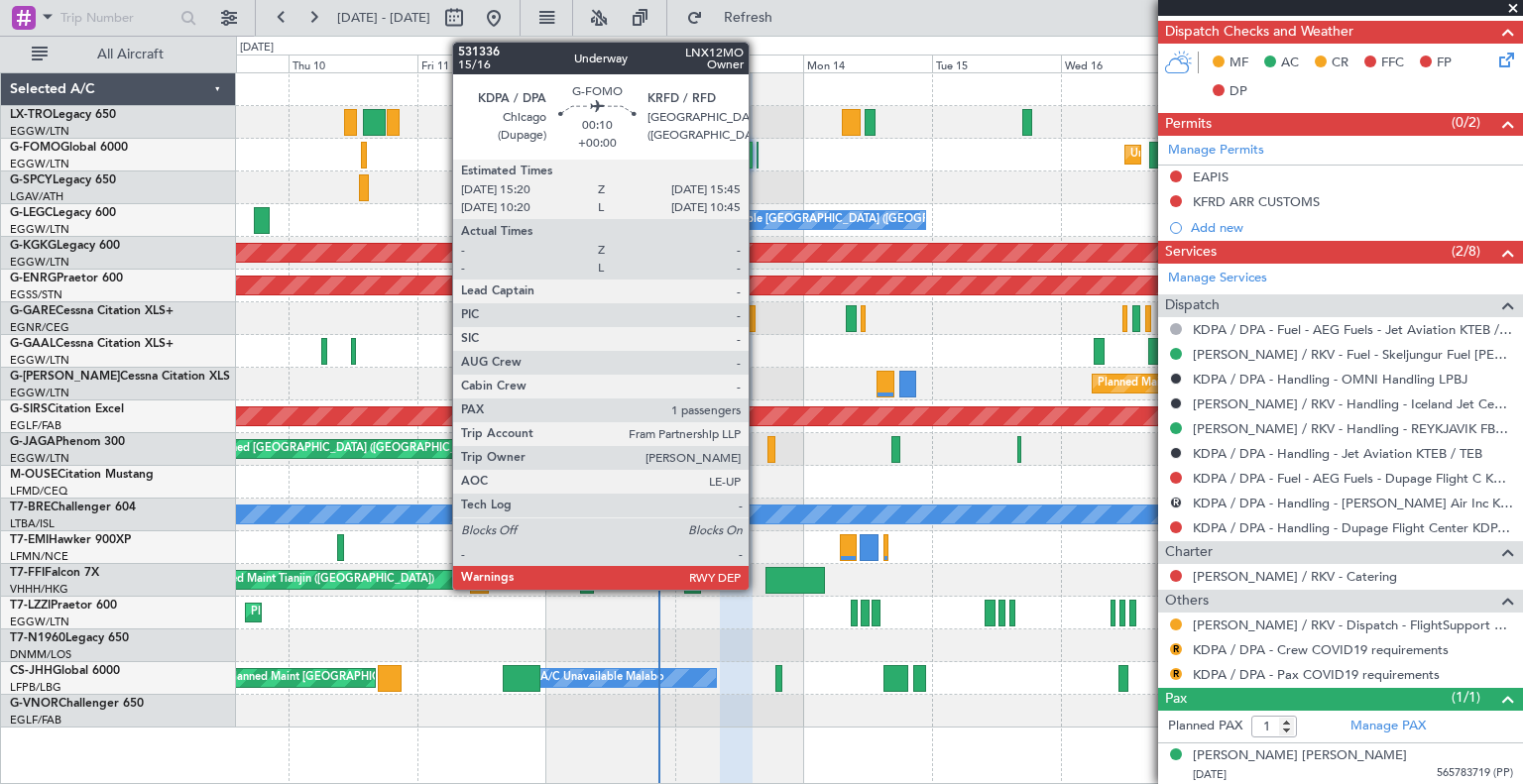 click 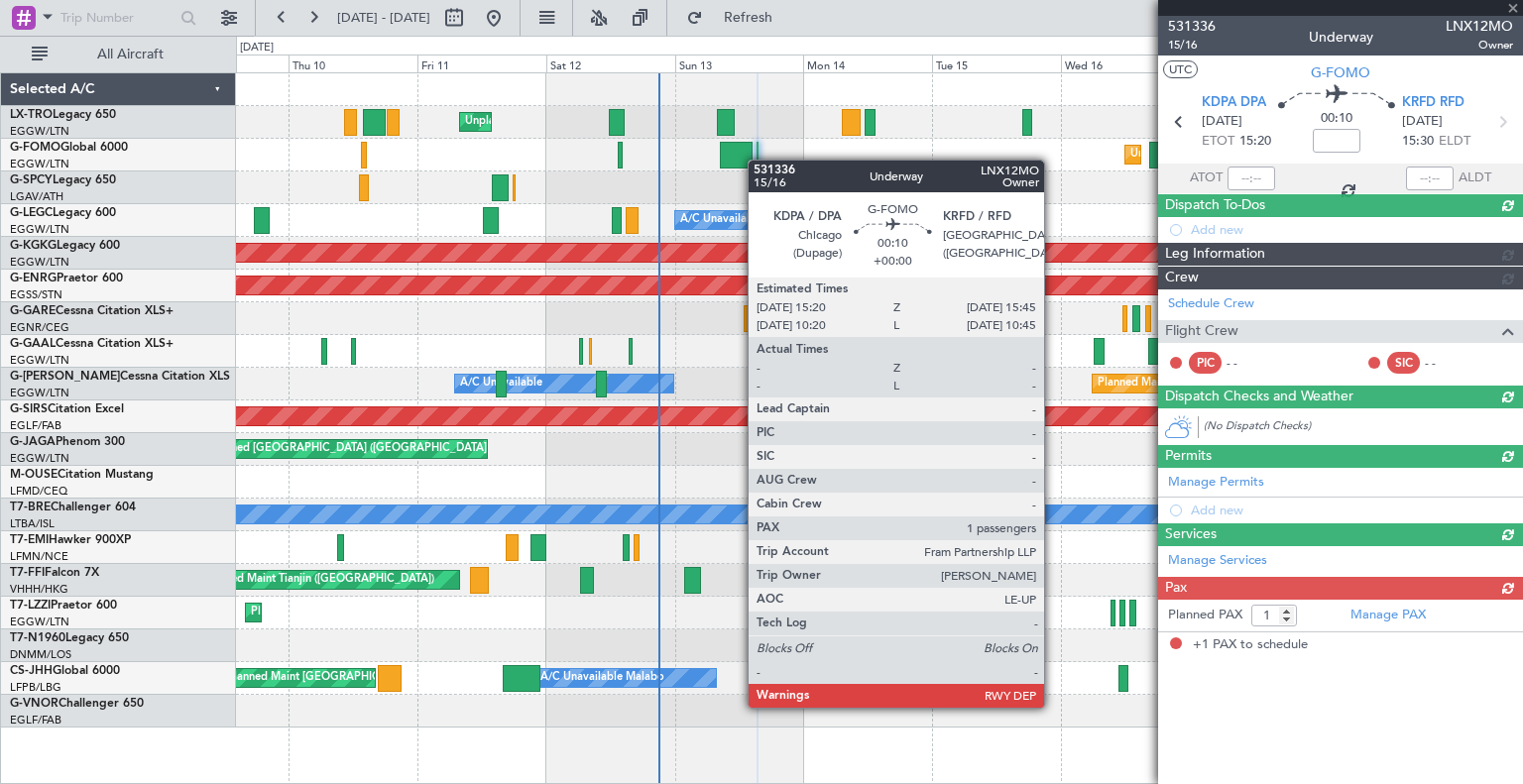 scroll, scrollTop: 0, scrollLeft: 0, axis: both 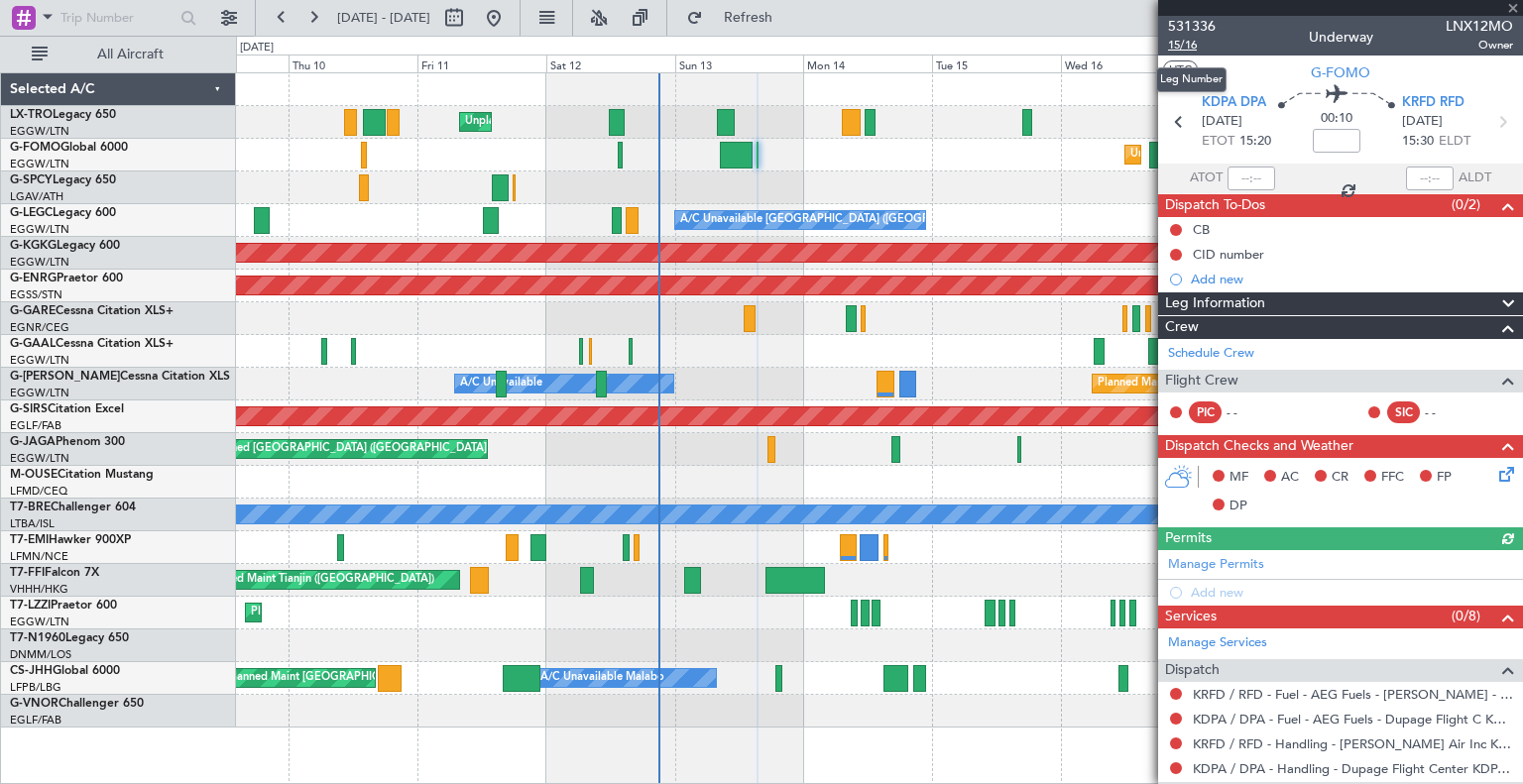 click on "15/16" at bounding box center [1192, 45] 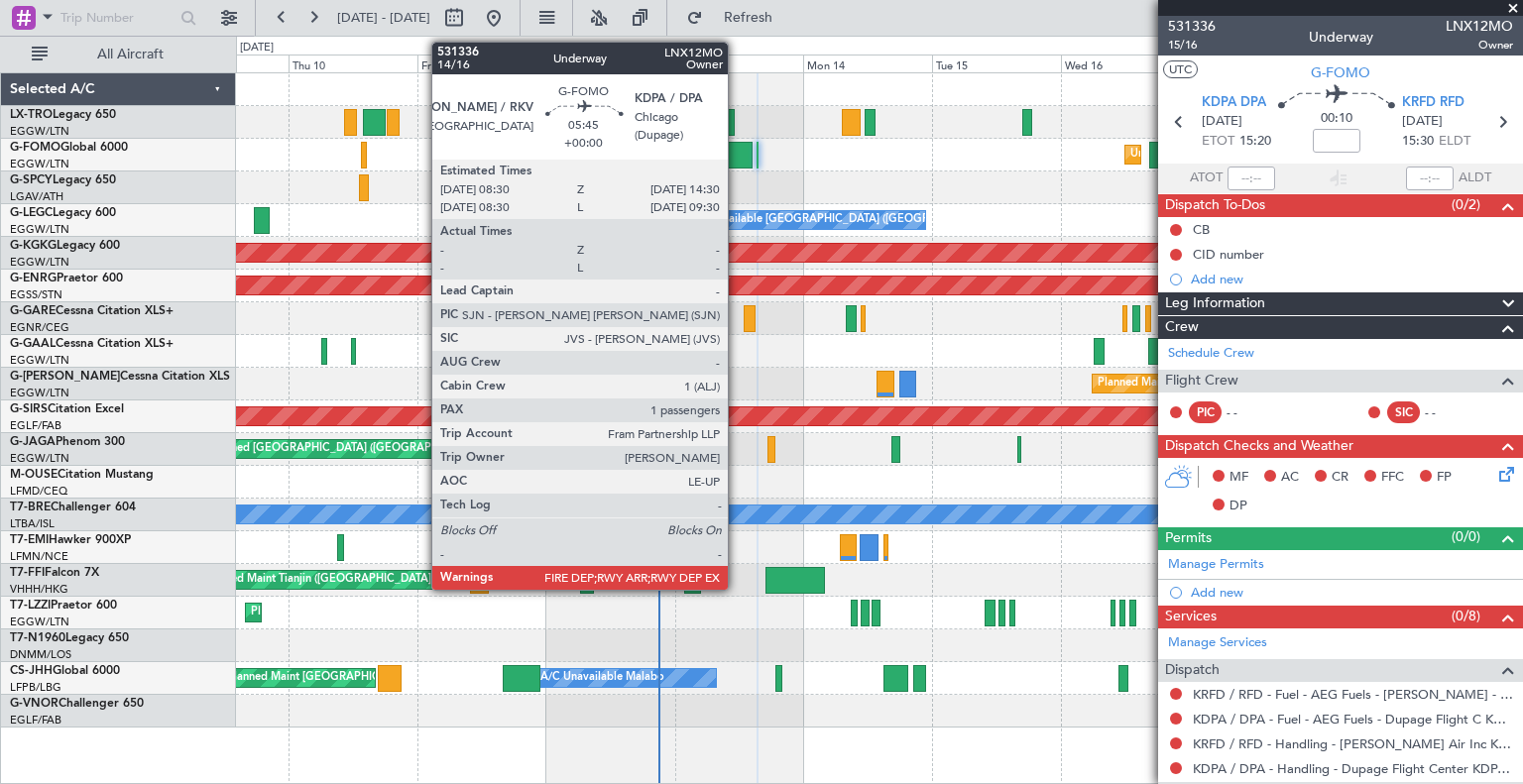 click 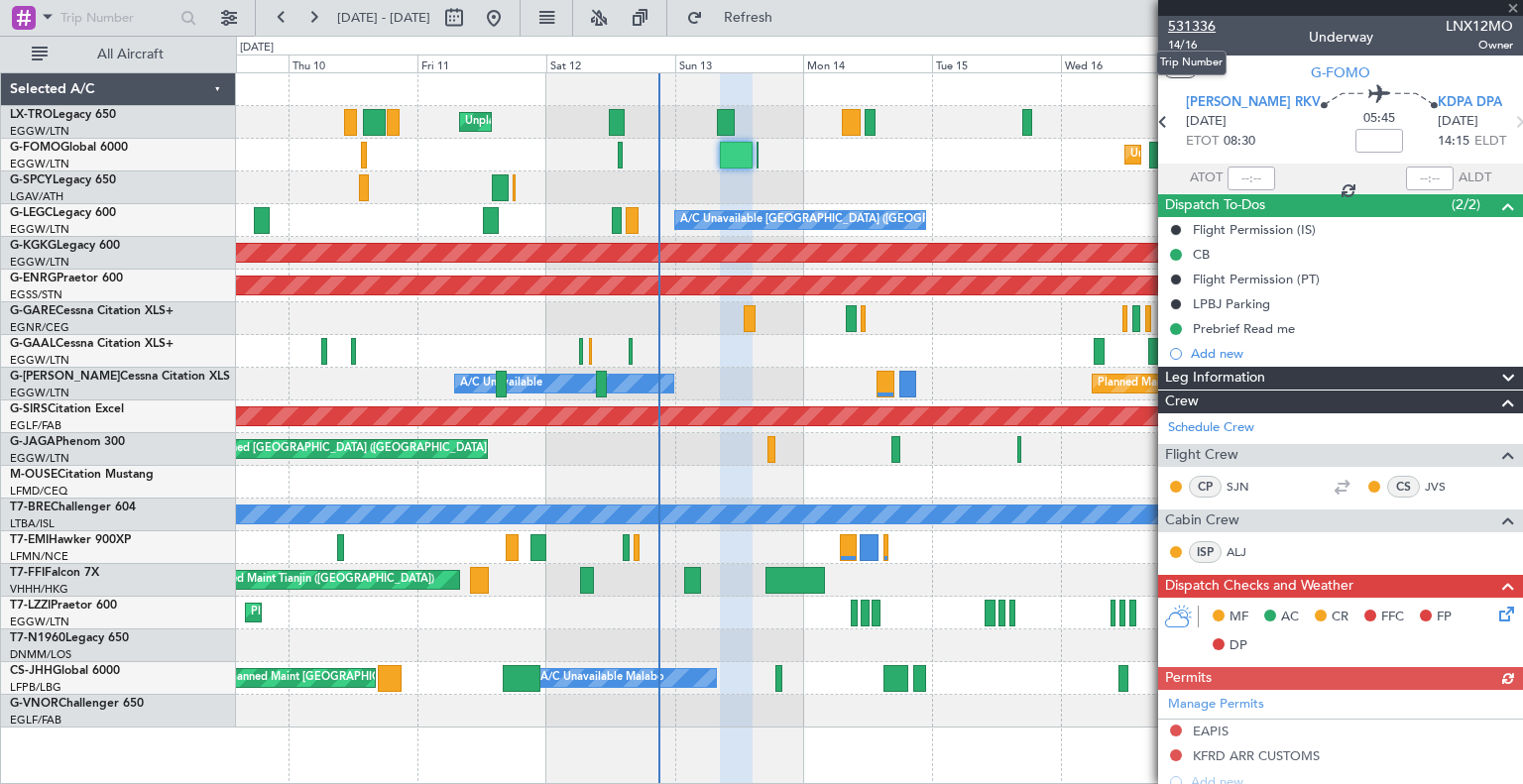 click on "531336" at bounding box center (1192, 26) 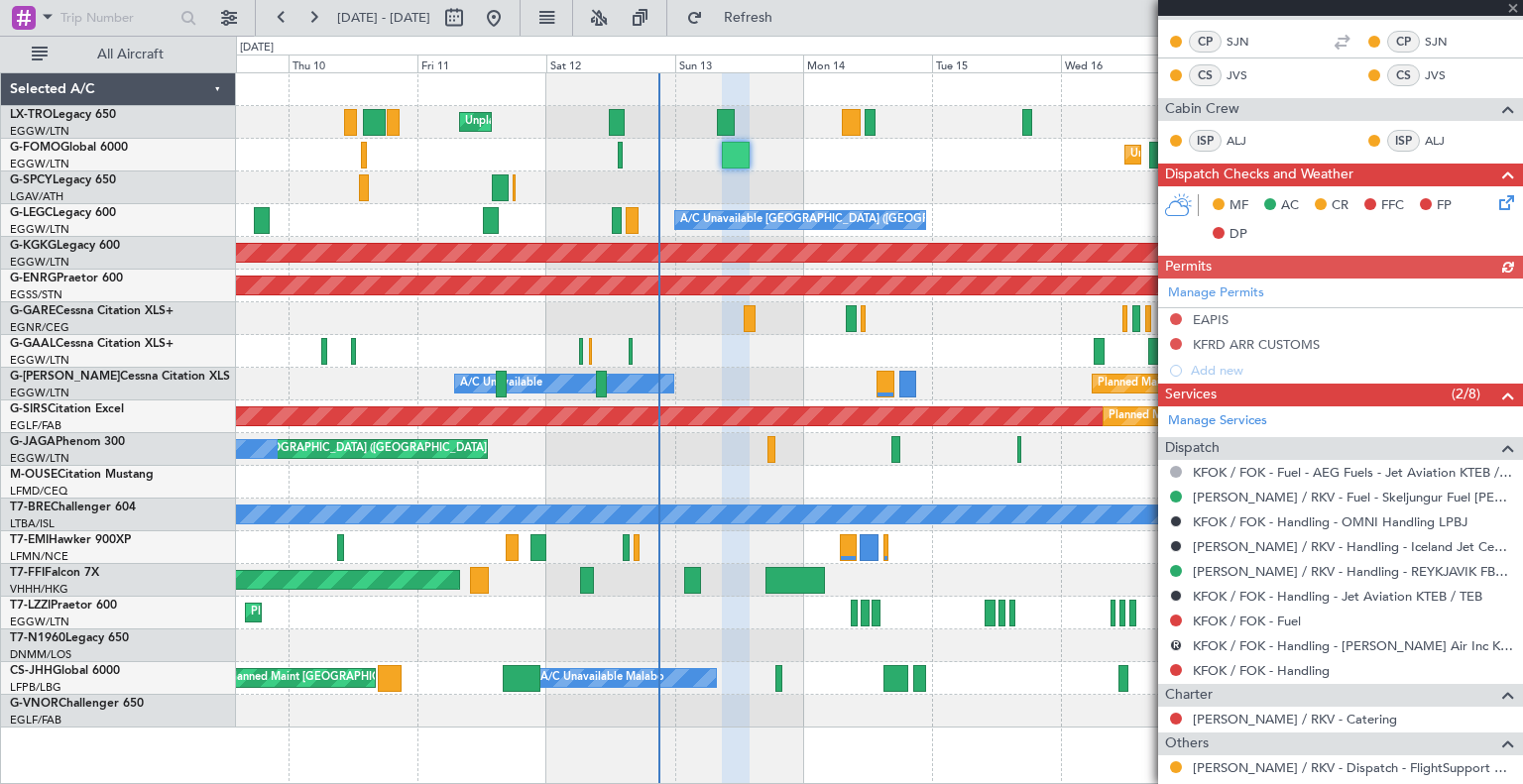 scroll, scrollTop: 447, scrollLeft: 0, axis: vertical 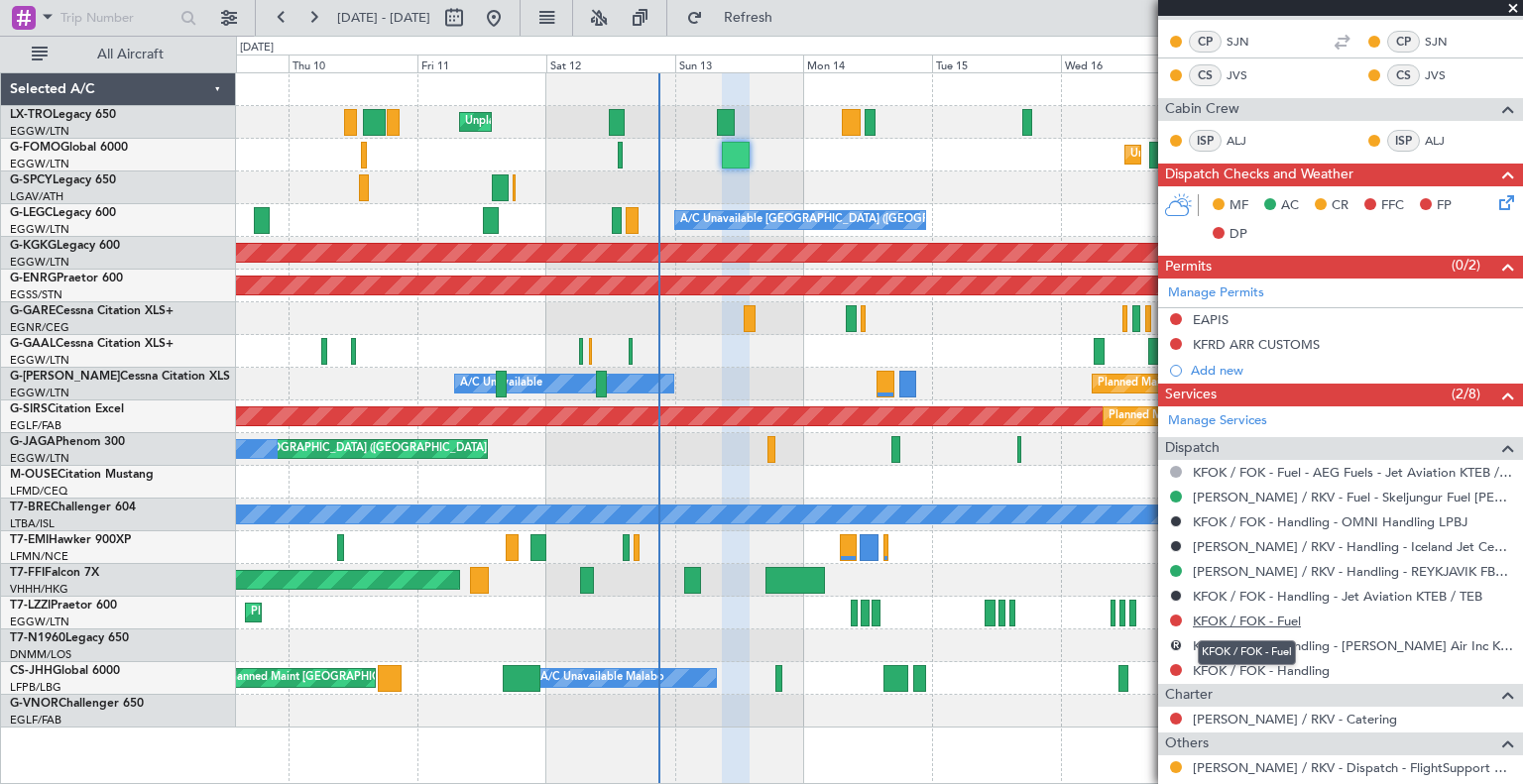 click on "KFOK / FOK - Fuel" at bounding box center [1246, 620] 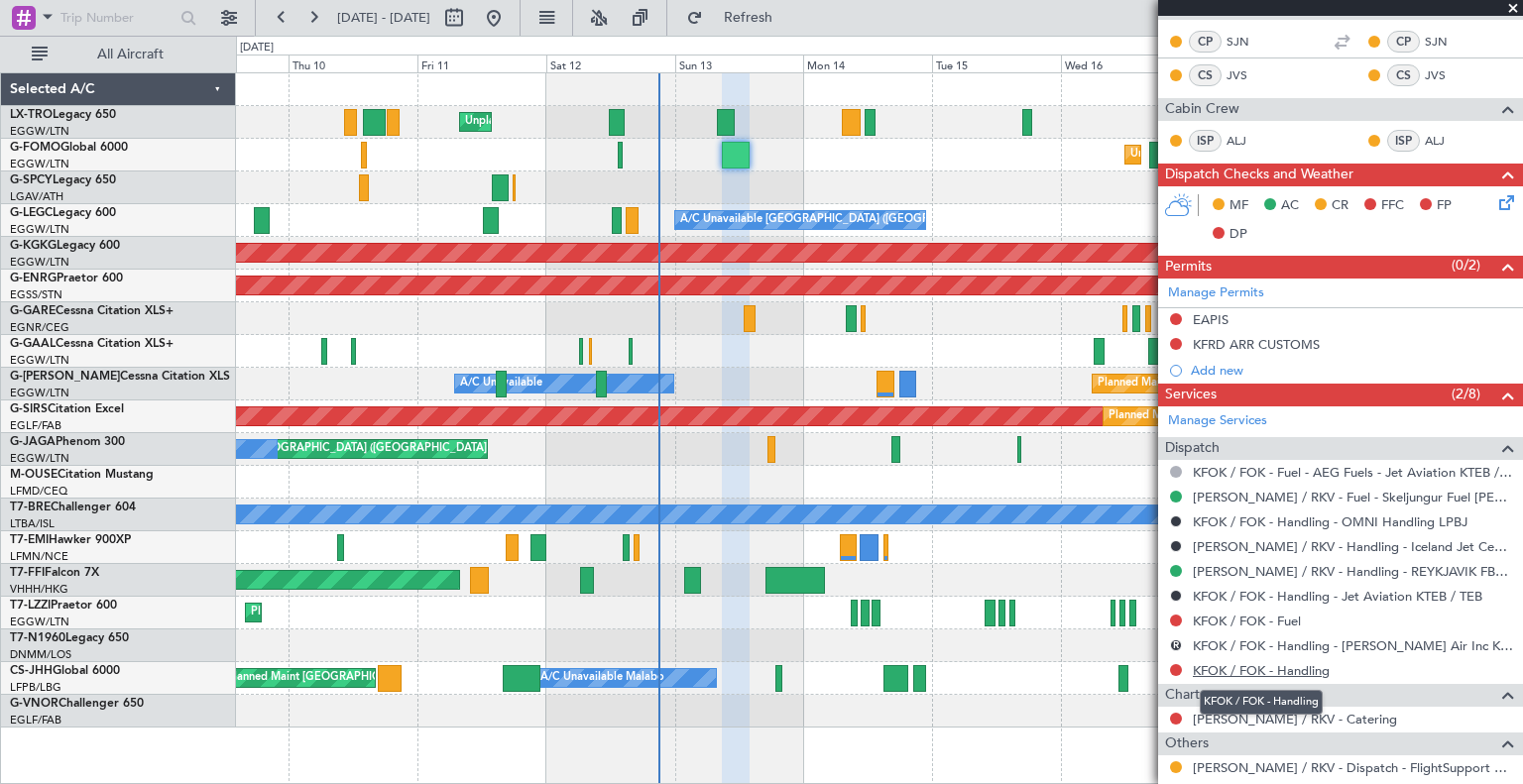 click on "KFOK / FOK - Handling" at bounding box center (1261, 670) 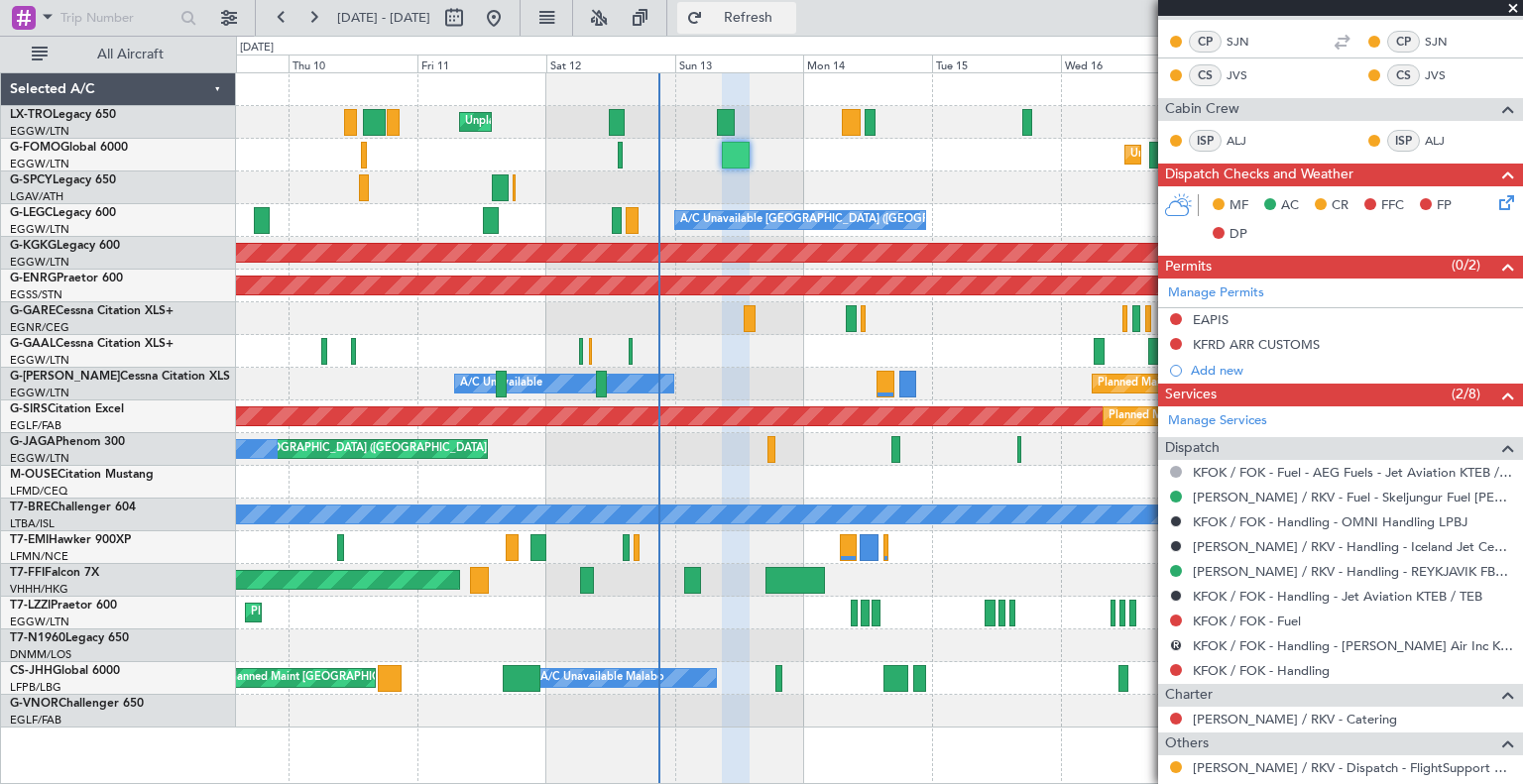 click on "Refresh" 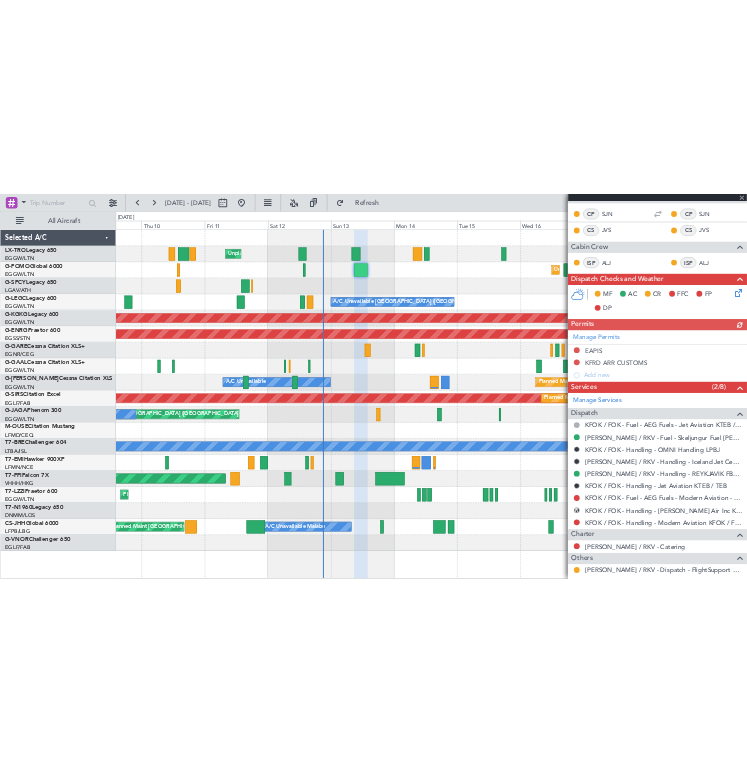 scroll, scrollTop: 594, scrollLeft: 0, axis: vertical 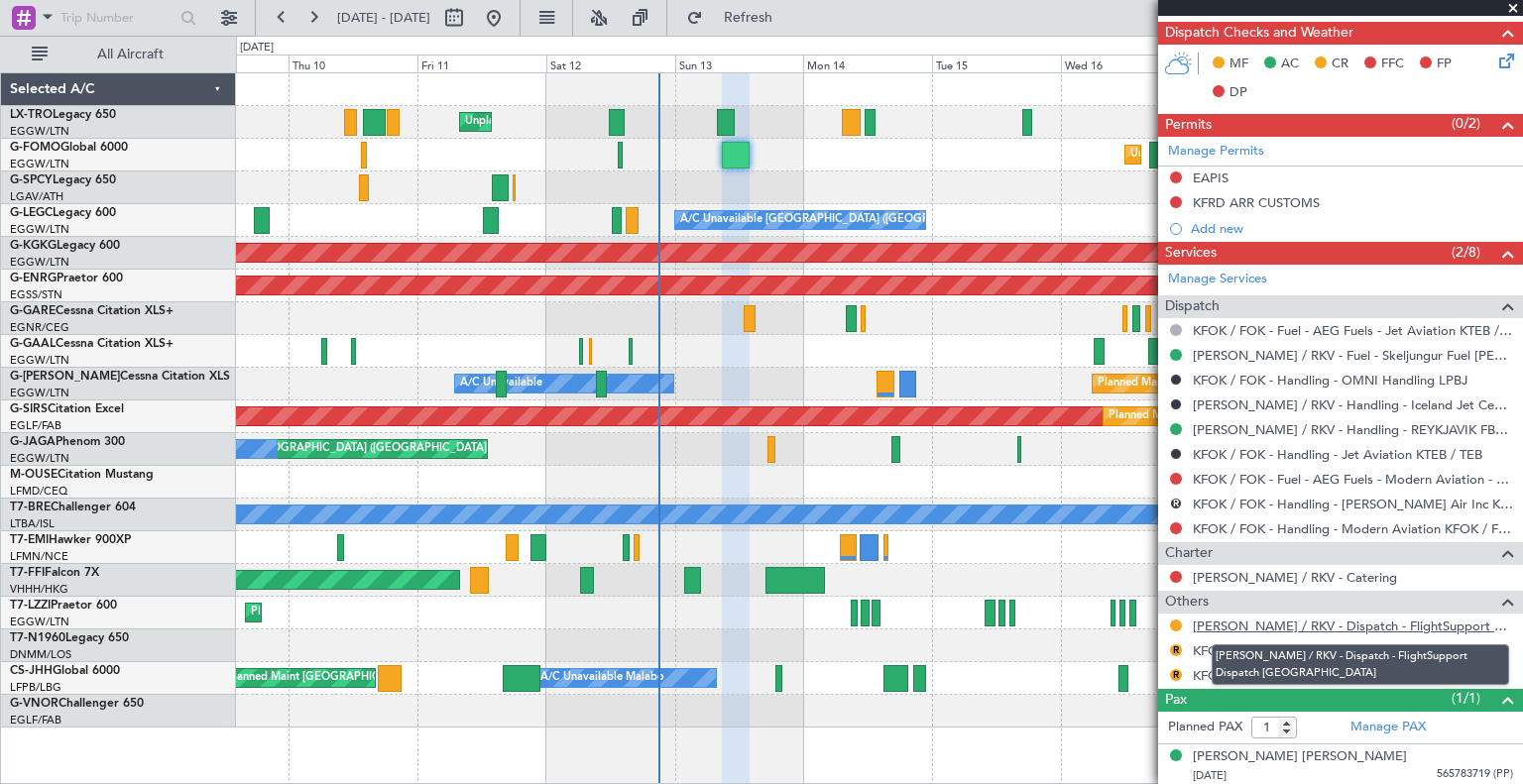 click on "[PERSON_NAME] / RKV - Dispatch - FlightSupport Dispatch [GEOGRAPHIC_DATA]" at bounding box center (1352, 625) 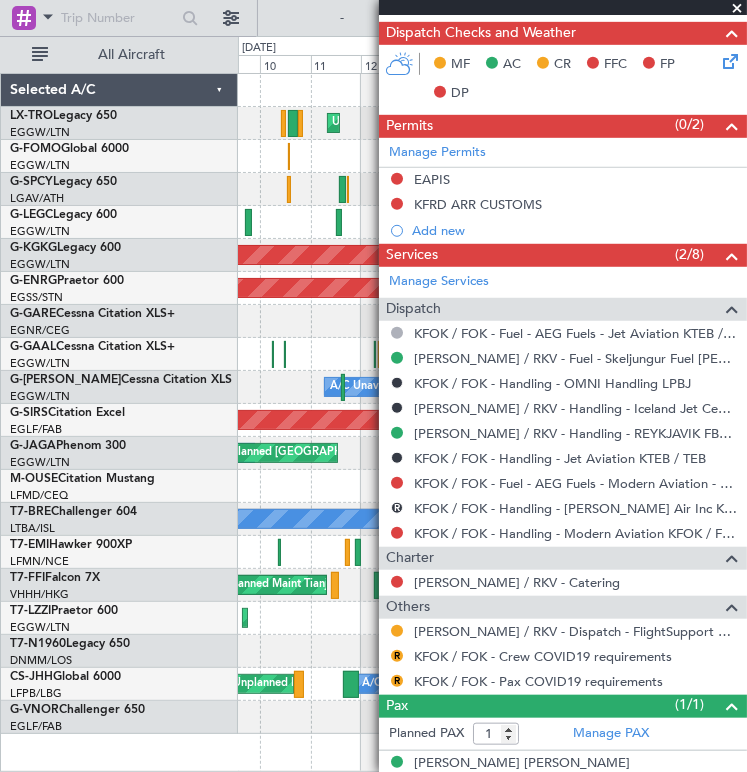 click at bounding box center (737, 9) 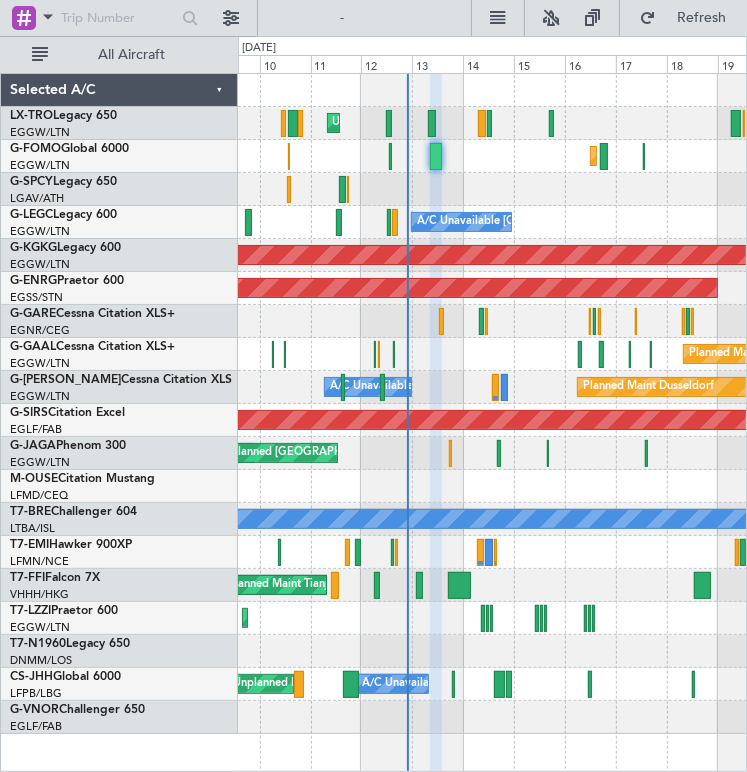 type on "0" 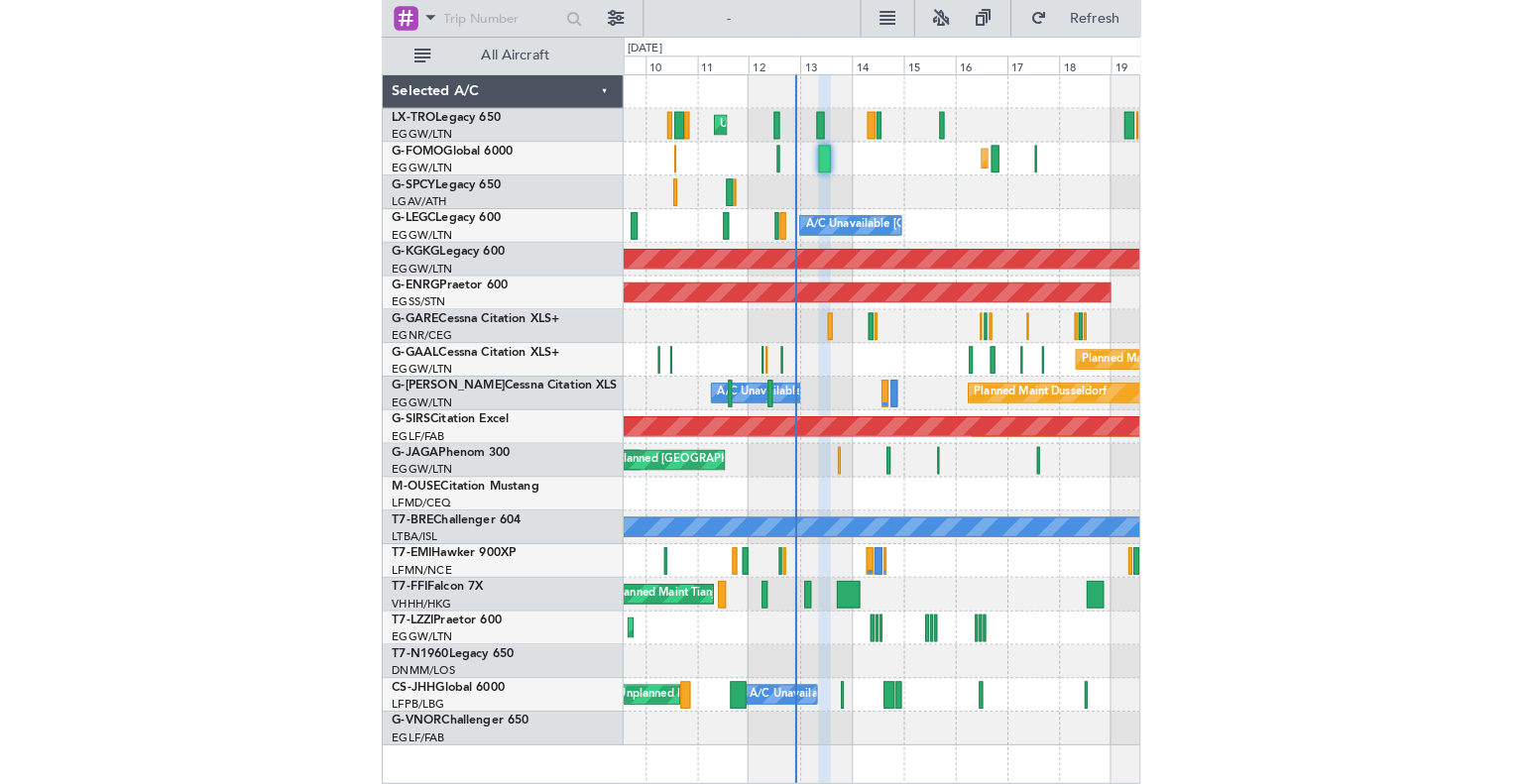 scroll, scrollTop: 0, scrollLeft: 0, axis: both 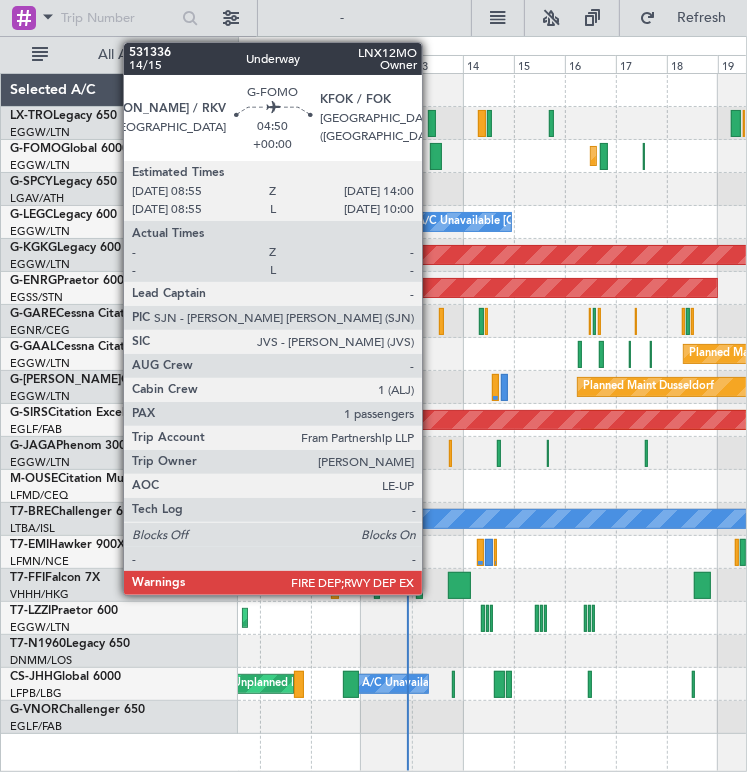 click 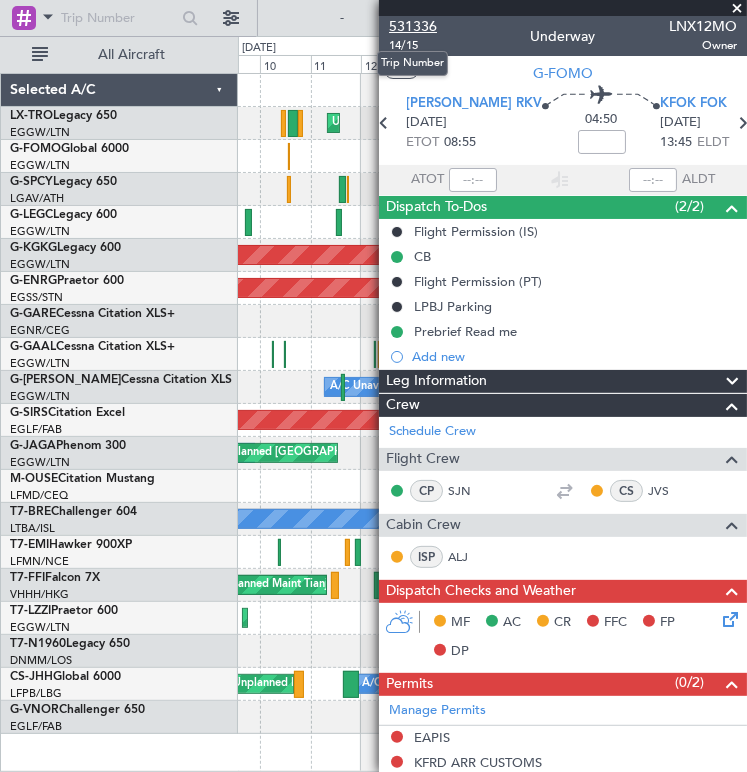 click on "531336" at bounding box center (413, 26) 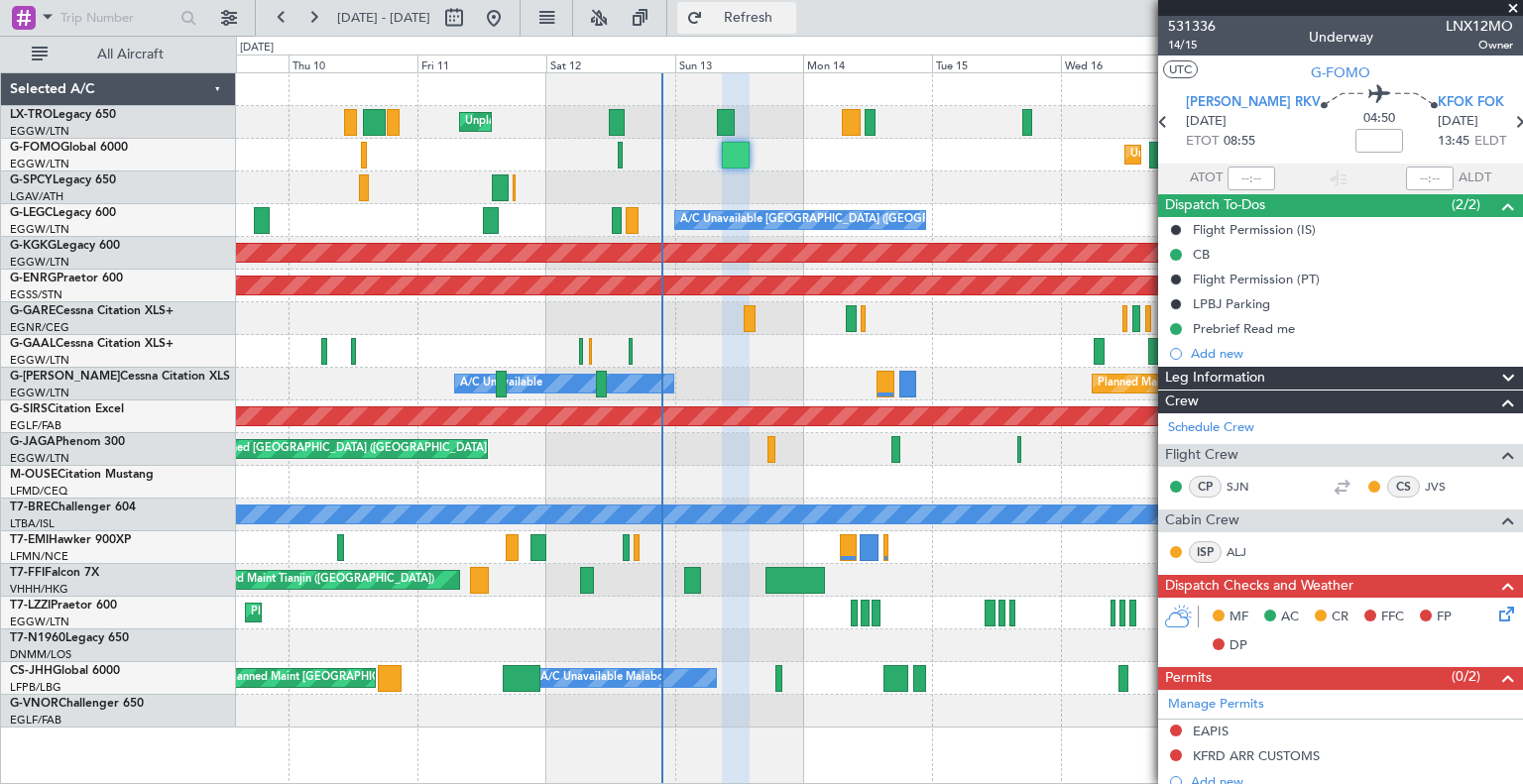 click on "Refresh" 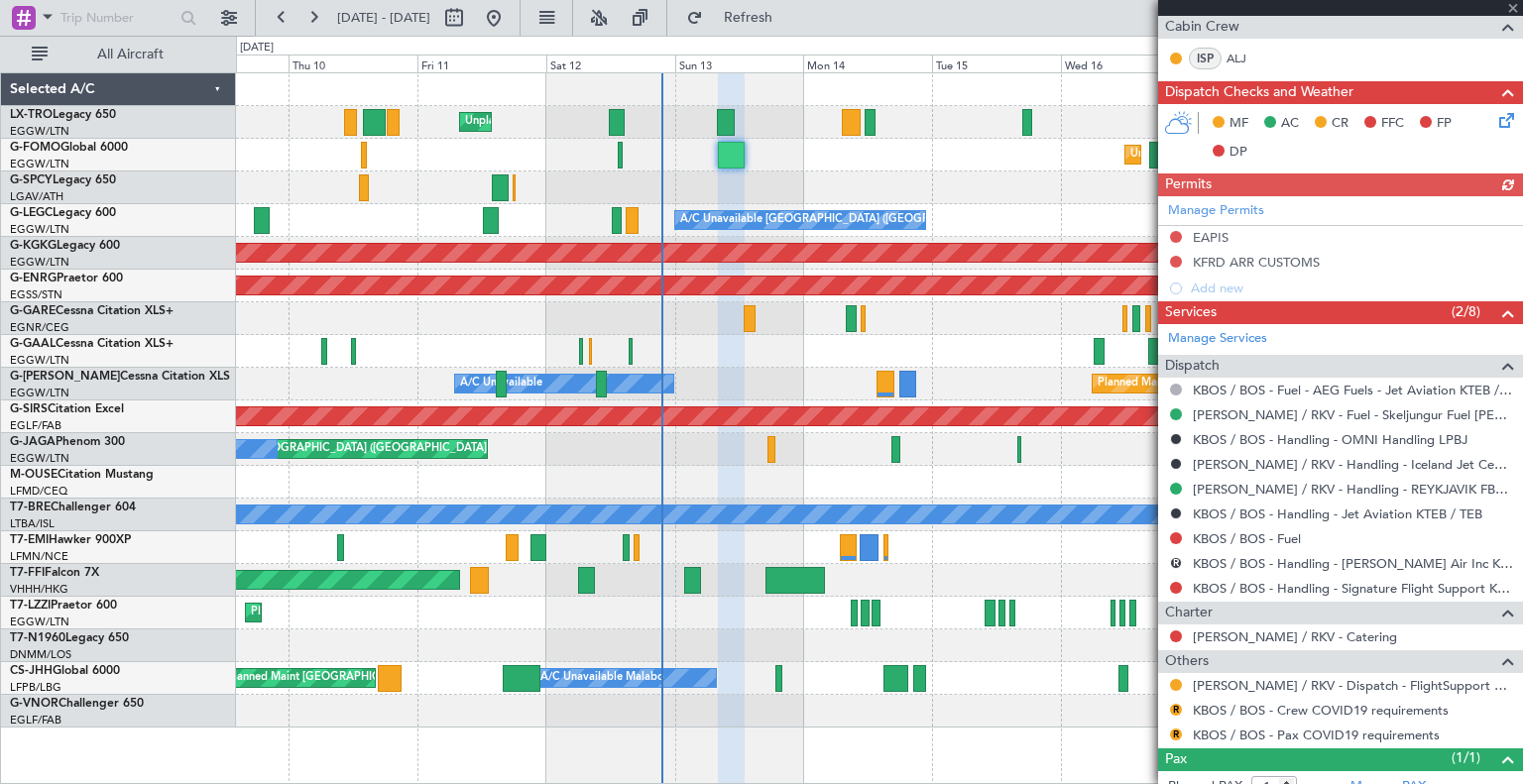 scroll, scrollTop: 495, scrollLeft: 0, axis: vertical 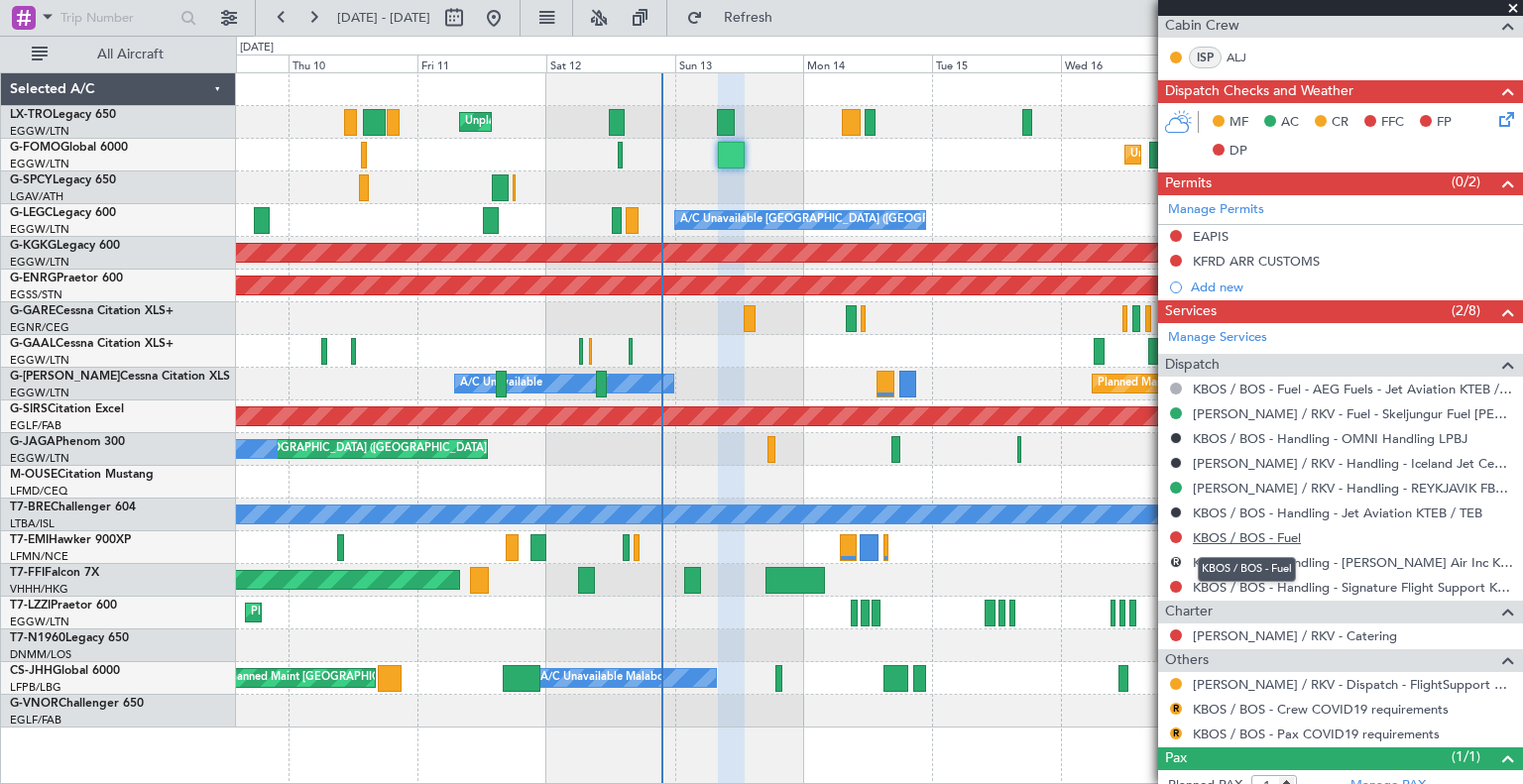 click on "KBOS / BOS - Fuel" at bounding box center [1246, 537] 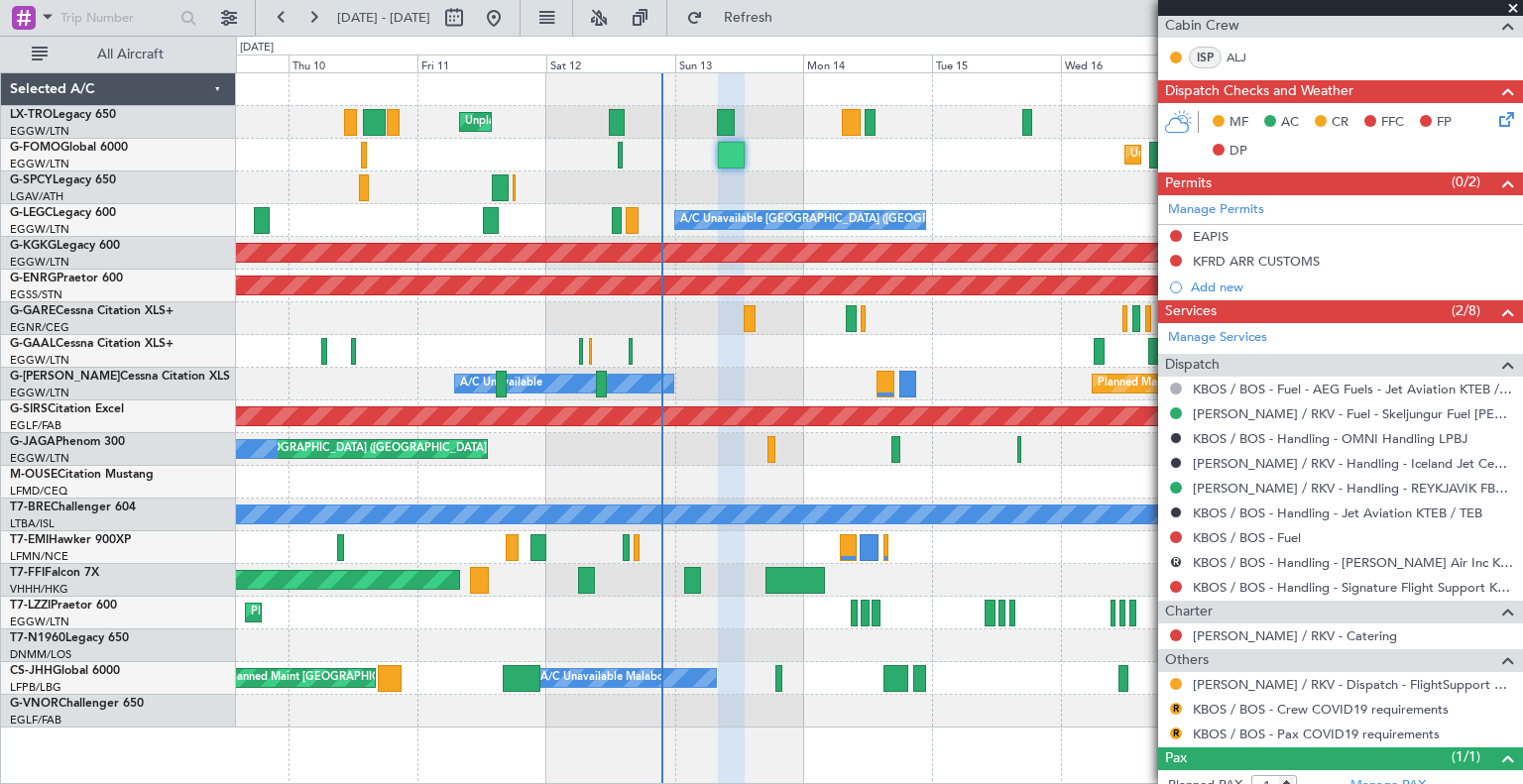 scroll, scrollTop: 554, scrollLeft: 0, axis: vertical 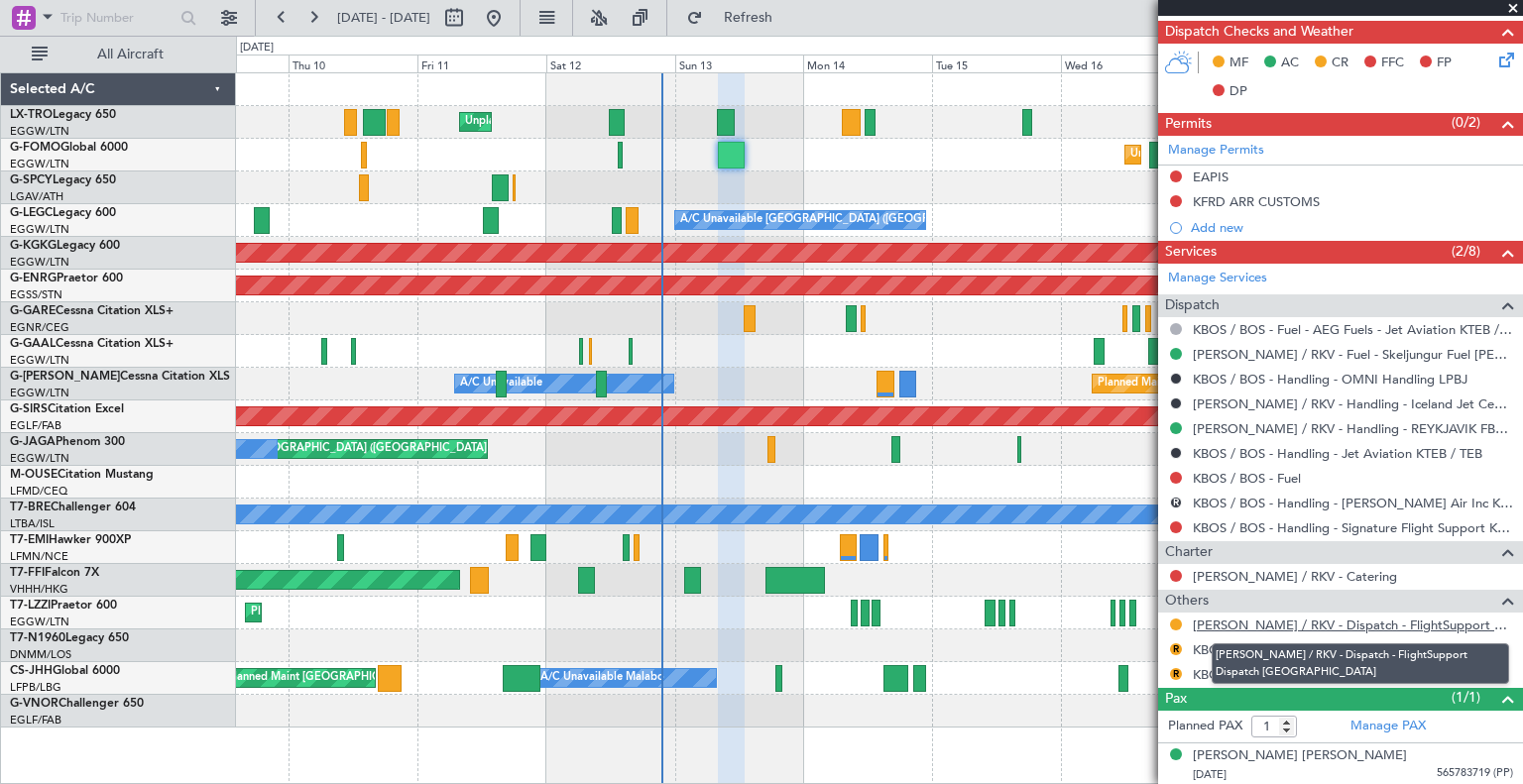 click on "[PERSON_NAME] / RKV - Dispatch - FlightSupport Dispatch [GEOGRAPHIC_DATA]" at bounding box center (1352, 624) 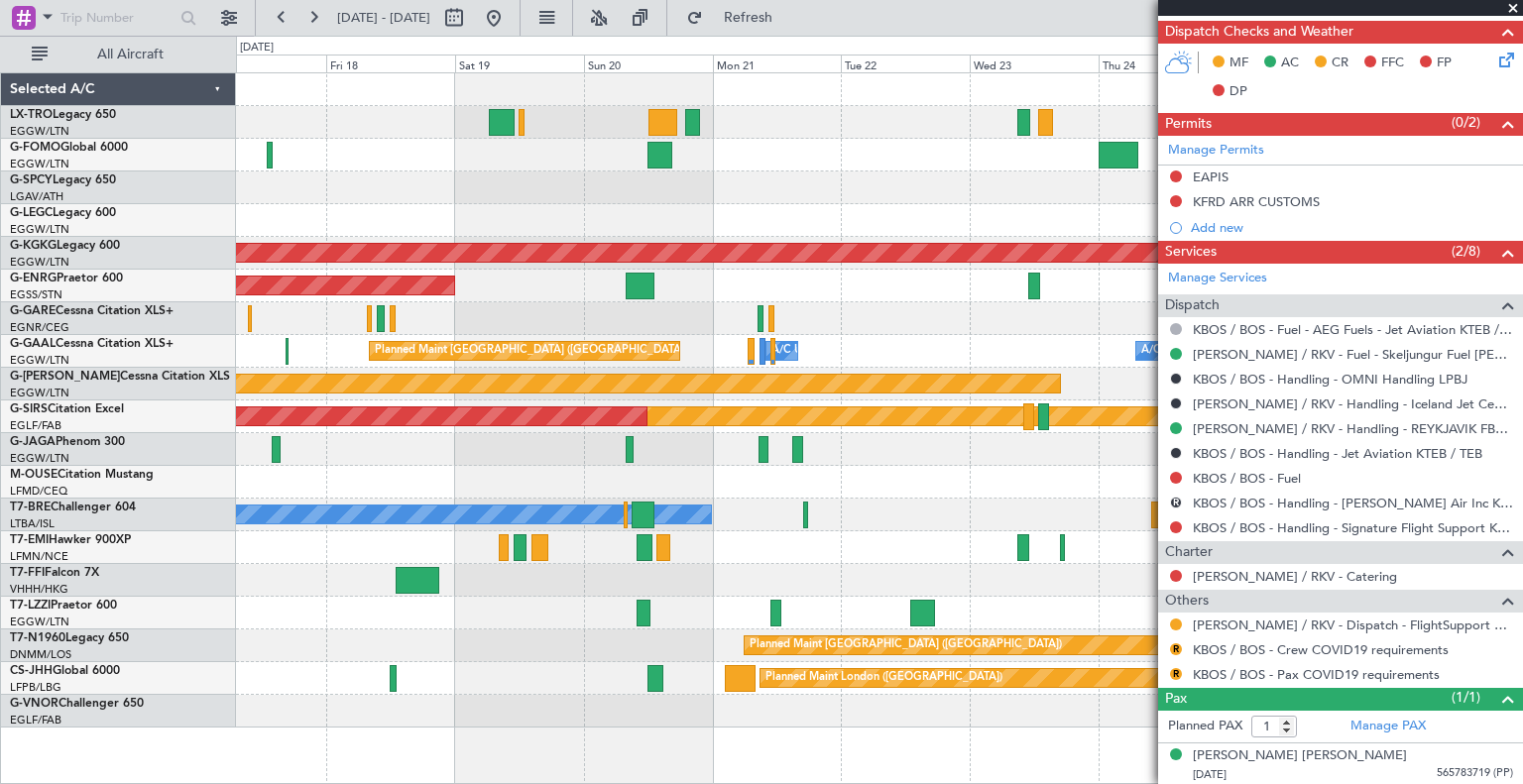 click on "Unplanned Maint [US_STATE] ([GEOGRAPHIC_DATA])
A/C Unavailable [GEOGRAPHIC_DATA] ([GEOGRAPHIC_DATA])
AOG Maint [GEOGRAPHIC_DATA] ([GEOGRAPHIC_DATA])
AOG Maint [GEOGRAPHIC_DATA] ([GEOGRAPHIC_DATA])
Owner
Planned Maint [GEOGRAPHIC_DATA] ([GEOGRAPHIC_DATA])
A/C Unavailable
A/C Unavailable
Owner [GEOGRAPHIC_DATA] ([GEOGRAPHIC_DATA])
A/C Unavailable
A/C Unavailable
Planned [GEOGRAPHIC_DATA]
Planned Maint [GEOGRAPHIC_DATA] ([GEOGRAPHIC_DATA])
AOG Maint London ([GEOGRAPHIC_DATA])
A/C Unavailable
Planned Maint [GEOGRAPHIC_DATA] ([GEOGRAPHIC_DATA])
Planned Maint [GEOGRAPHIC_DATA] ([GEOGRAPHIC_DATA])
Selected A/C
LX-TRO  Legacy 650
EGGW/LTN
[GEOGRAPHIC_DATA] ([GEOGRAPHIC_DATA])
G-FOMO  Global 6000
EGGW/LTN
[GEOGRAPHIC_DATA] ([GEOGRAPHIC_DATA])
G-SPCY  Legacy 650" 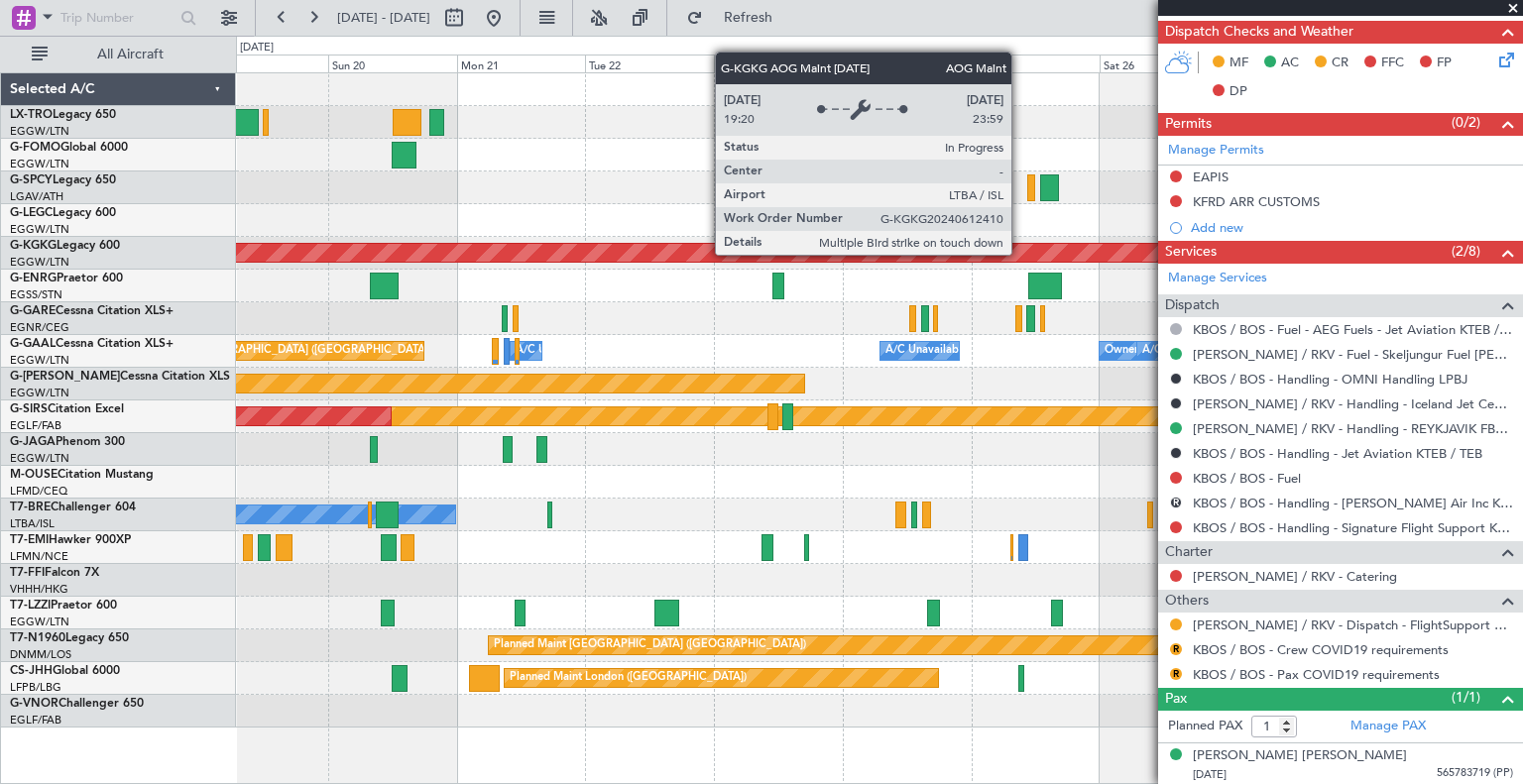 click on "AOG Maint [GEOGRAPHIC_DATA] (Ataturk)" at bounding box center (879, 253) 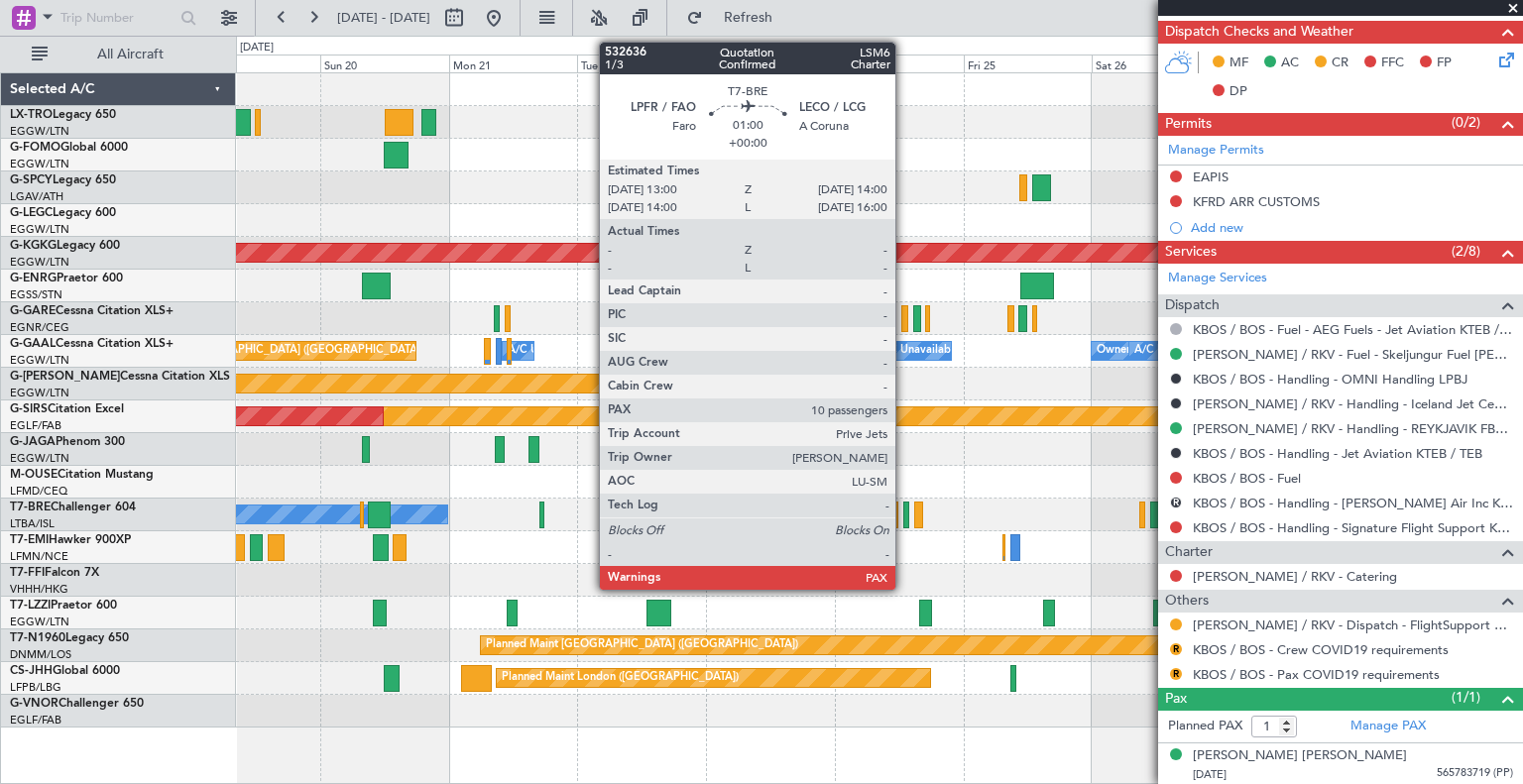 click 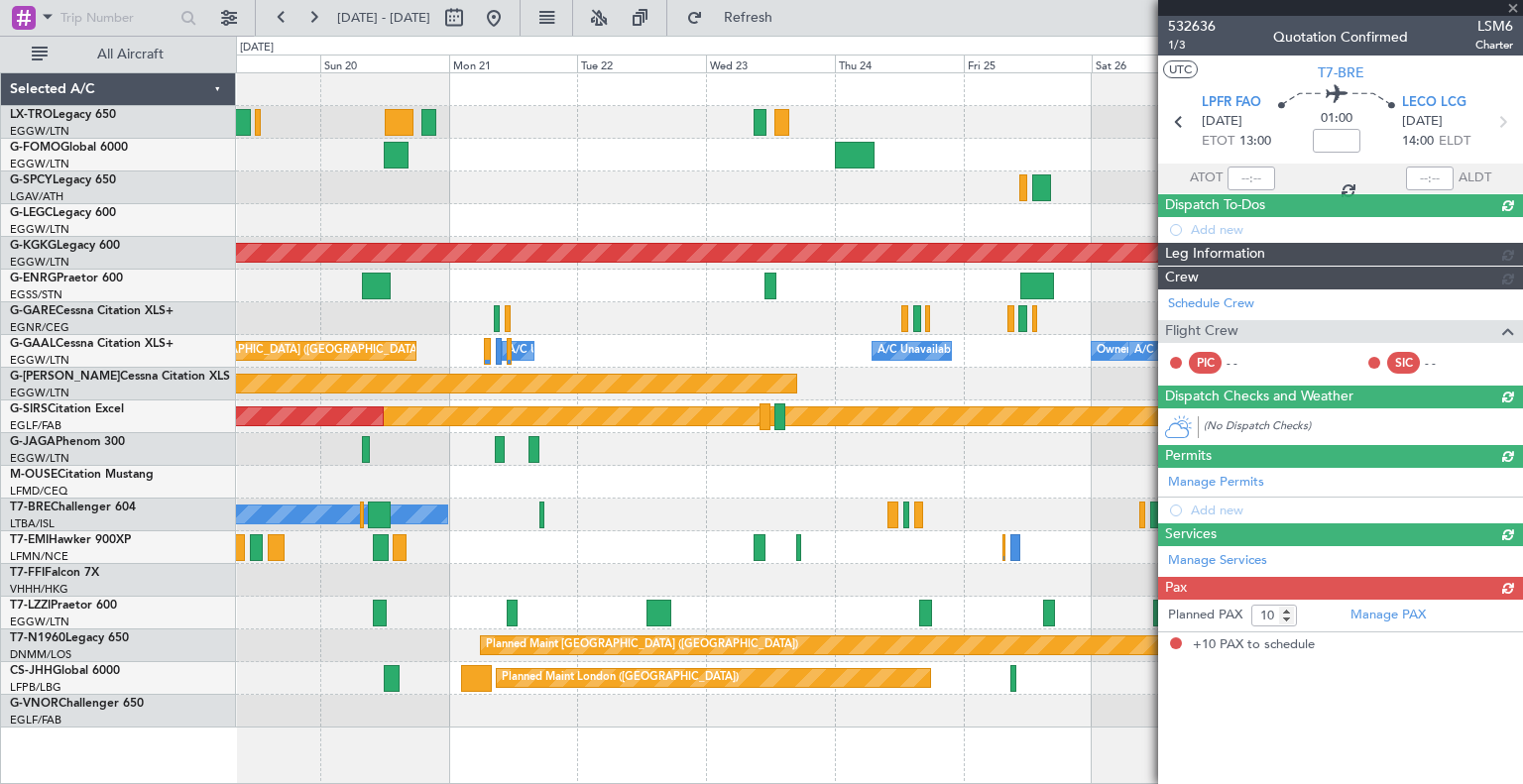 scroll, scrollTop: 0, scrollLeft: 0, axis: both 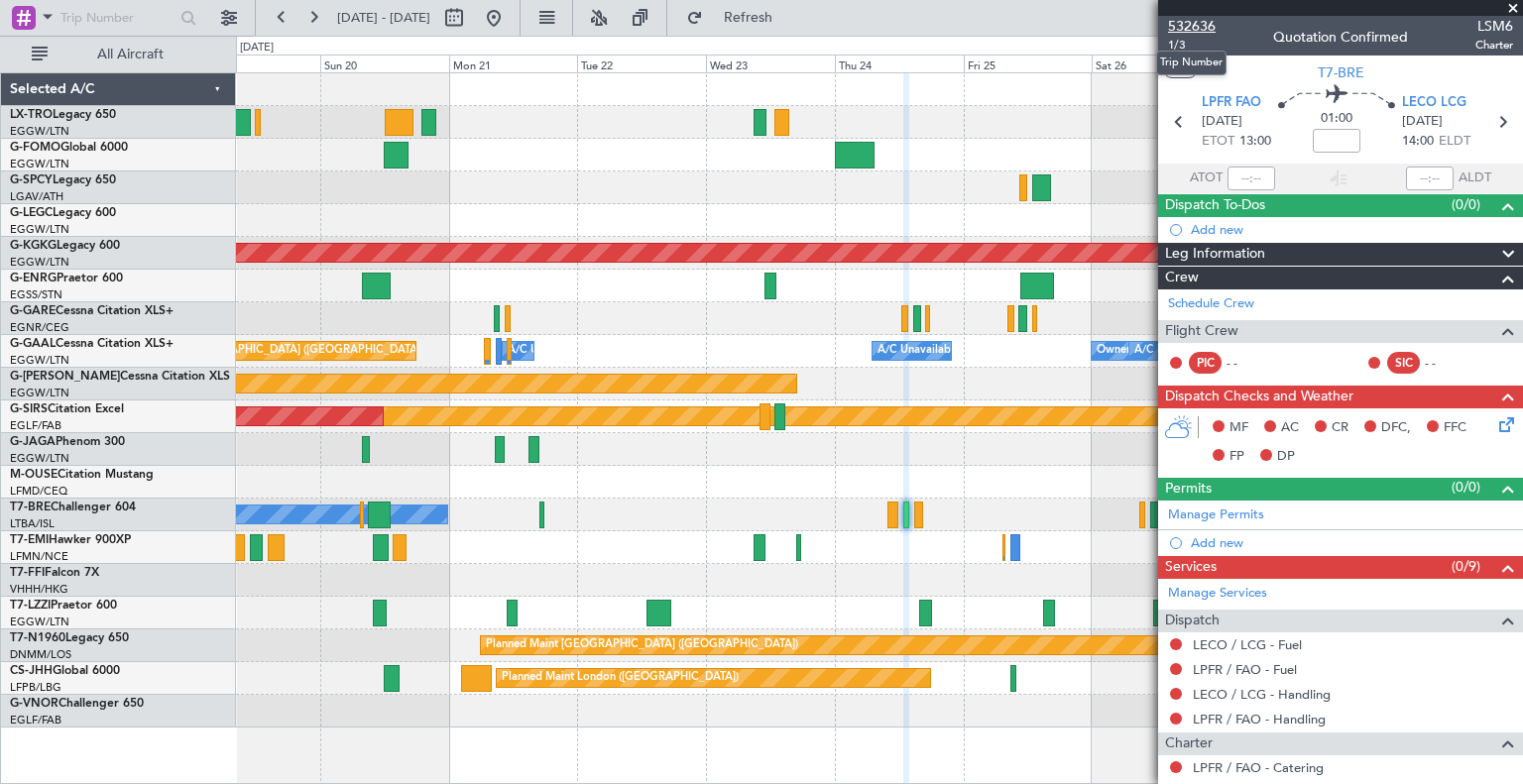 click on "532636" at bounding box center [1192, 26] 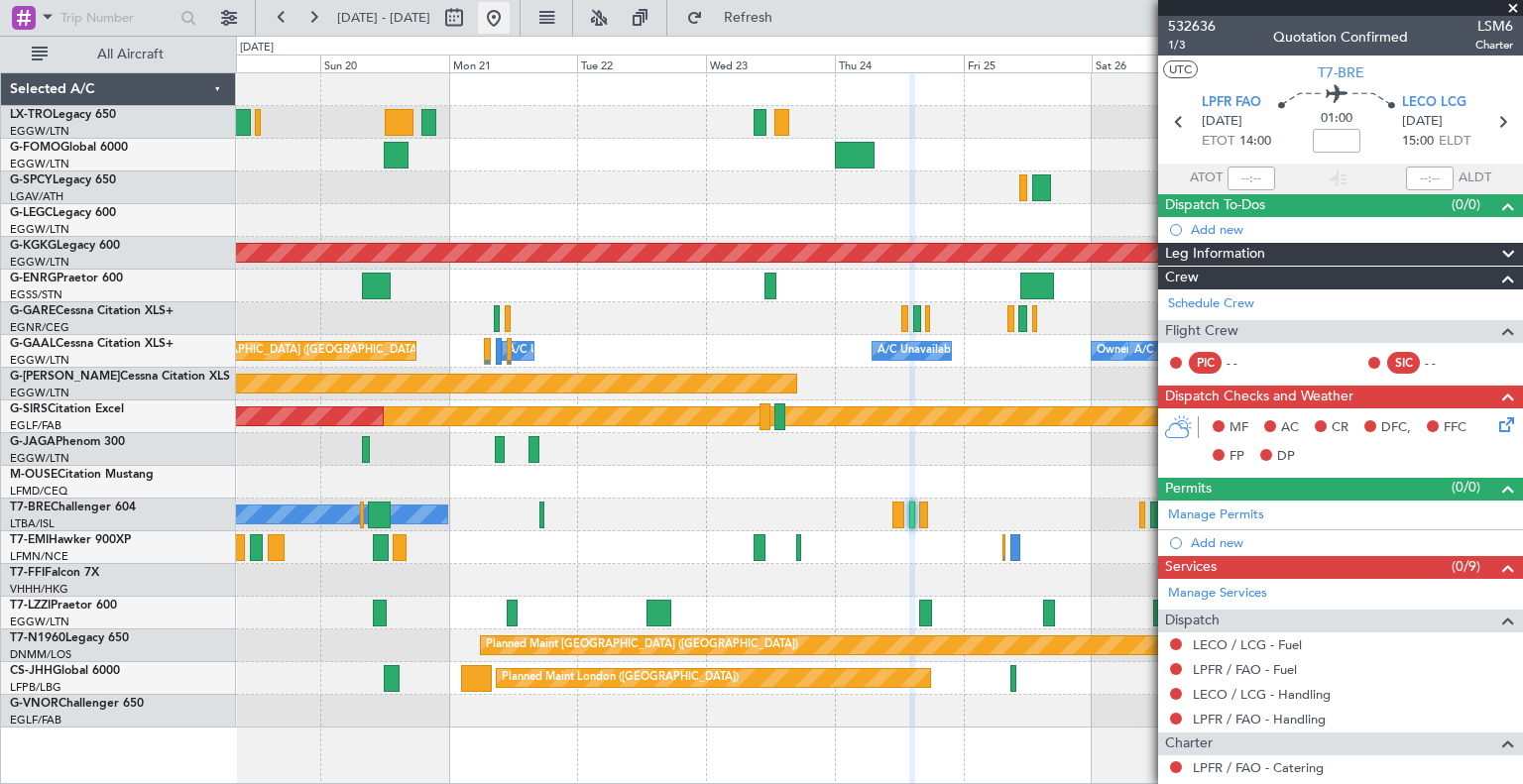 click at bounding box center [494, 18] 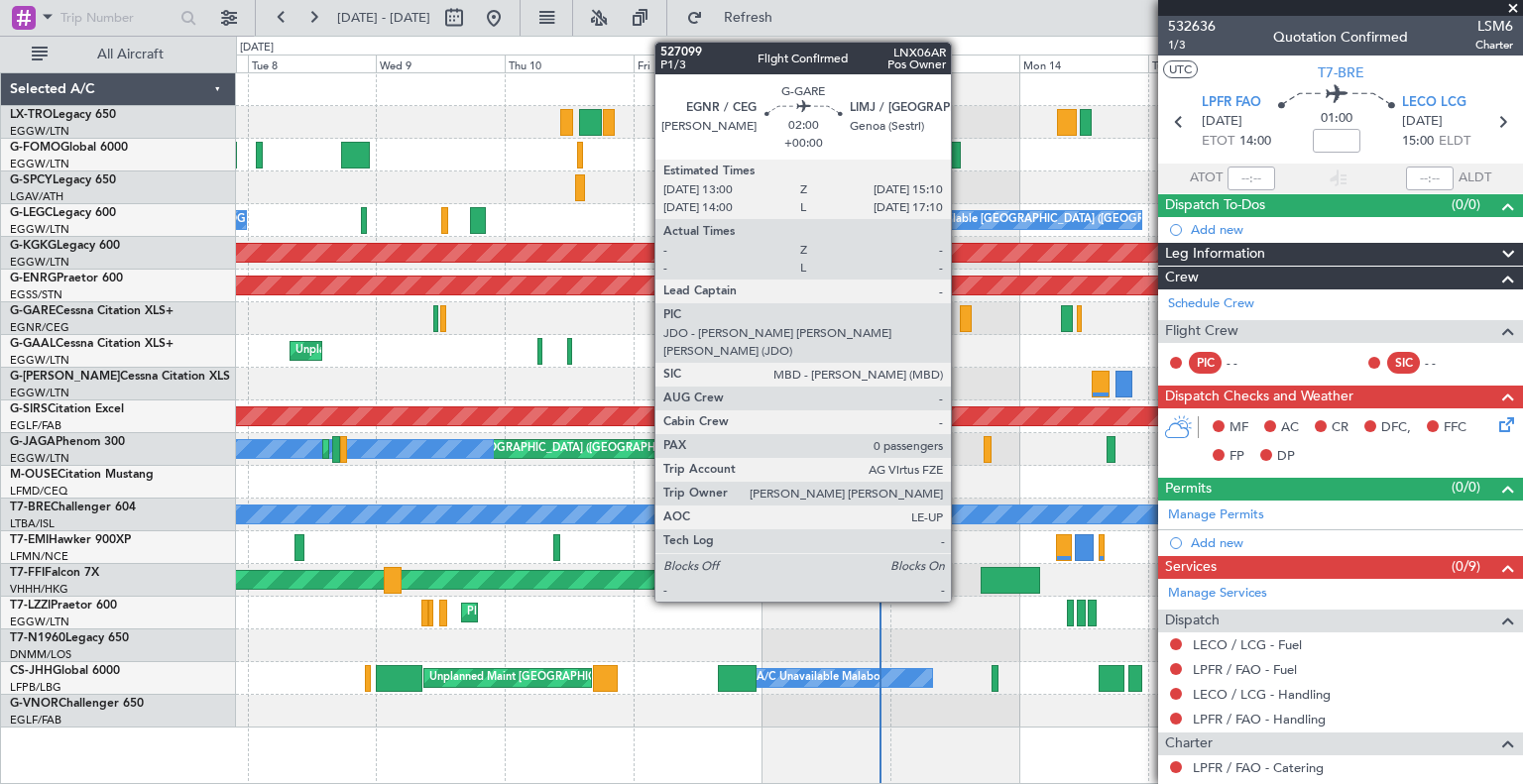 click 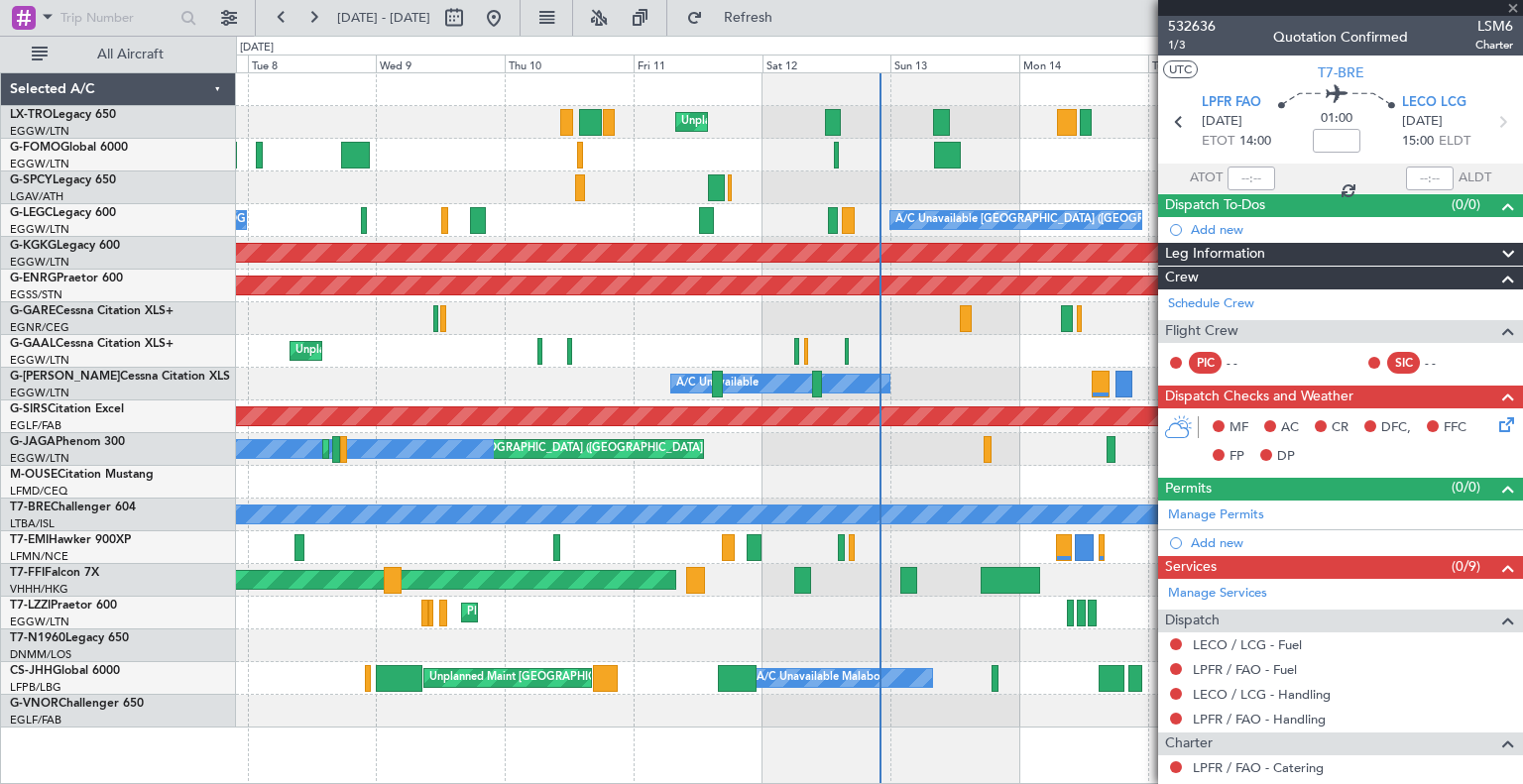 type on "0" 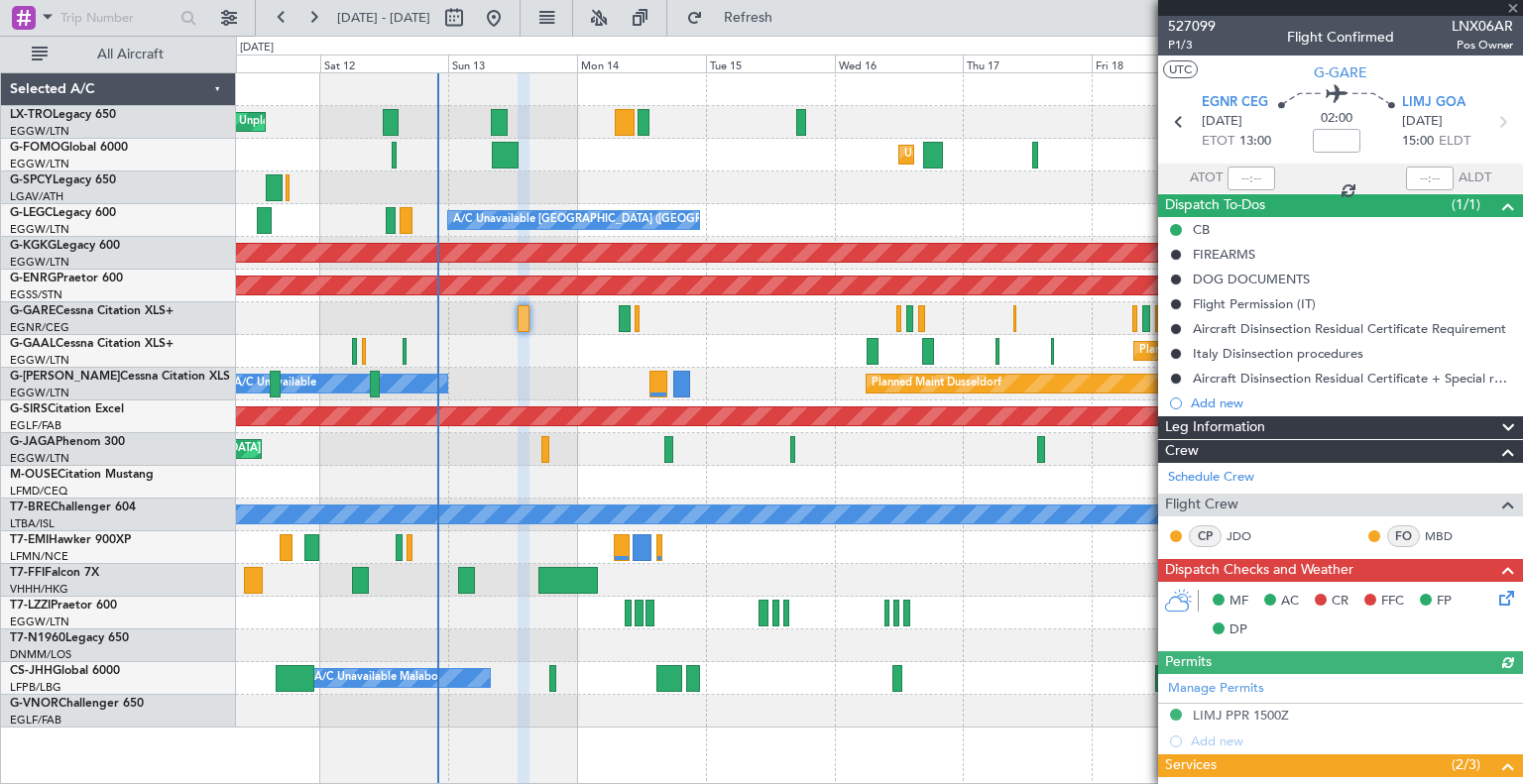 click on "Unplanned Maint [GEOGRAPHIC_DATA] ([GEOGRAPHIC_DATA])
Unplanned Maint [US_STATE] ([GEOGRAPHIC_DATA])
A/C Unavailable [GEOGRAPHIC_DATA] ([GEOGRAPHIC_DATA])
AOG Maint [GEOGRAPHIC_DATA] ([GEOGRAPHIC_DATA])
AOG Maint [GEOGRAPHIC_DATA] ([GEOGRAPHIC_DATA])
A/C Unavailable
Planned Maint [GEOGRAPHIC_DATA] ([GEOGRAPHIC_DATA])
A/C Unavailable
Planned [GEOGRAPHIC_DATA]
A/C Unavailable
Planned Maint [GEOGRAPHIC_DATA] ([GEOGRAPHIC_DATA])
AOG Maint London ([GEOGRAPHIC_DATA])
[GEOGRAPHIC_DATA] ([GEOGRAPHIC_DATA])
A/C Unavailable
A/C Unavailable
Planned Maint Tianjin ([GEOGRAPHIC_DATA])
[PERSON_NAME] [GEOGRAPHIC_DATA] ([GEOGRAPHIC_DATA] Capital)
Planned Maint [GEOGRAPHIC_DATA] ([GEOGRAPHIC_DATA])
Planned Maint [GEOGRAPHIC_DATA] ([GEOGRAPHIC_DATA])
A/C Unavailable Malabo
Unplanned Maint [GEOGRAPHIC_DATA] ([GEOGRAPHIC_DATA])
Planned Maint [GEOGRAPHIC_DATA] ([GEOGRAPHIC_DATA])" 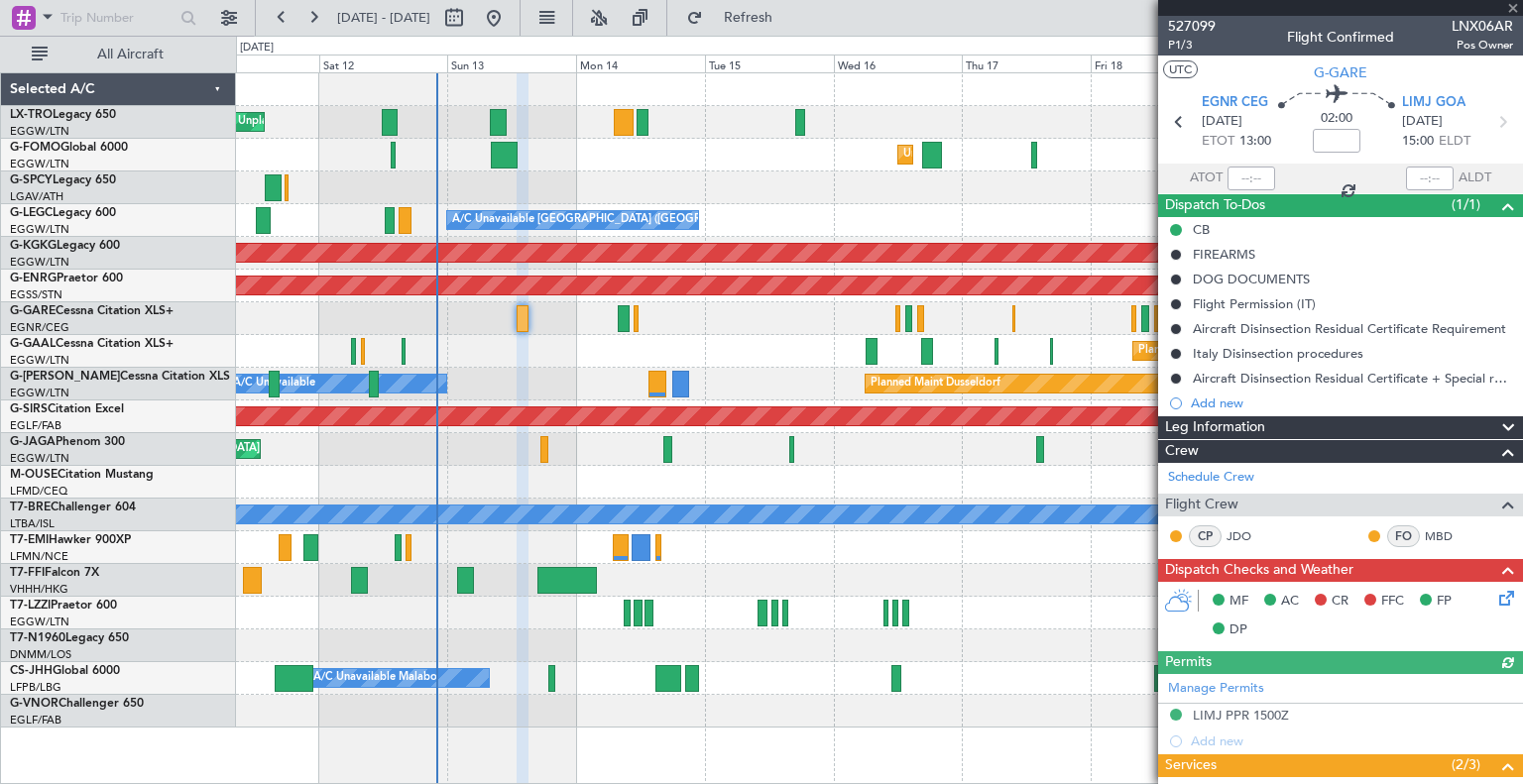 click 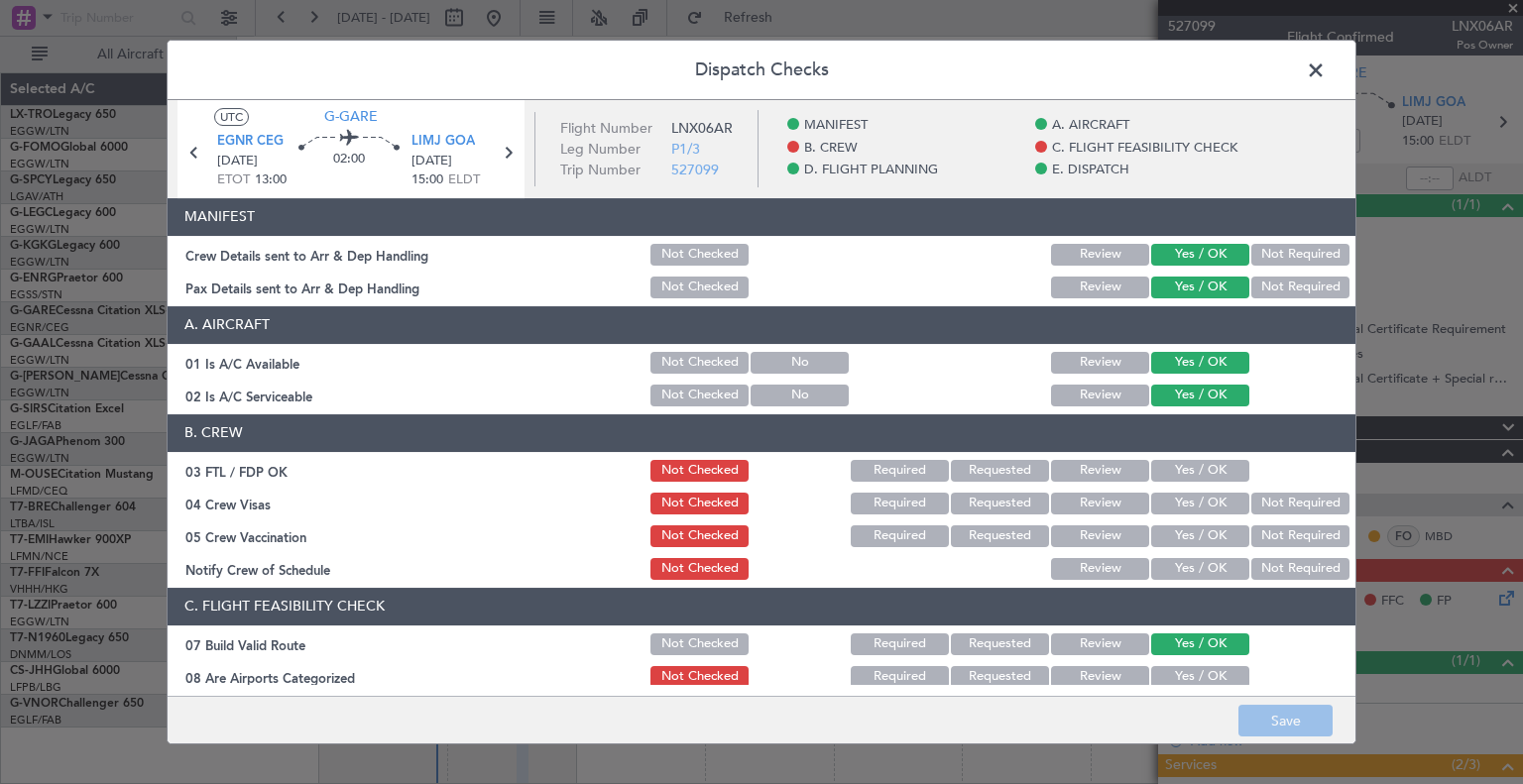 click on "Yes / OK" 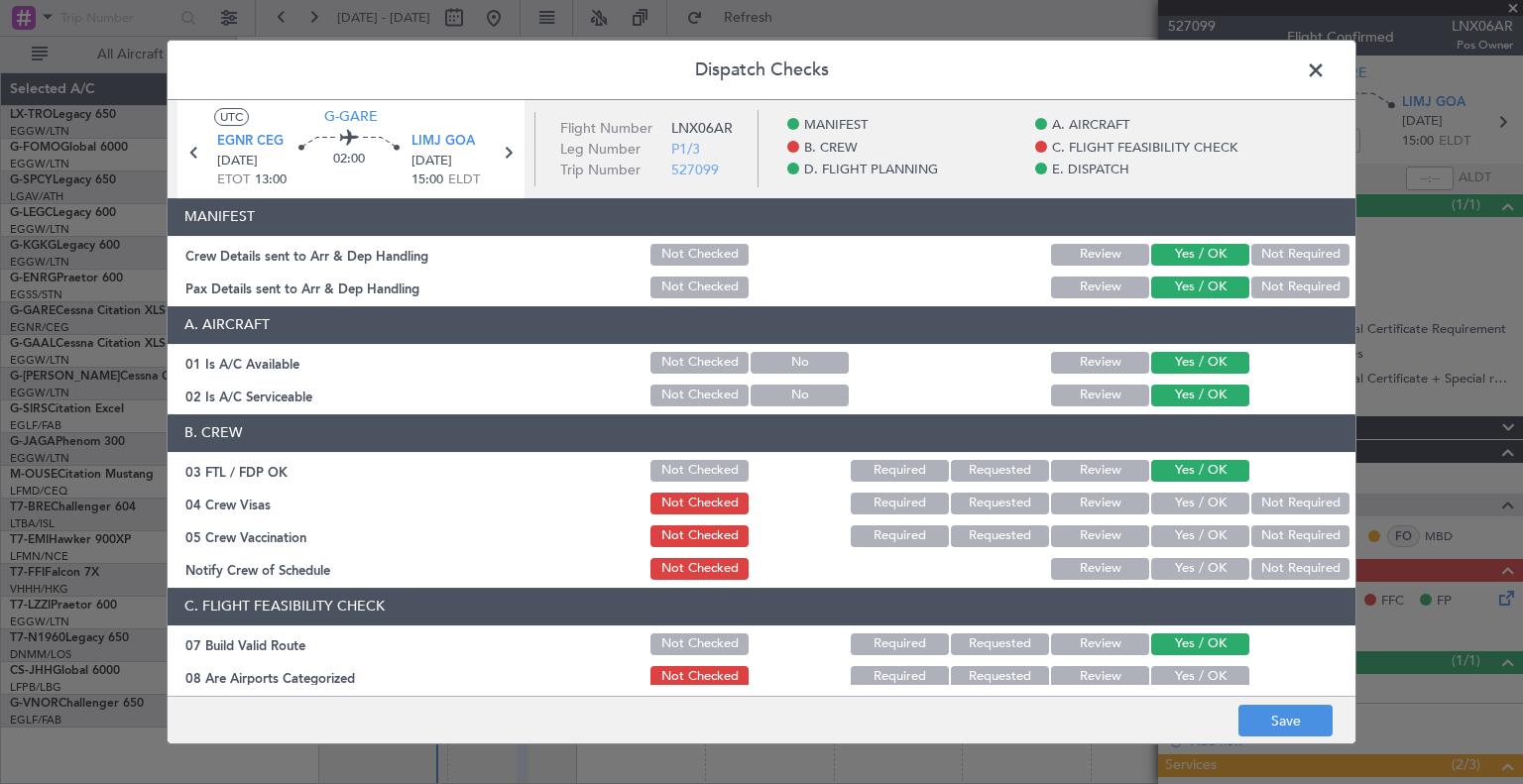 click on "Yes / OK" 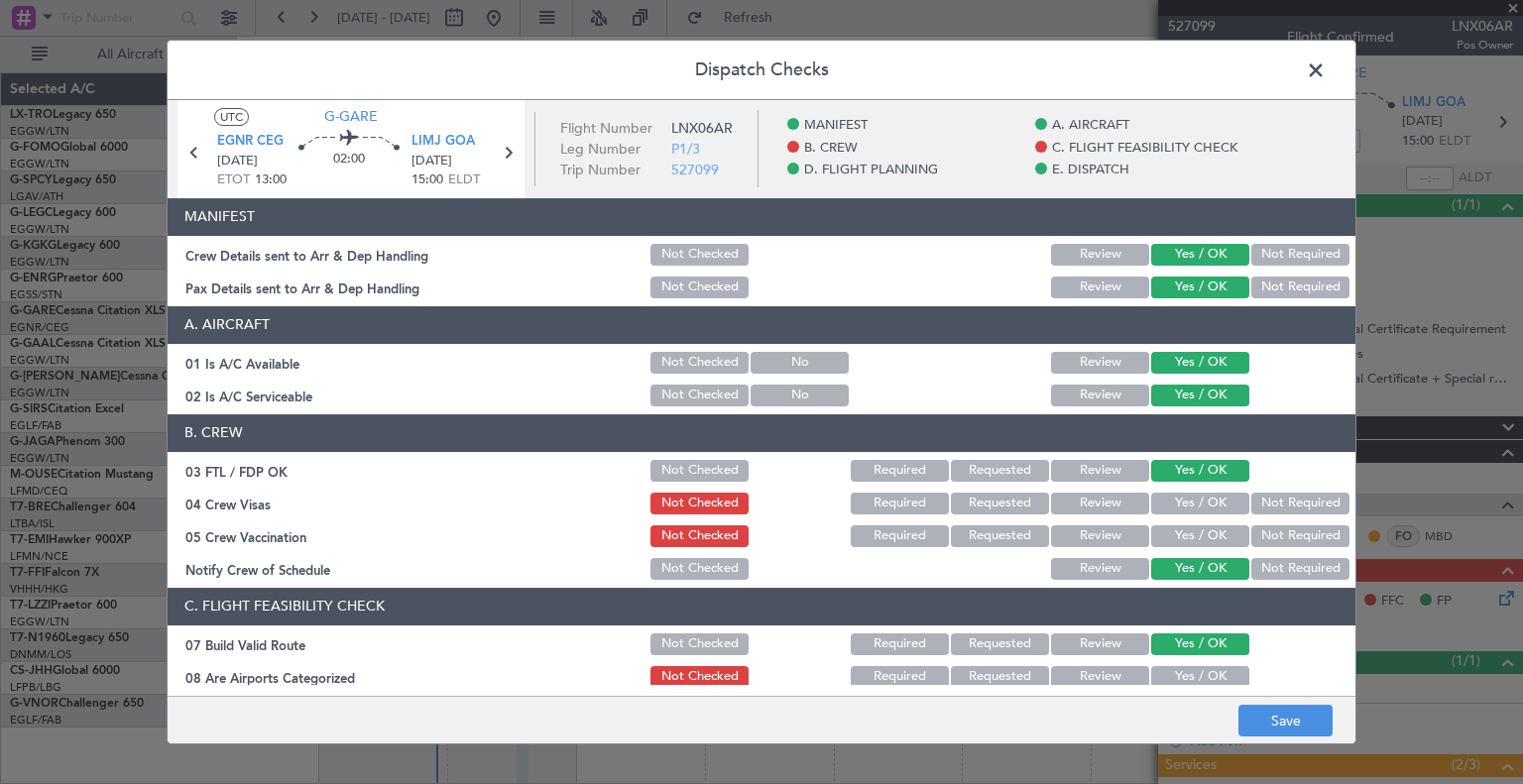 click on "Not Required" 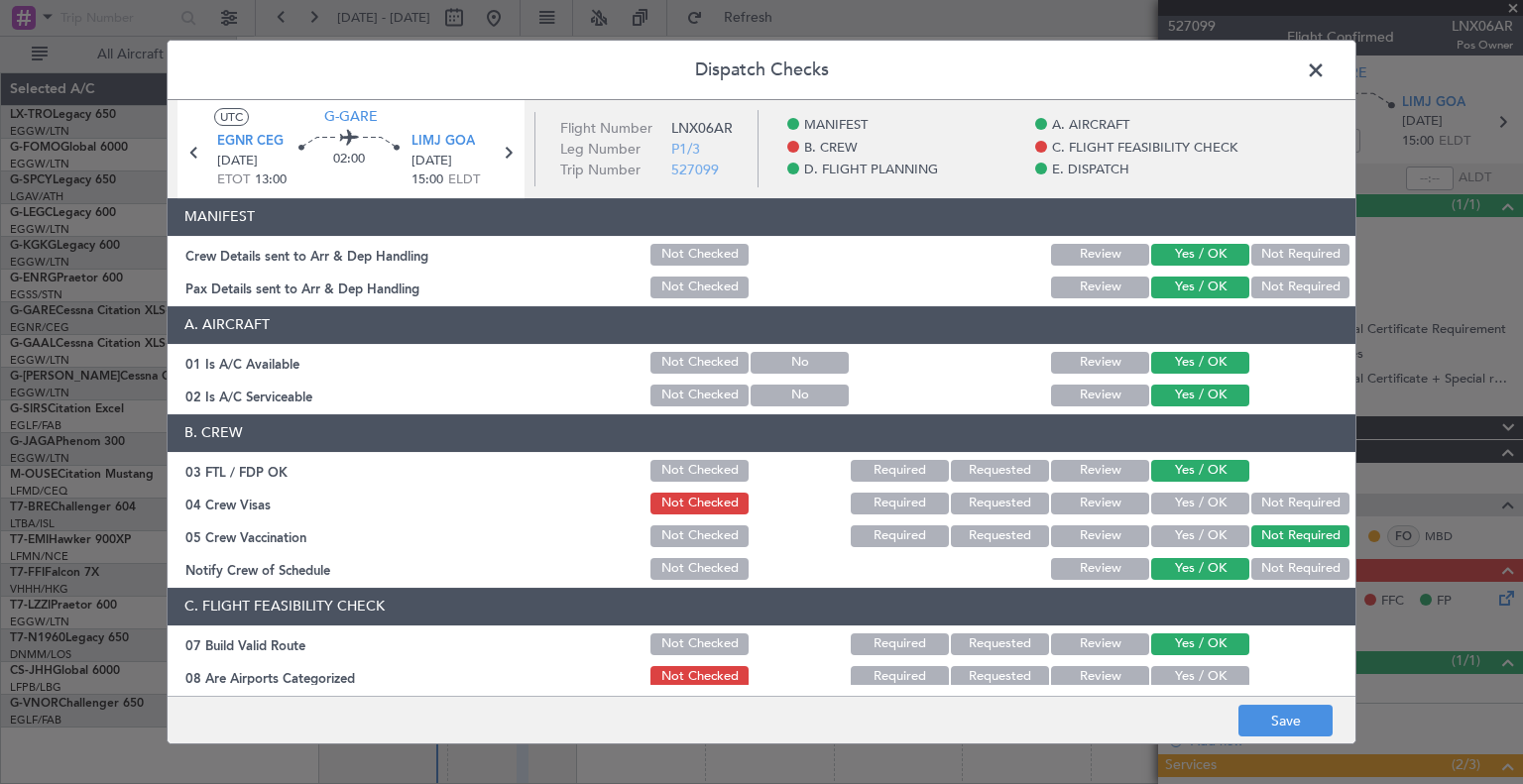 click on "Not Required" 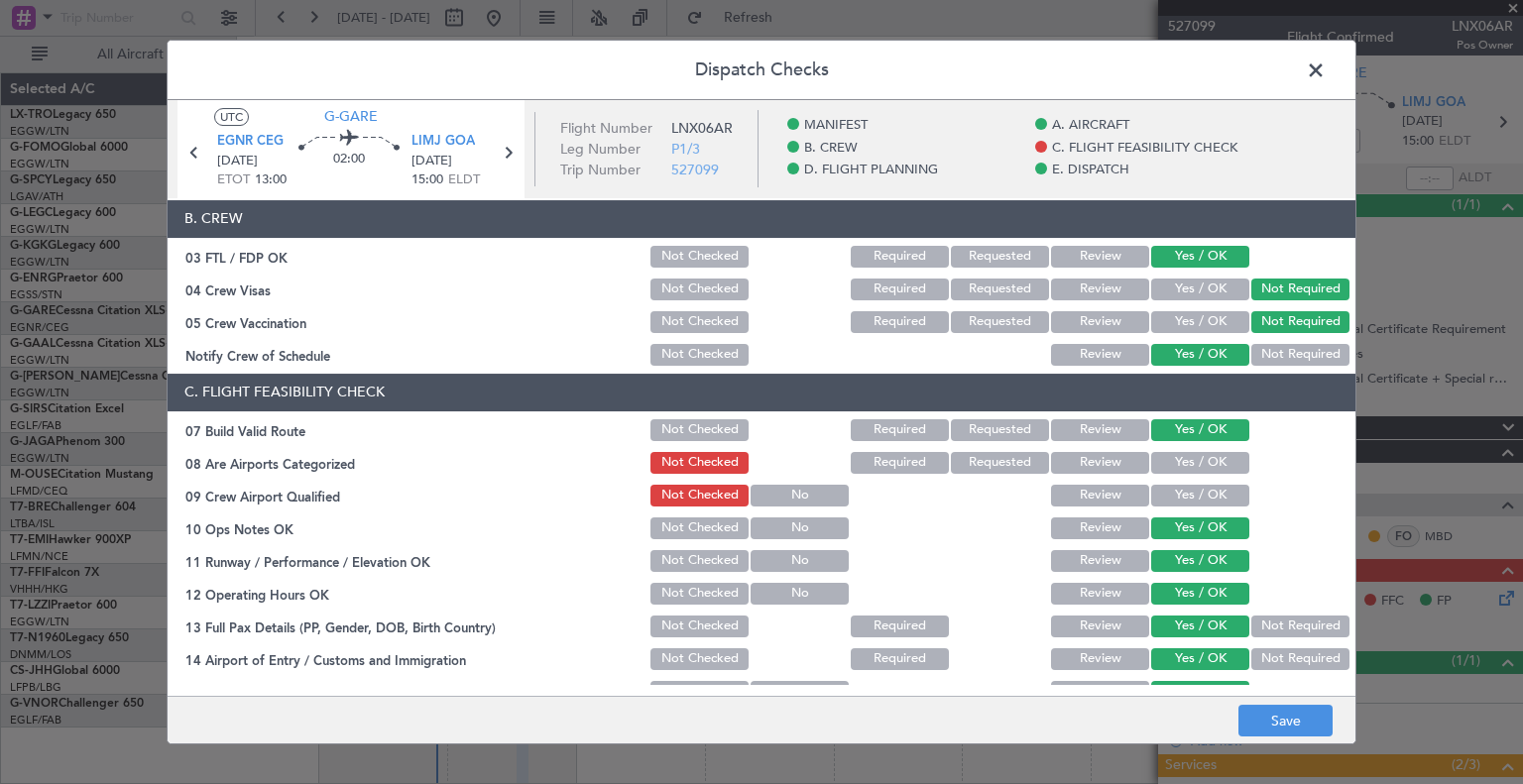 scroll, scrollTop: 214, scrollLeft: 0, axis: vertical 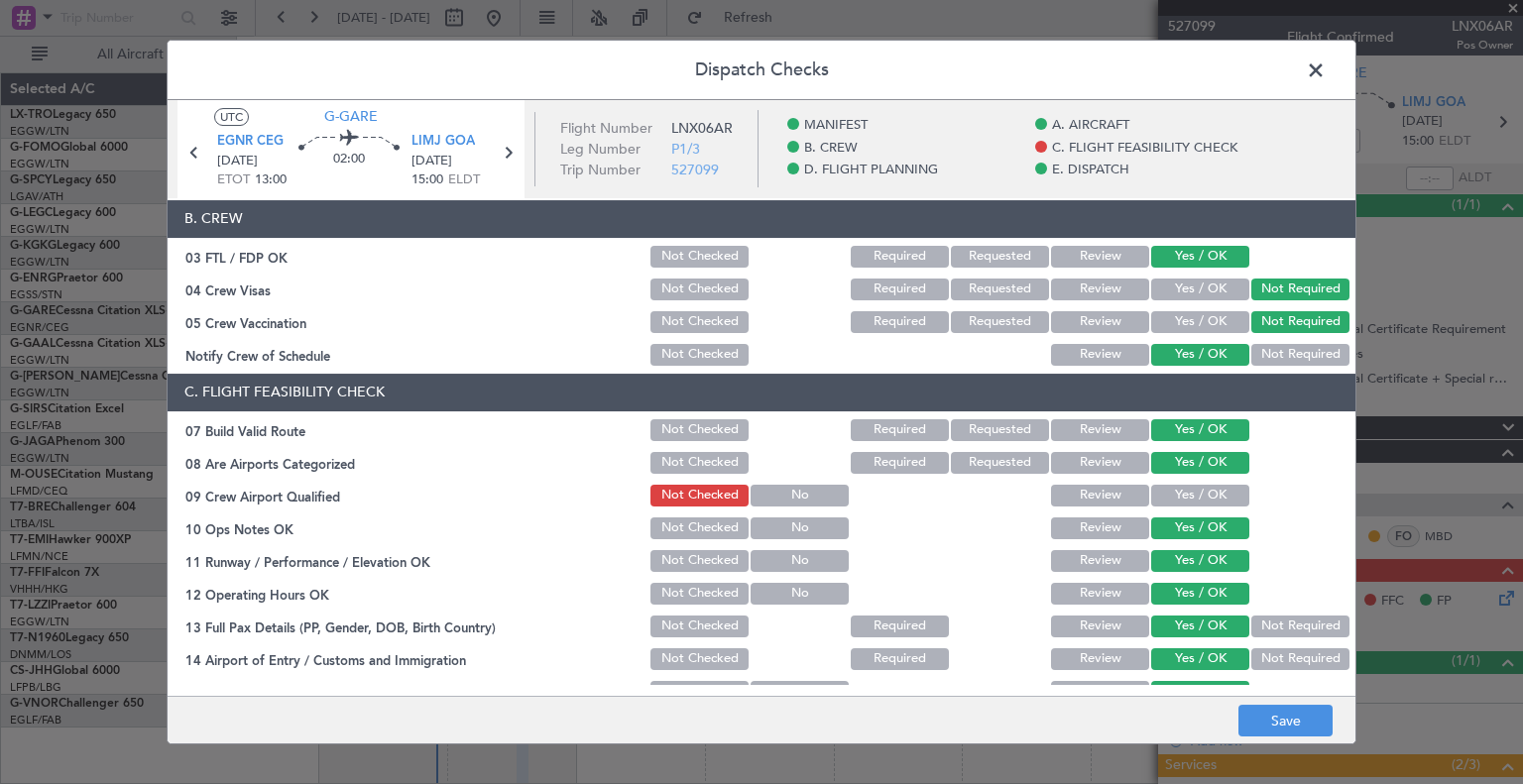 click on "Yes / OK" 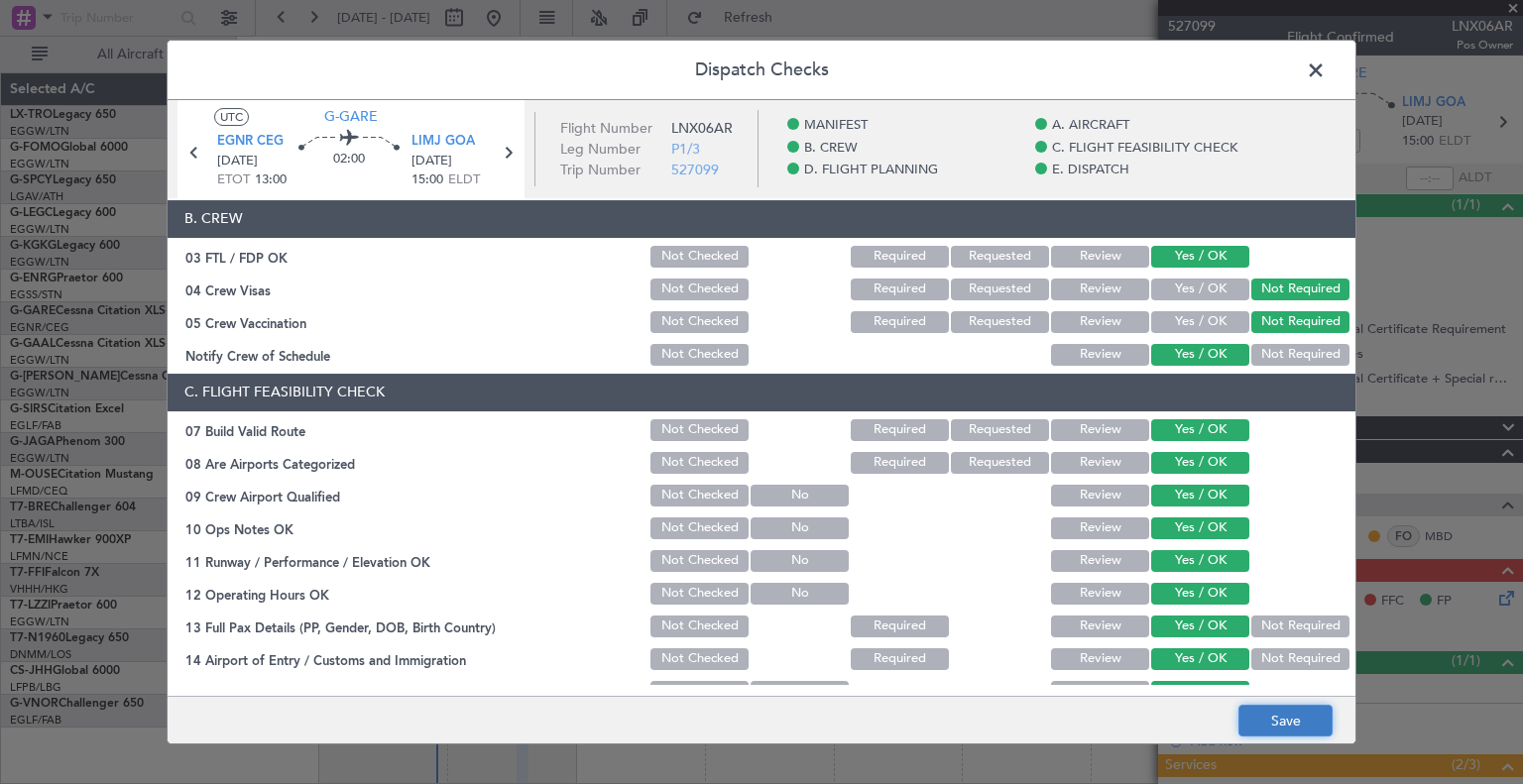 click on "Save" 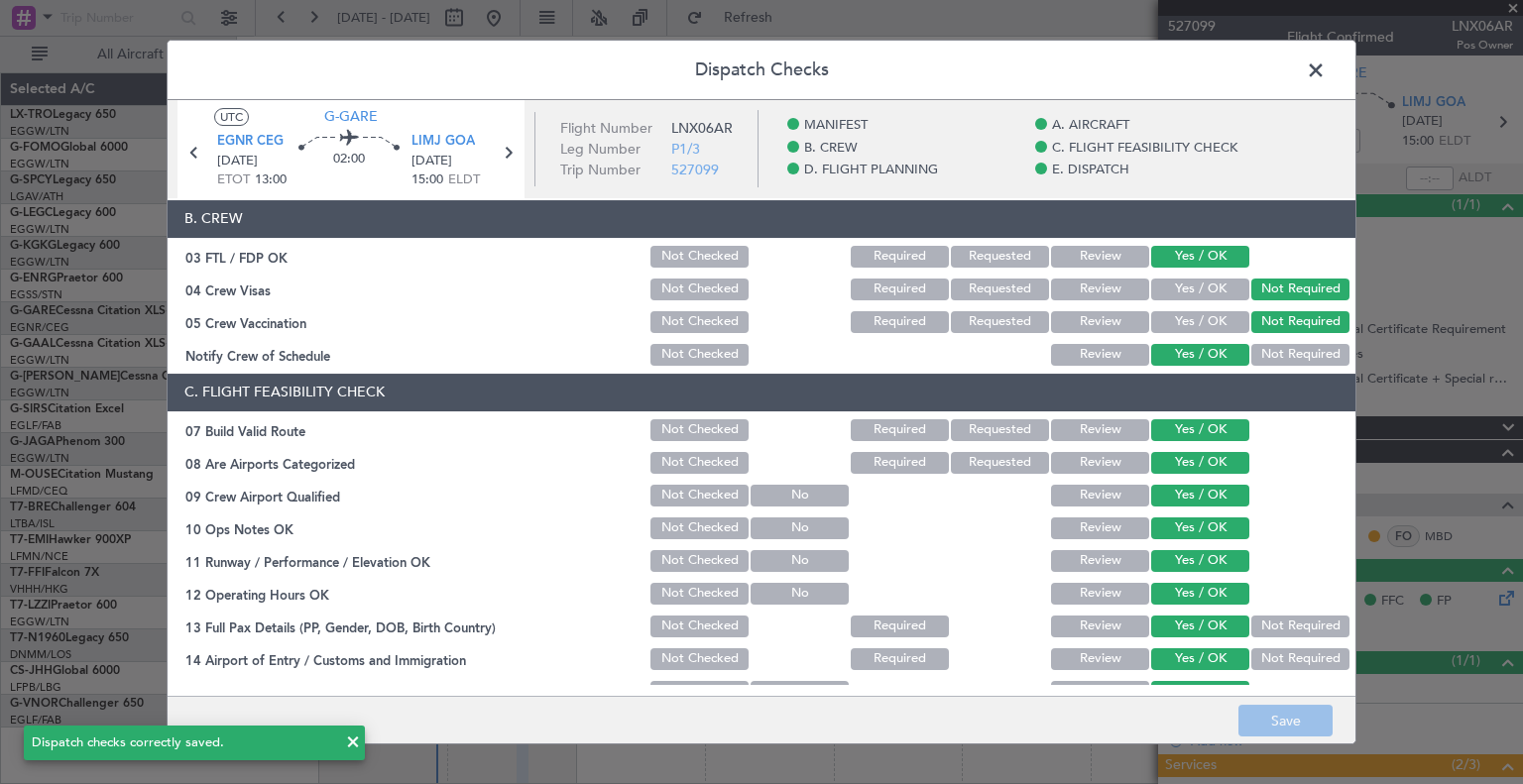 click 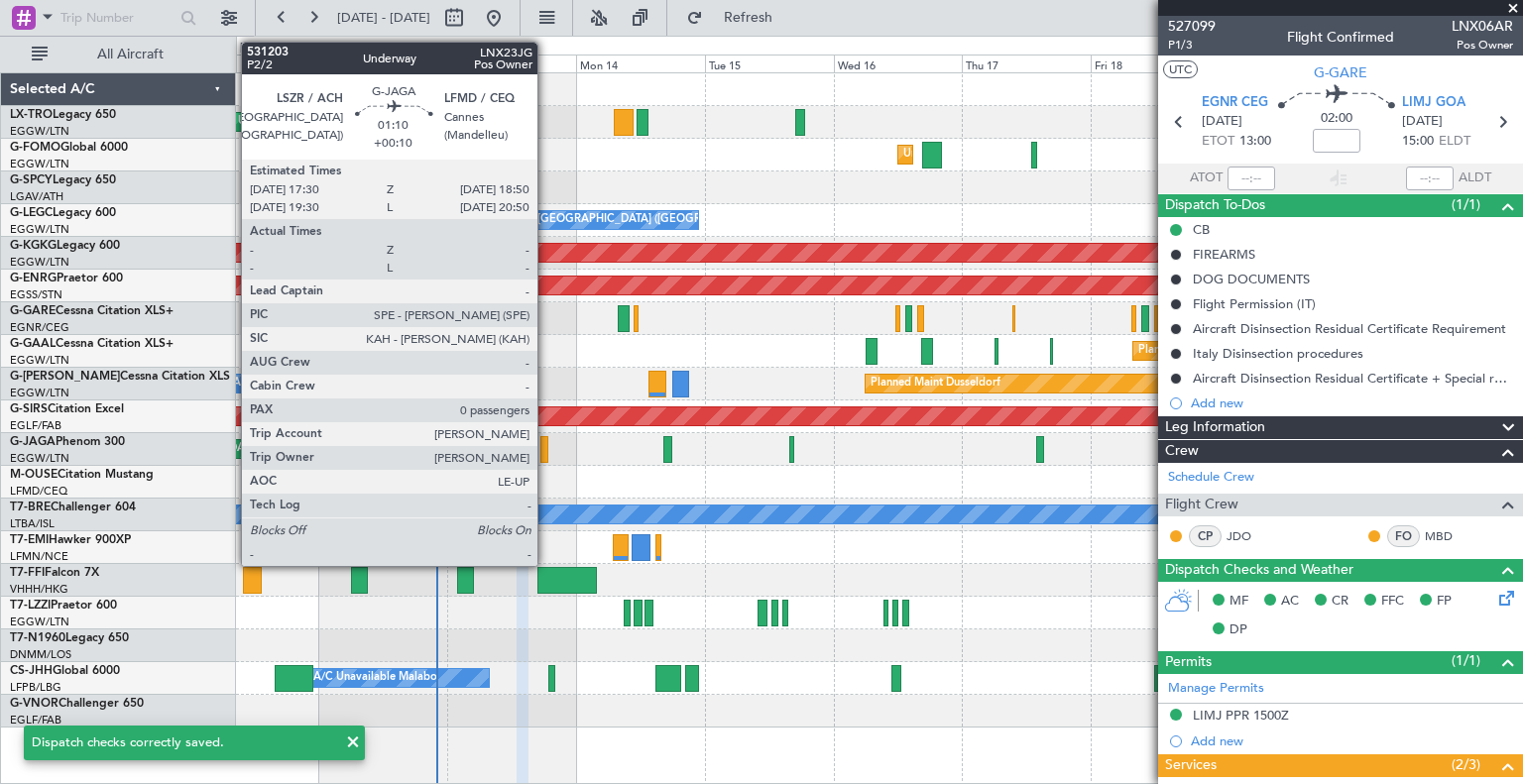 click 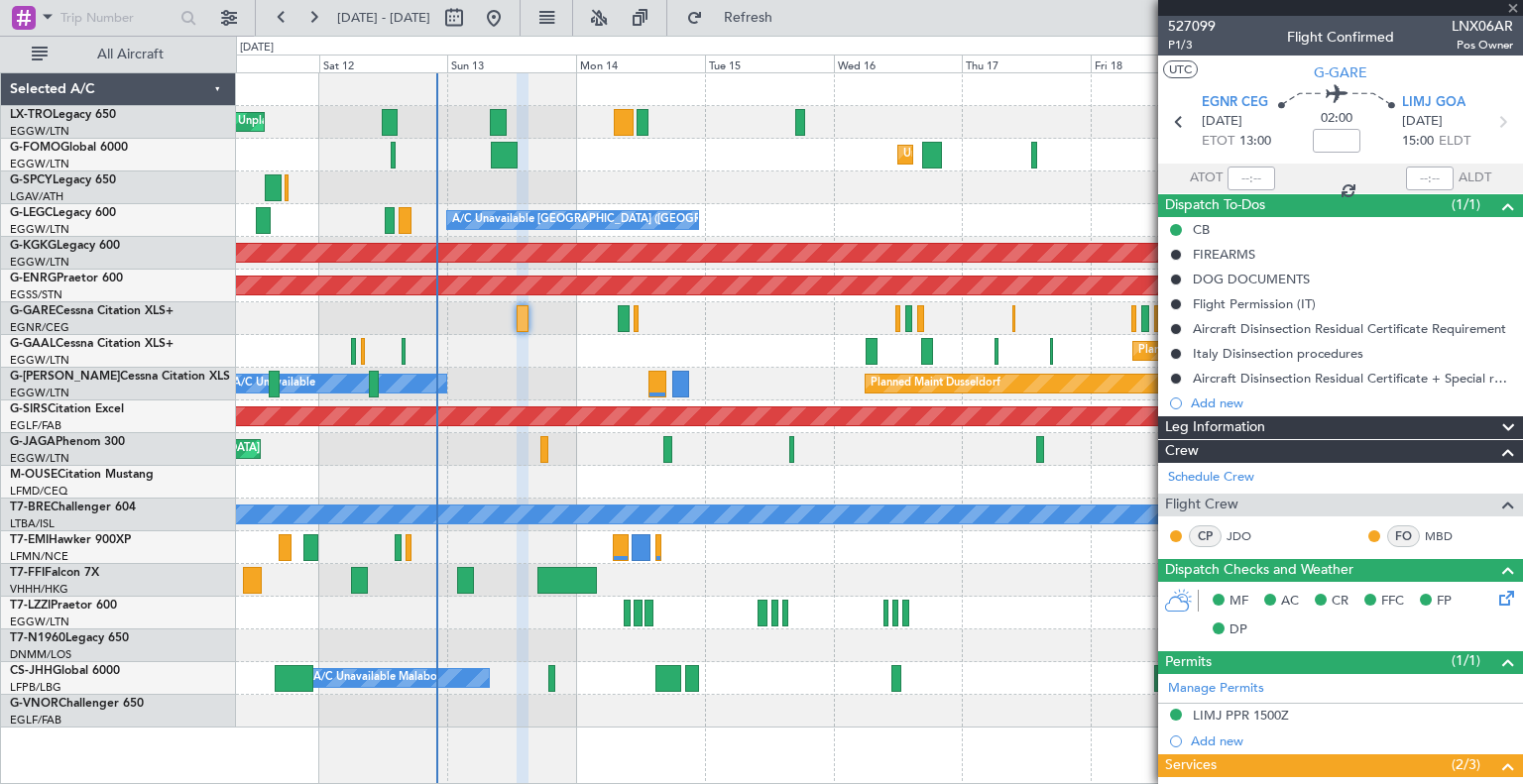 type on "+00:10" 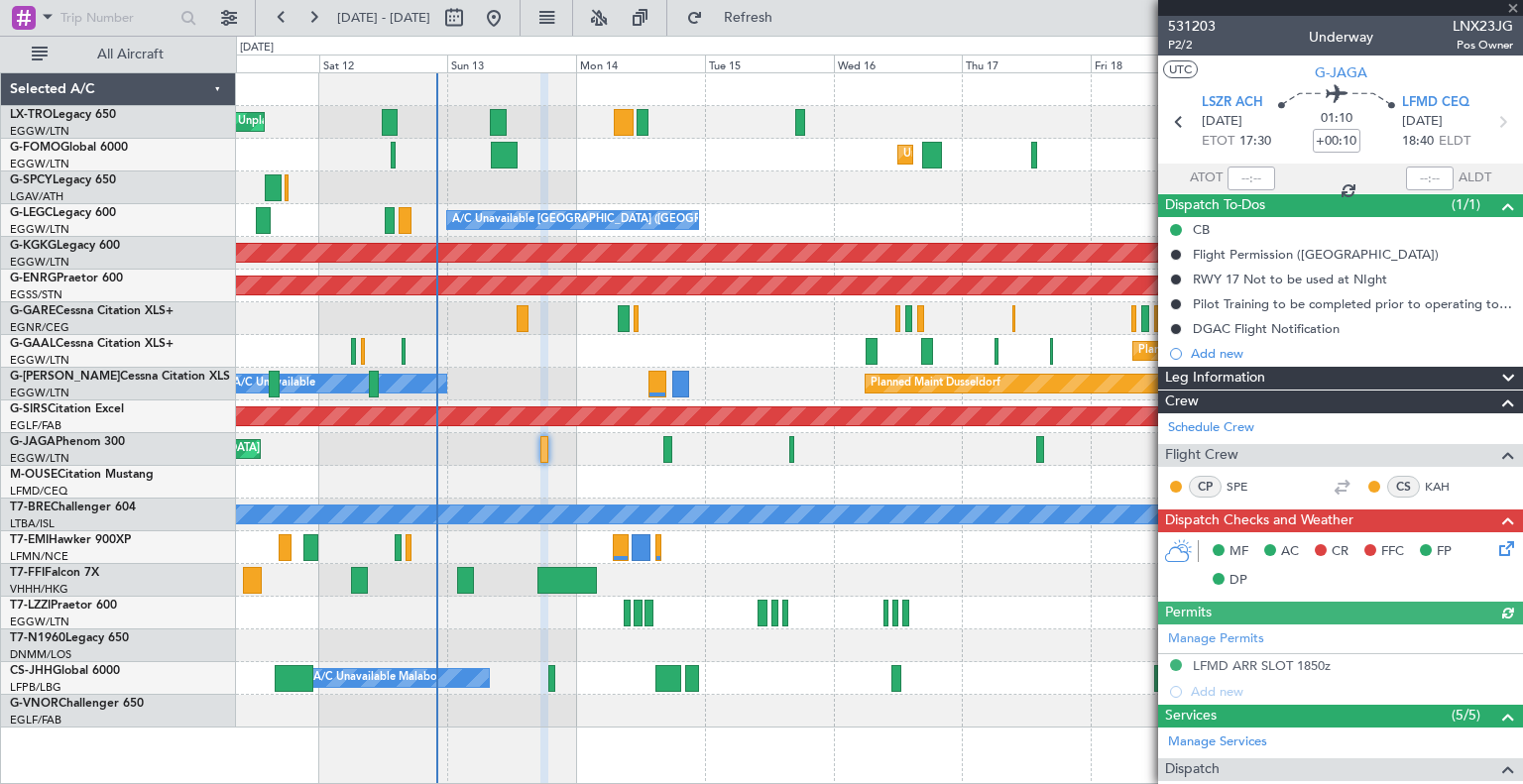 click 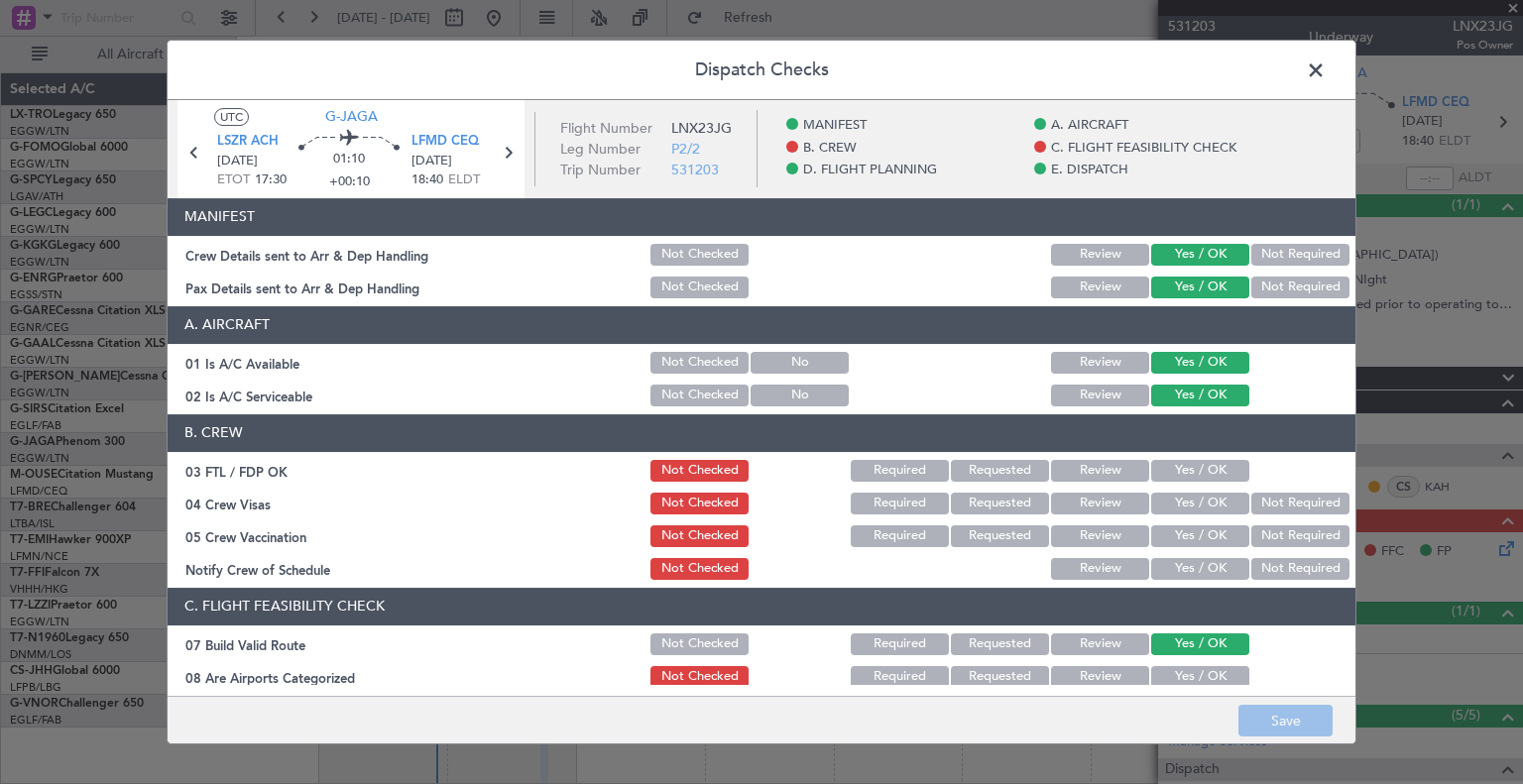 click on "Yes / OK" 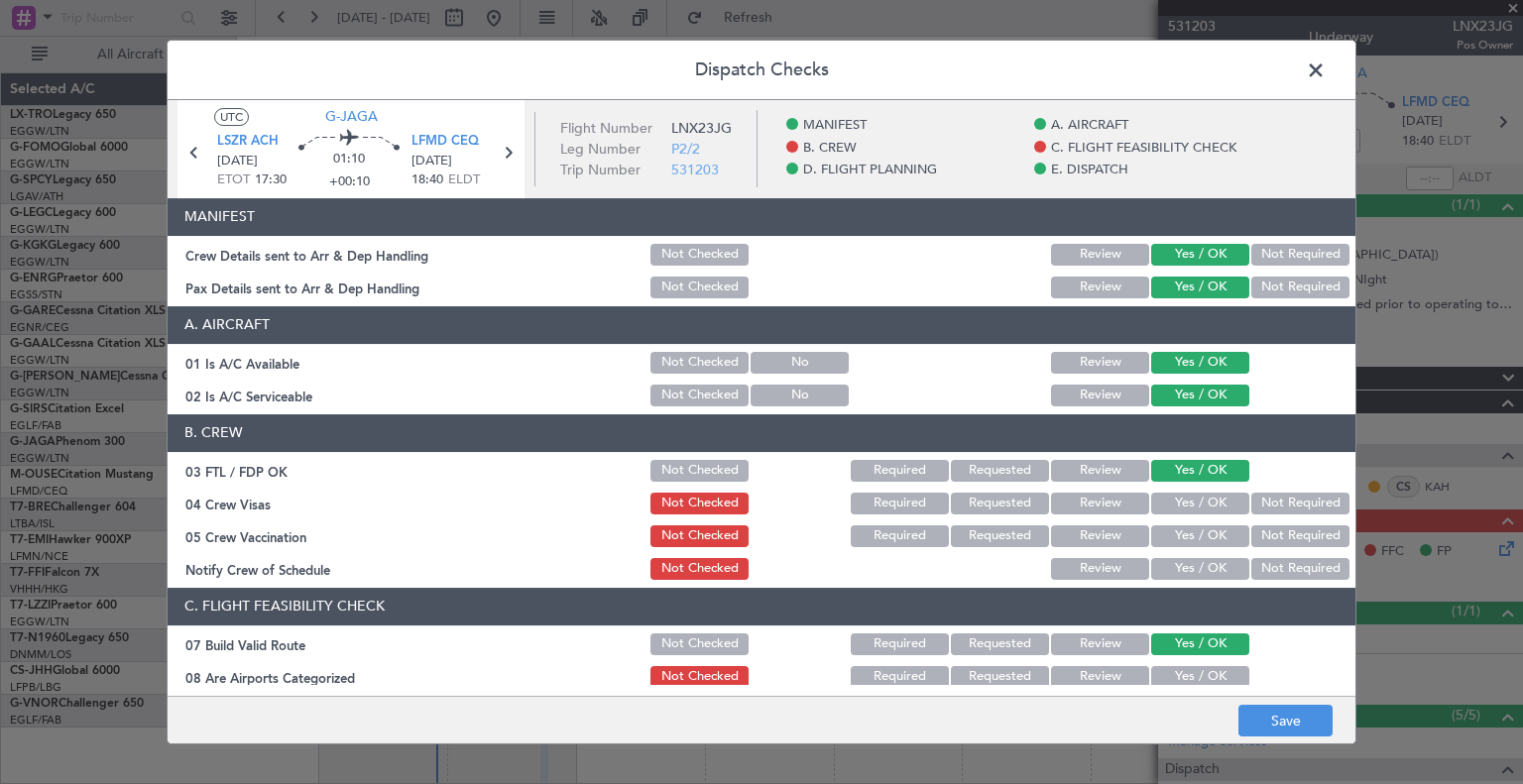 click on "Yes / OK" 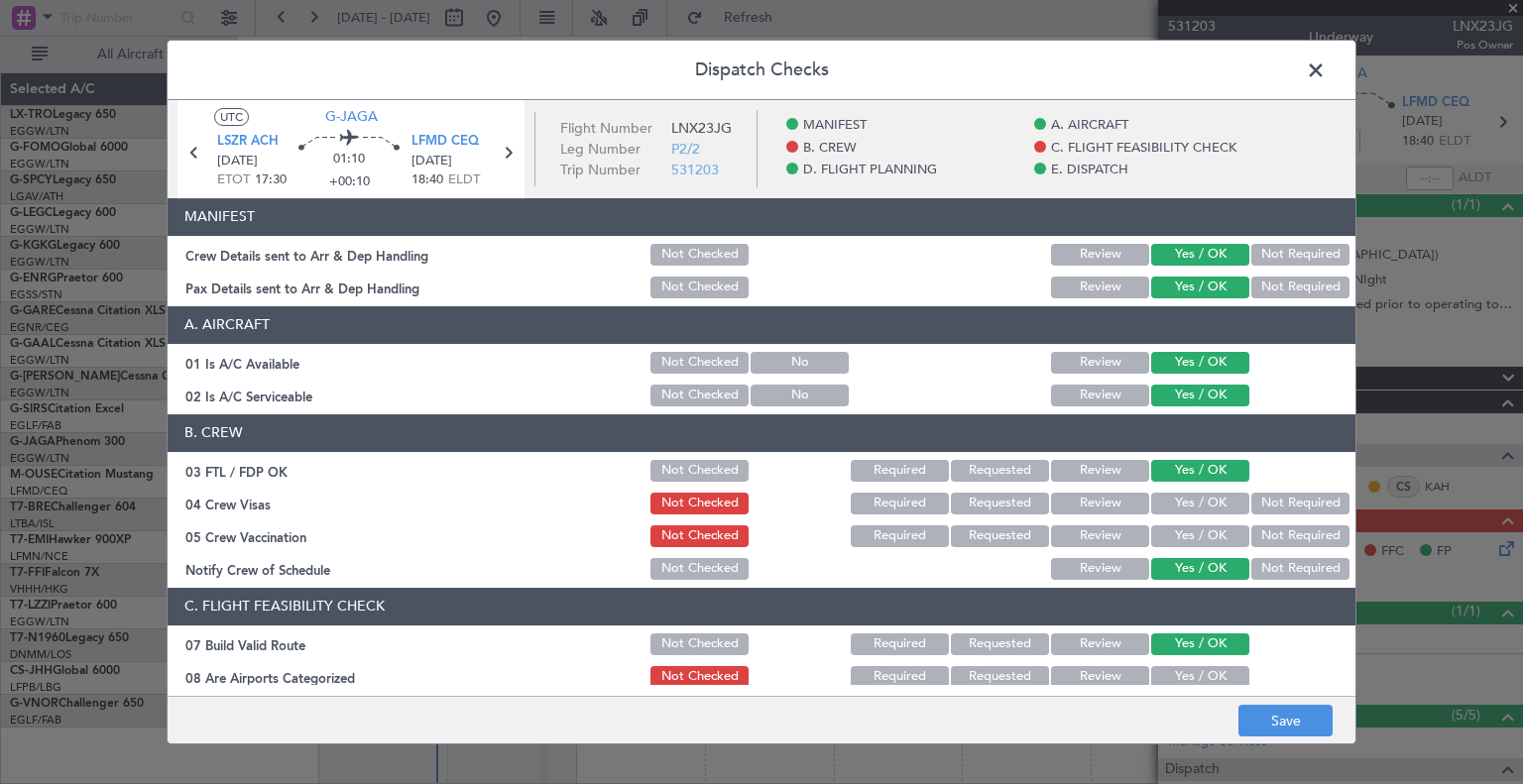 click on "Not Required" 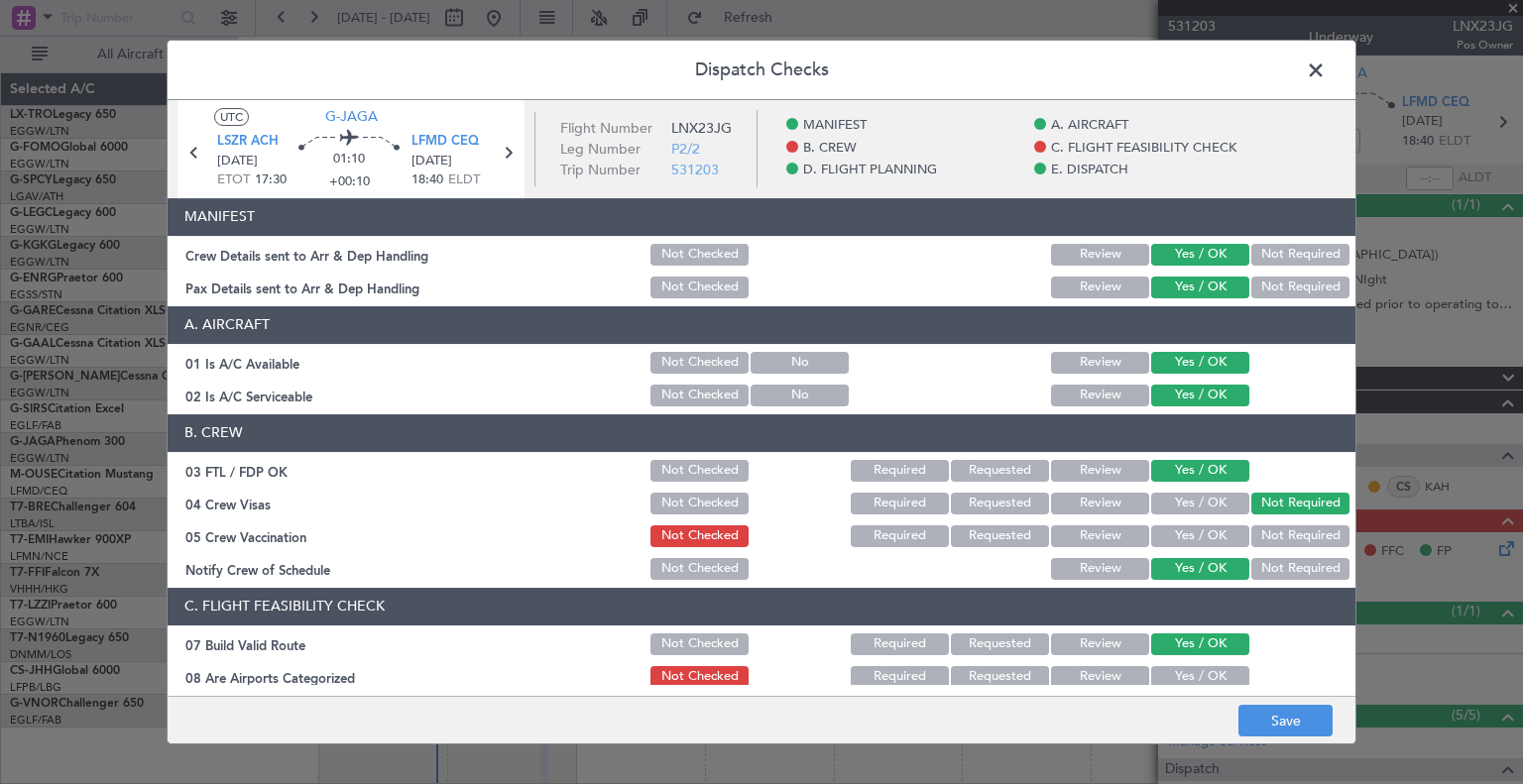 click on "Not Required" 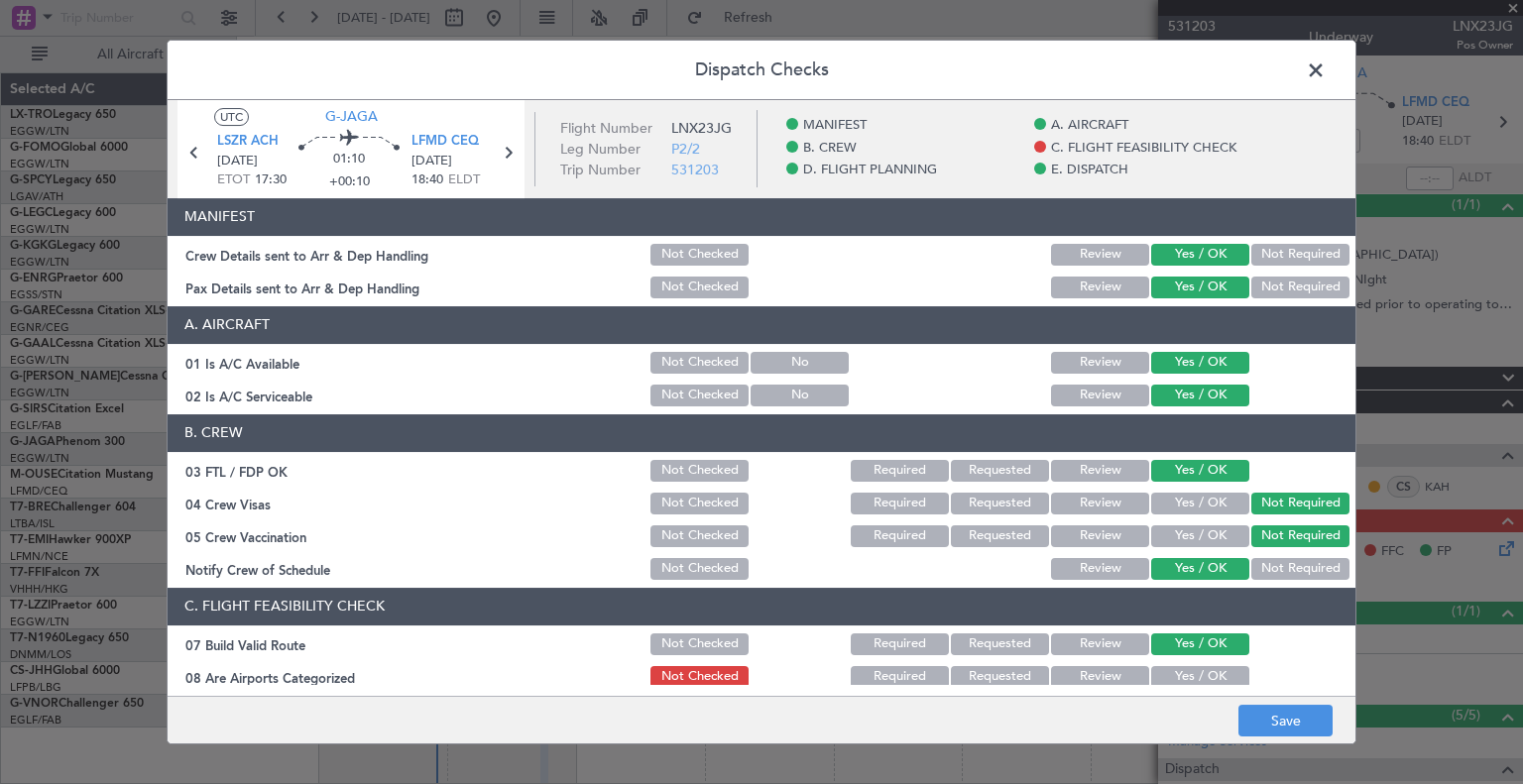 scroll, scrollTop: 209, scrollLeft: 0, axis: vertical 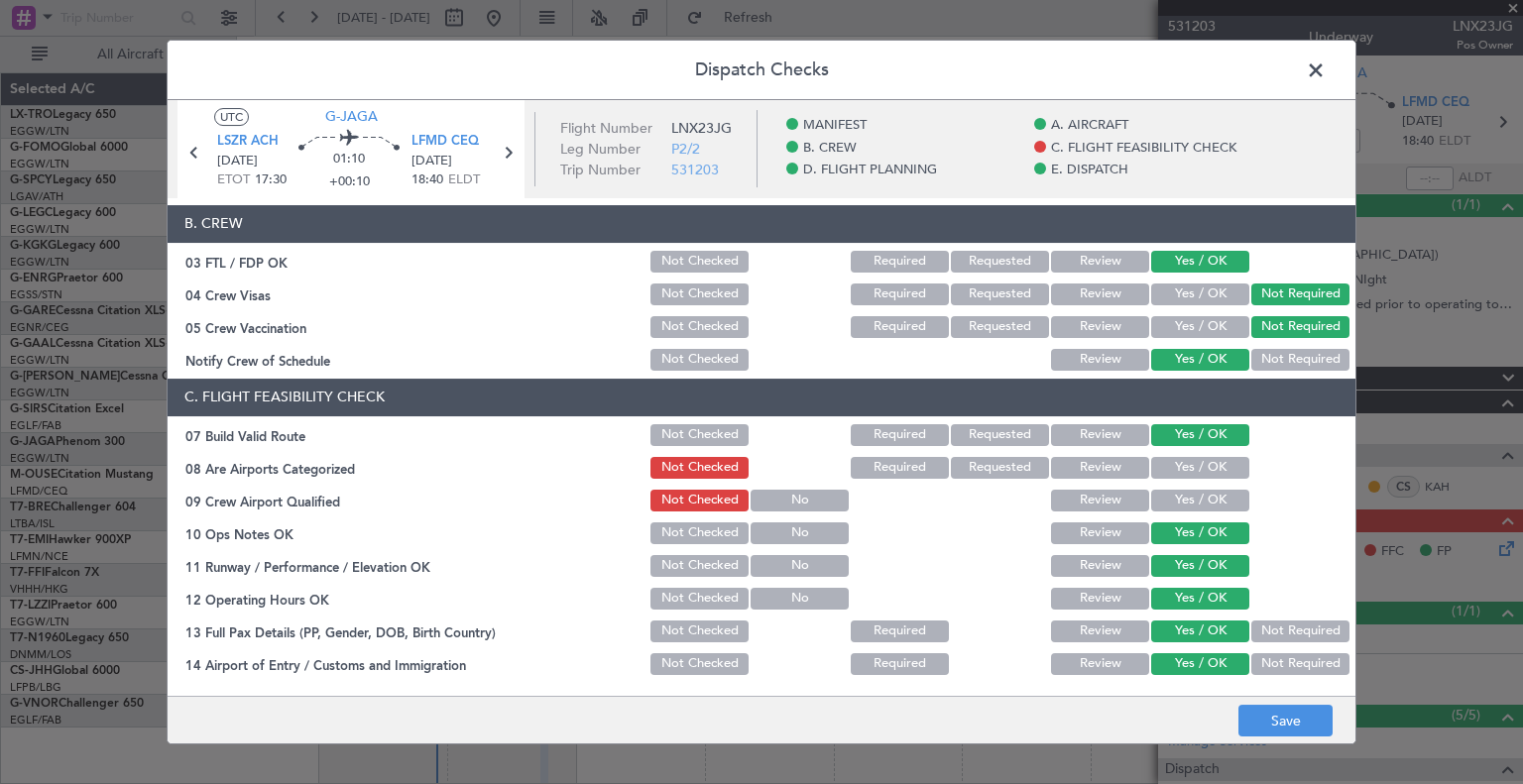 click on "Yes / OK" 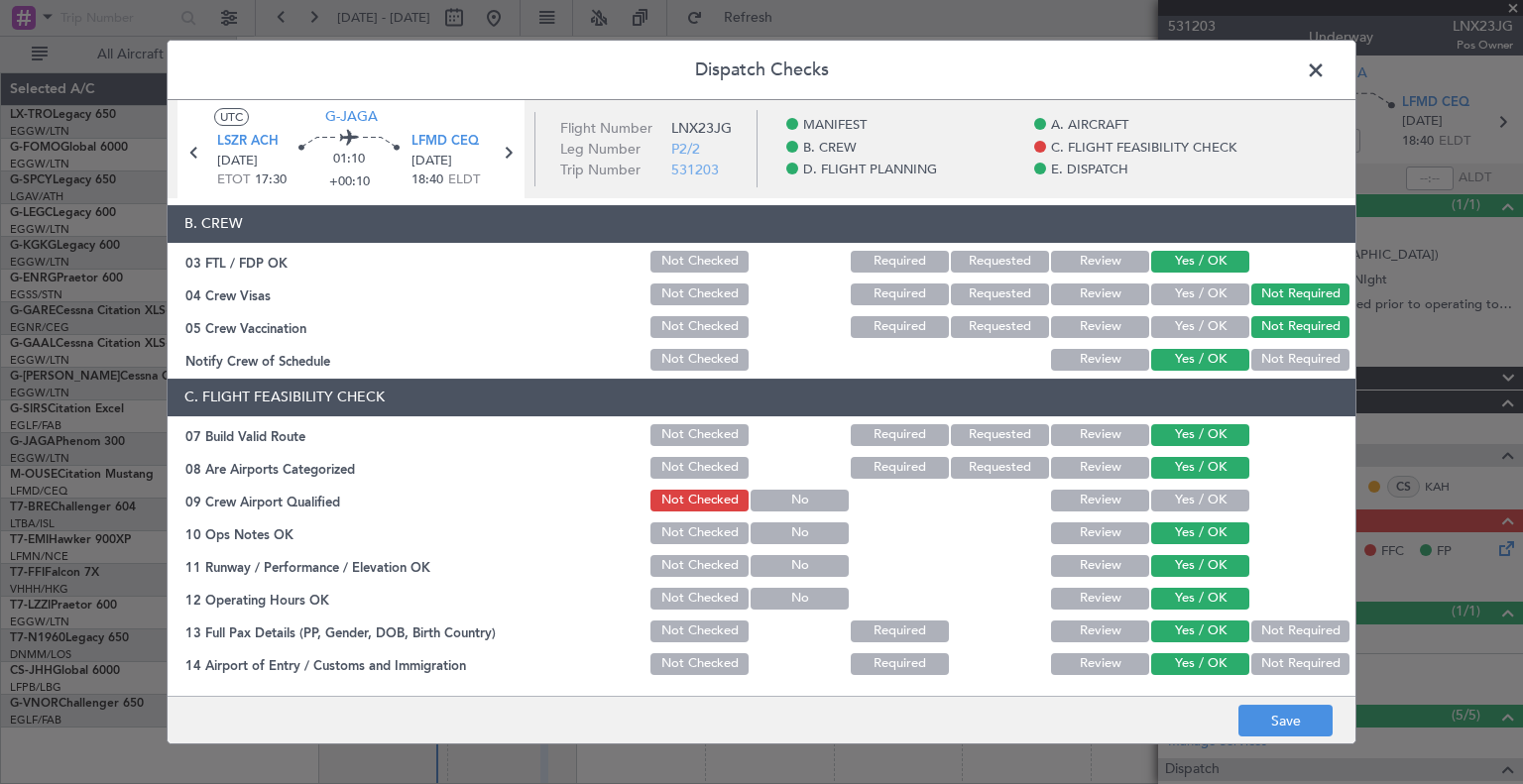 click on "Yes / OK" 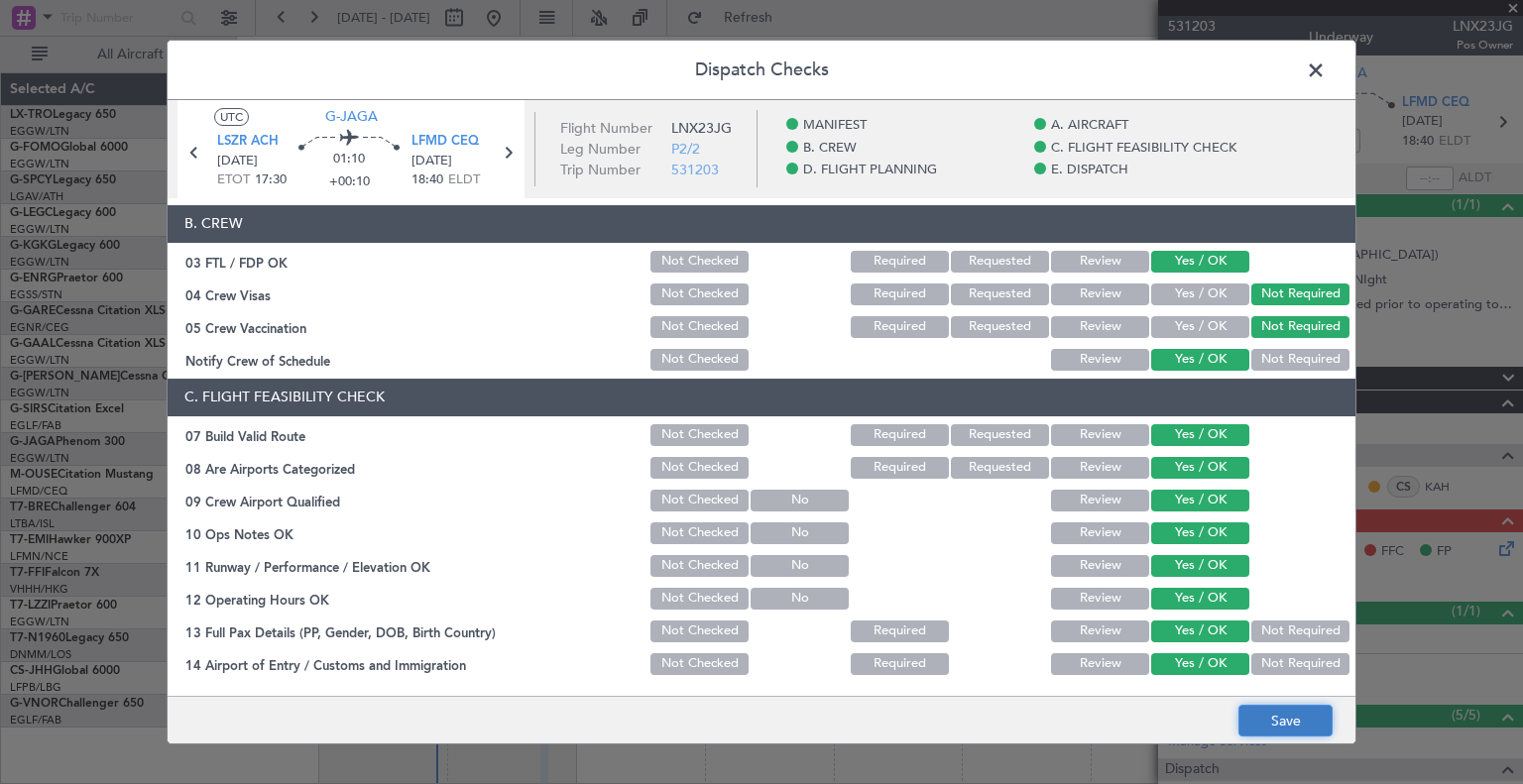 click on "Save" 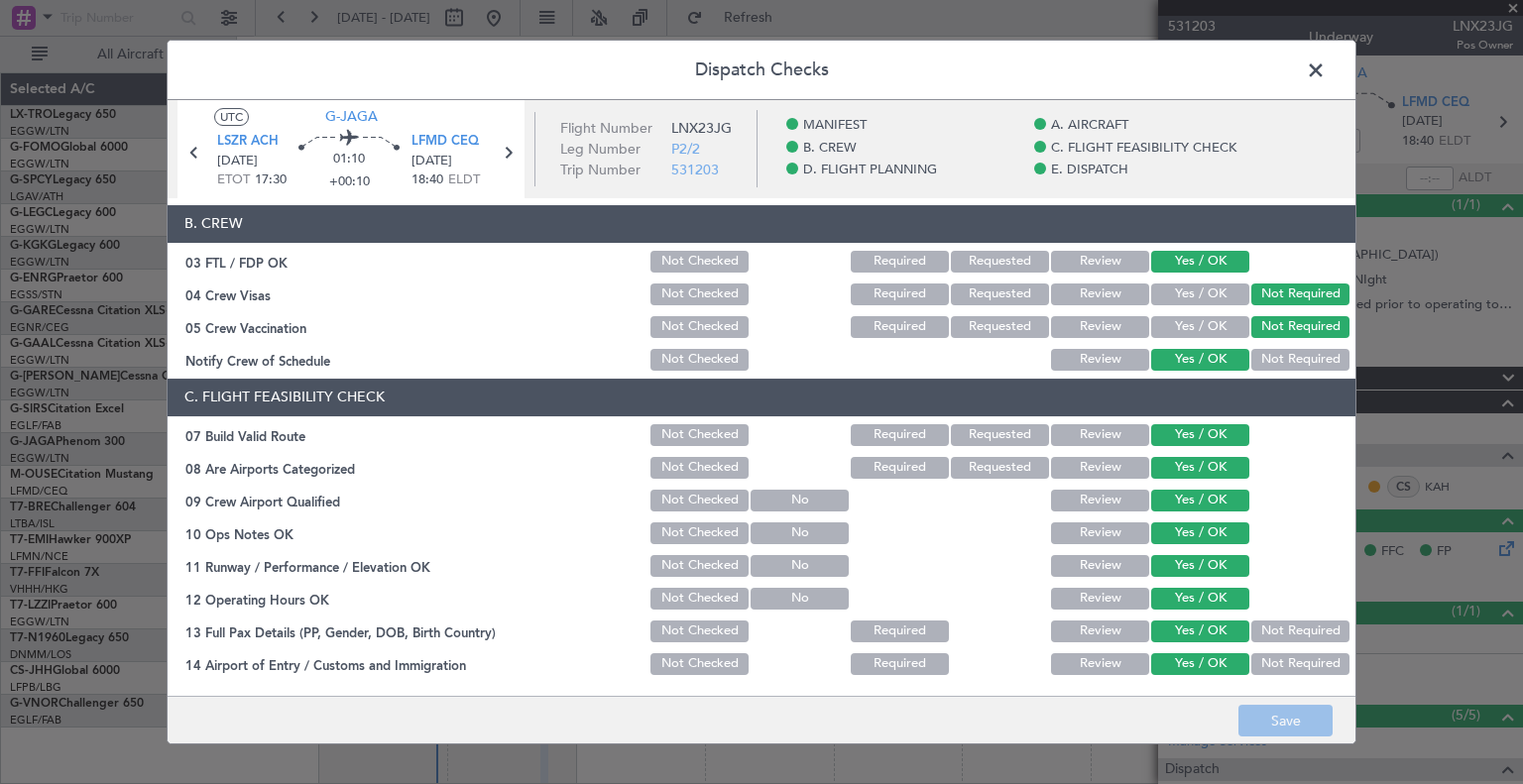 click 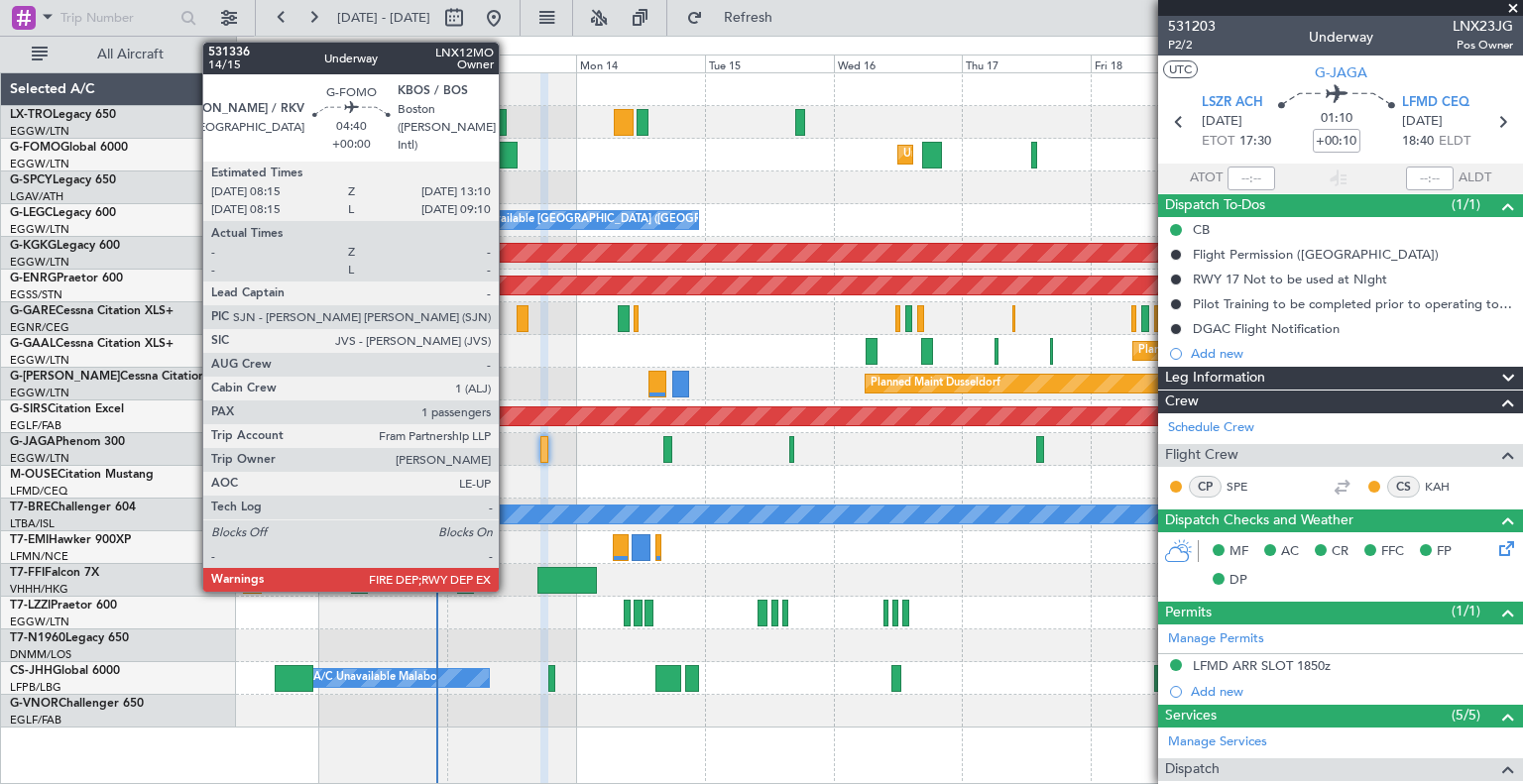 click 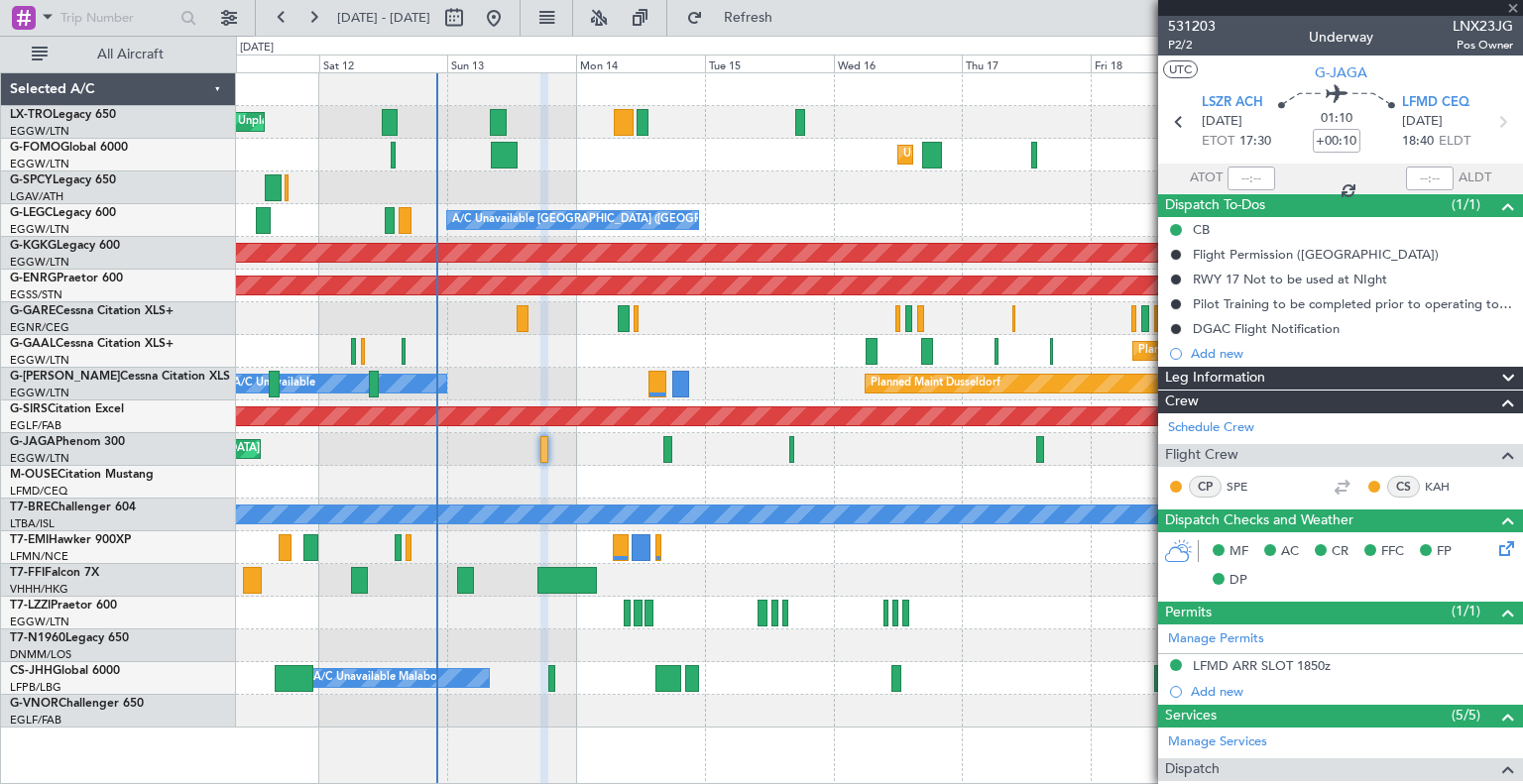 type 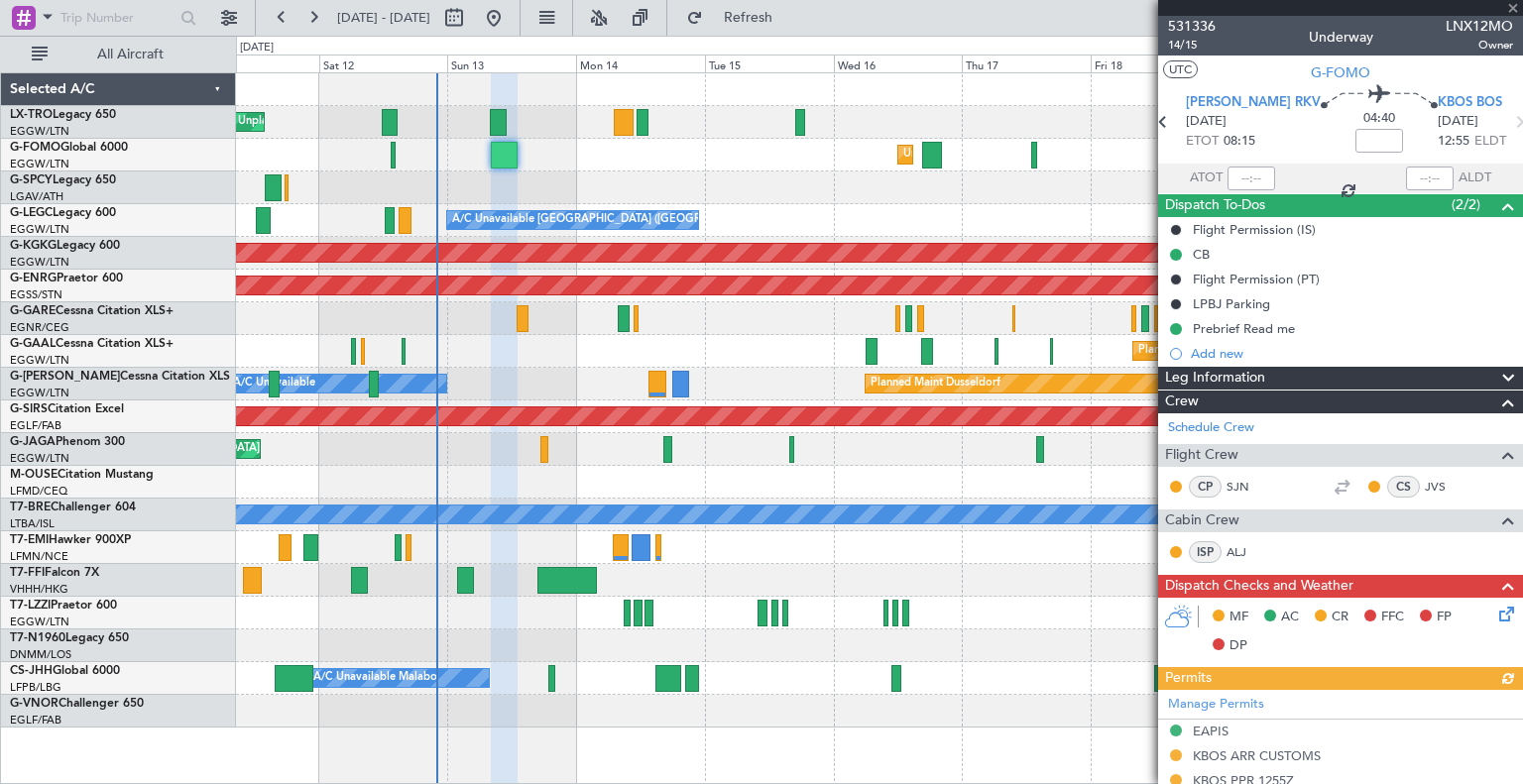 click 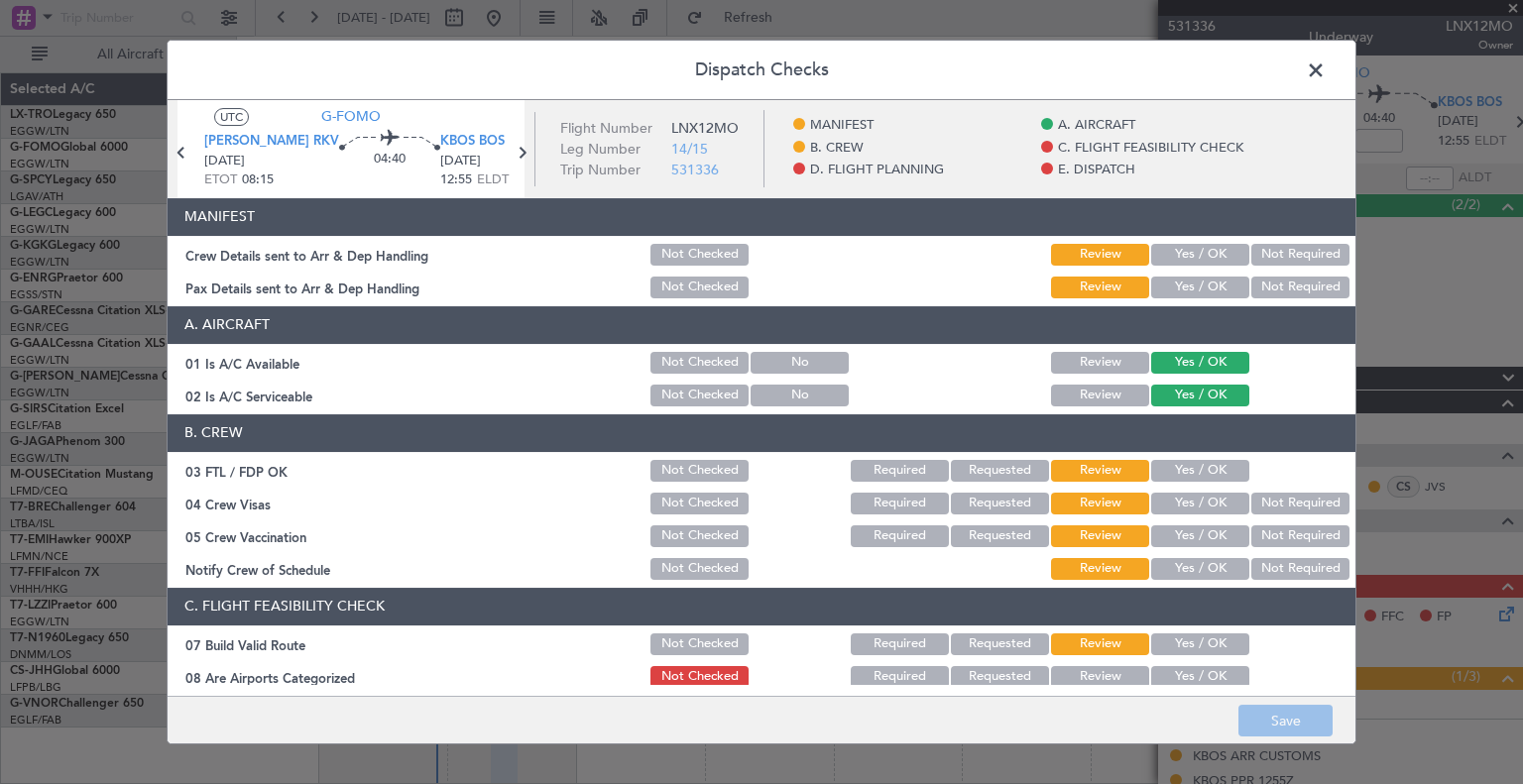 click on "Yes / OK" 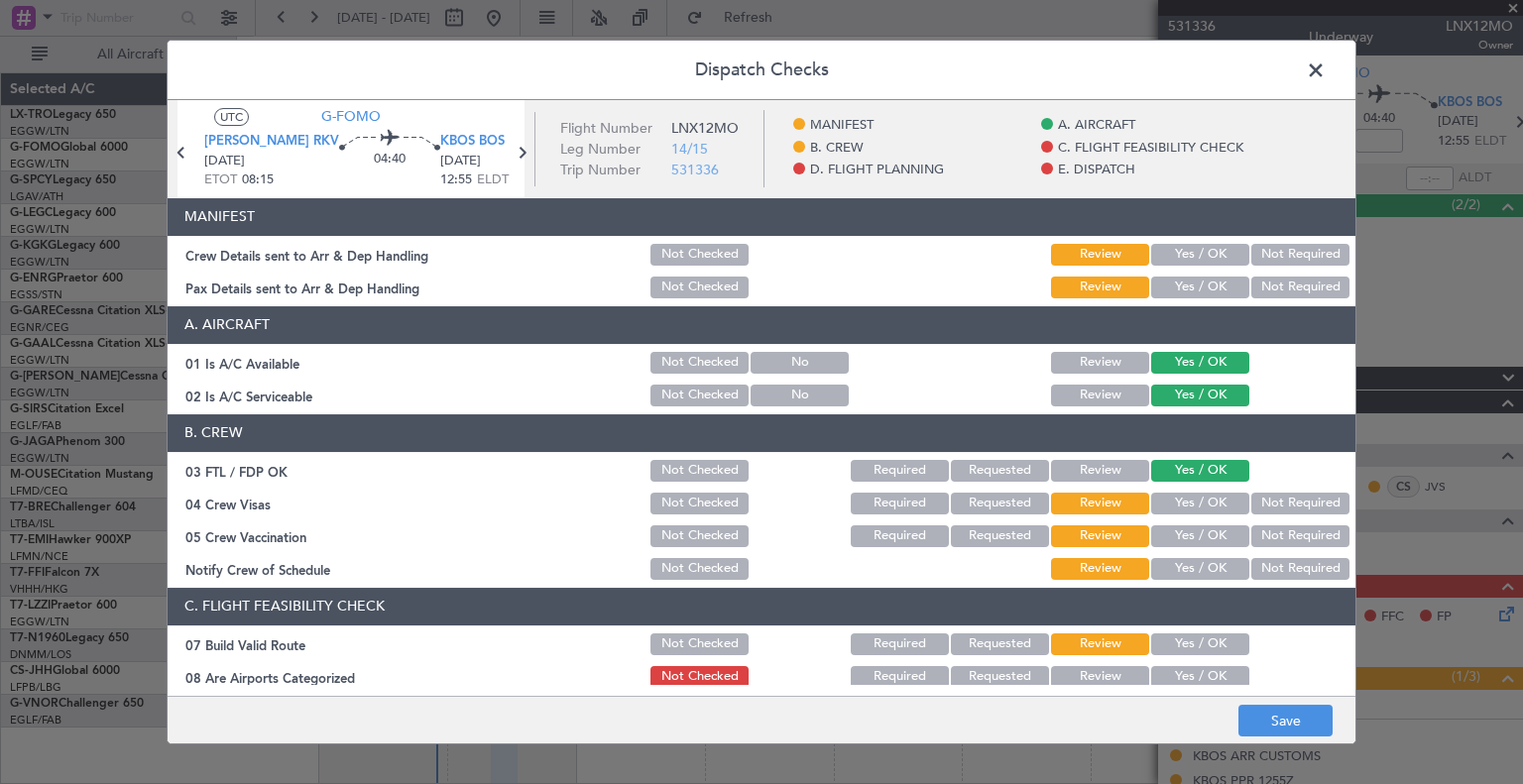 click on "Yes / OK" 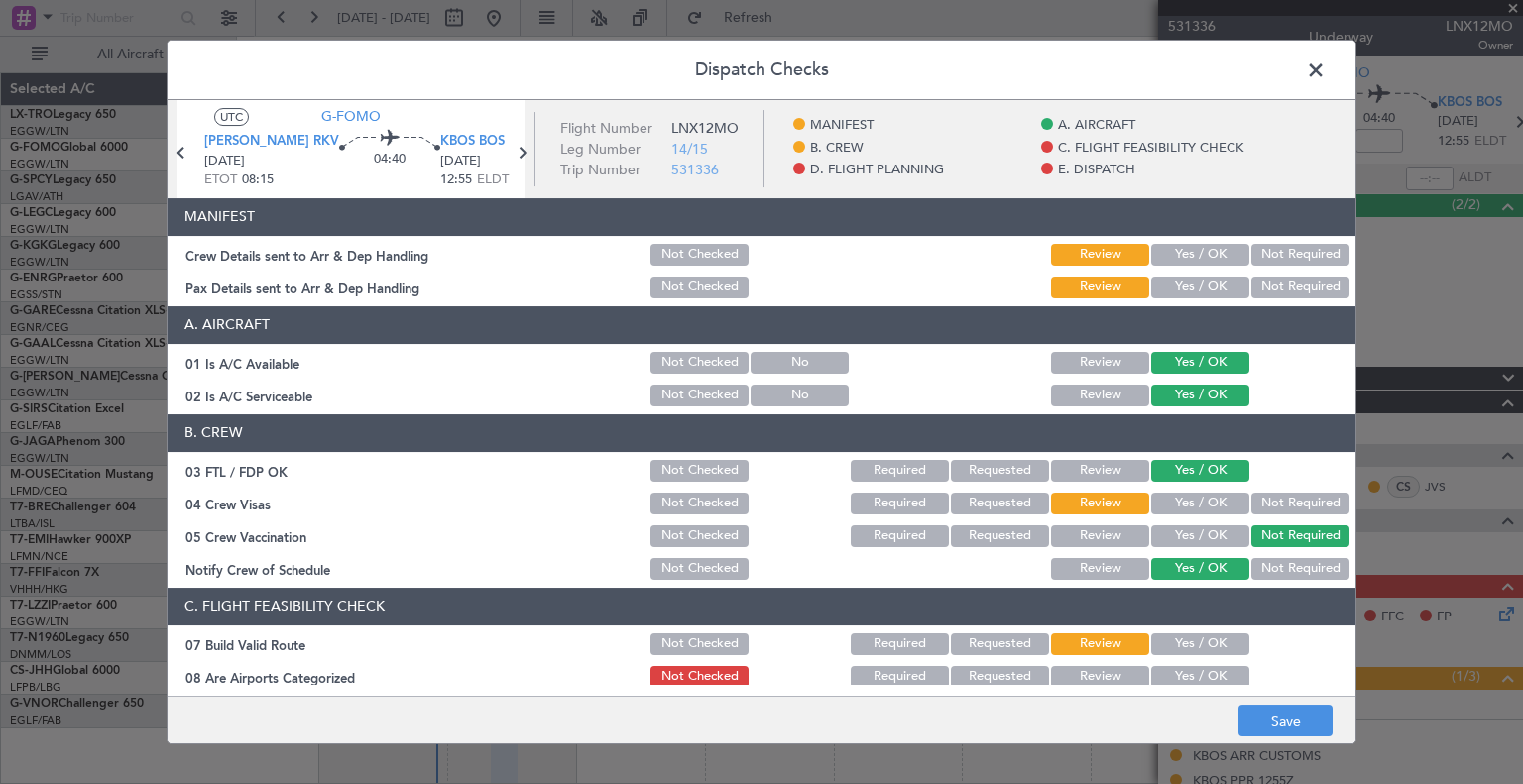 click on "Not Required" 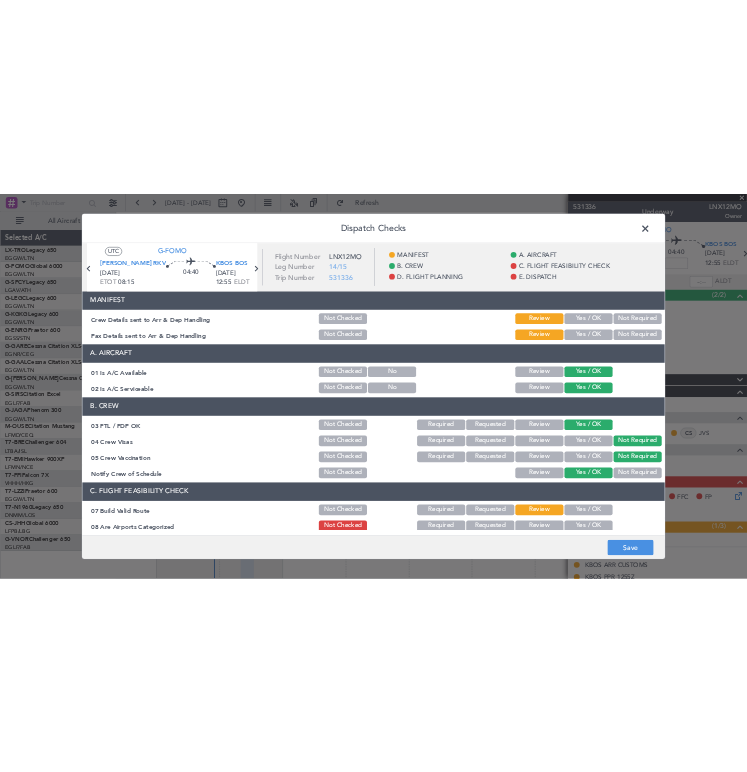 scroll, scrollTop: 200, scrollLeft: 0, axis: vertical 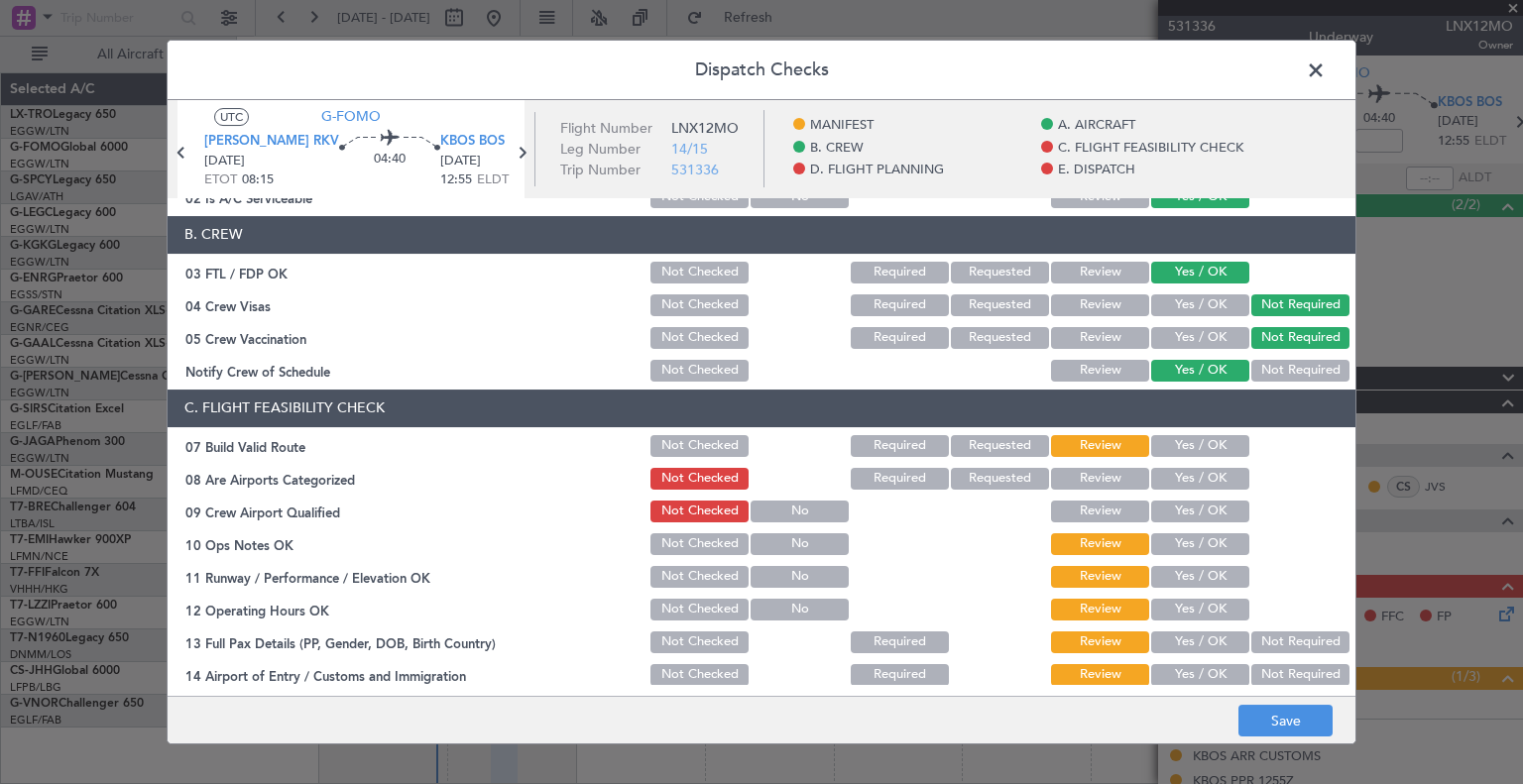 click on "Yes / OK" 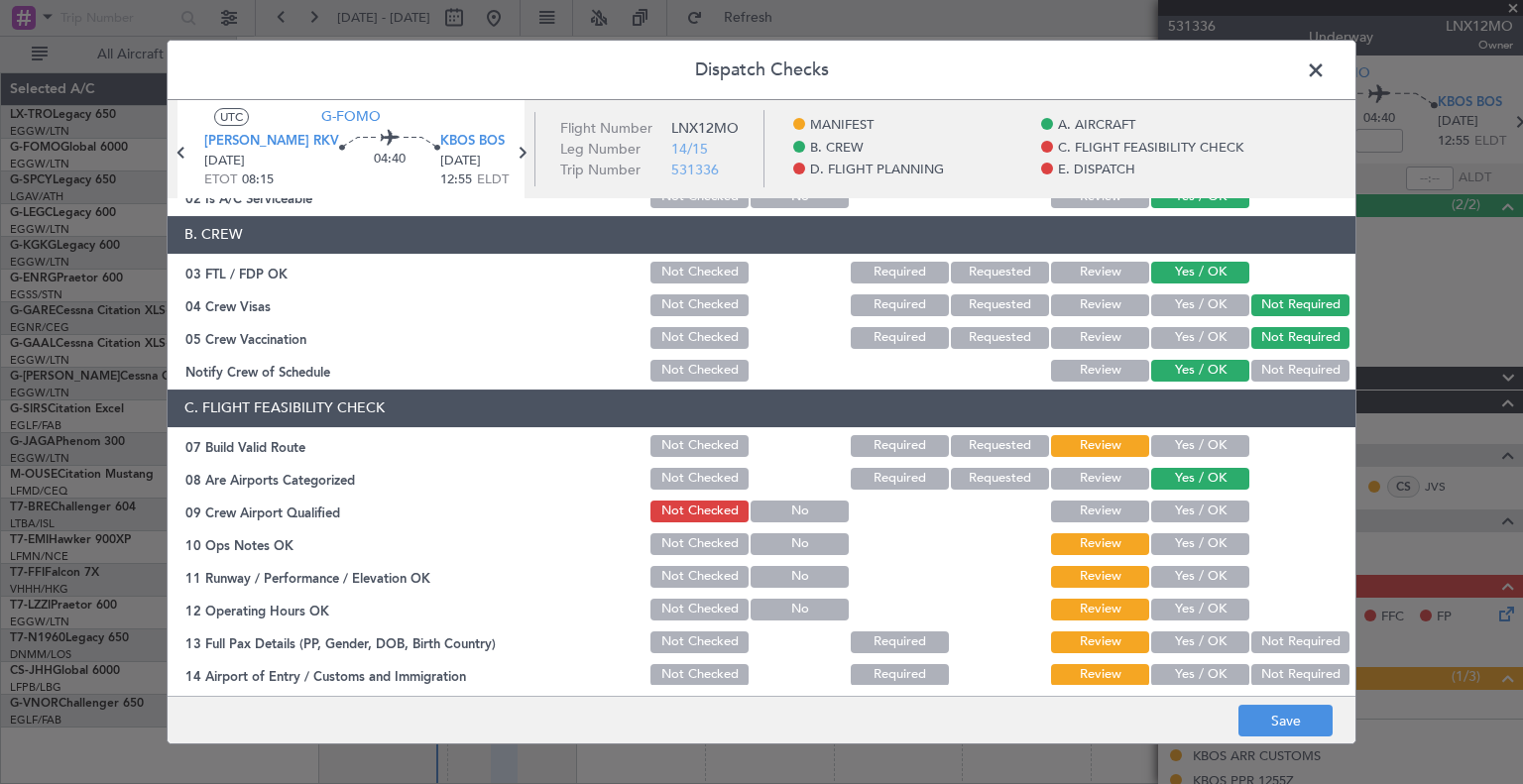 click on "Yes / OK" 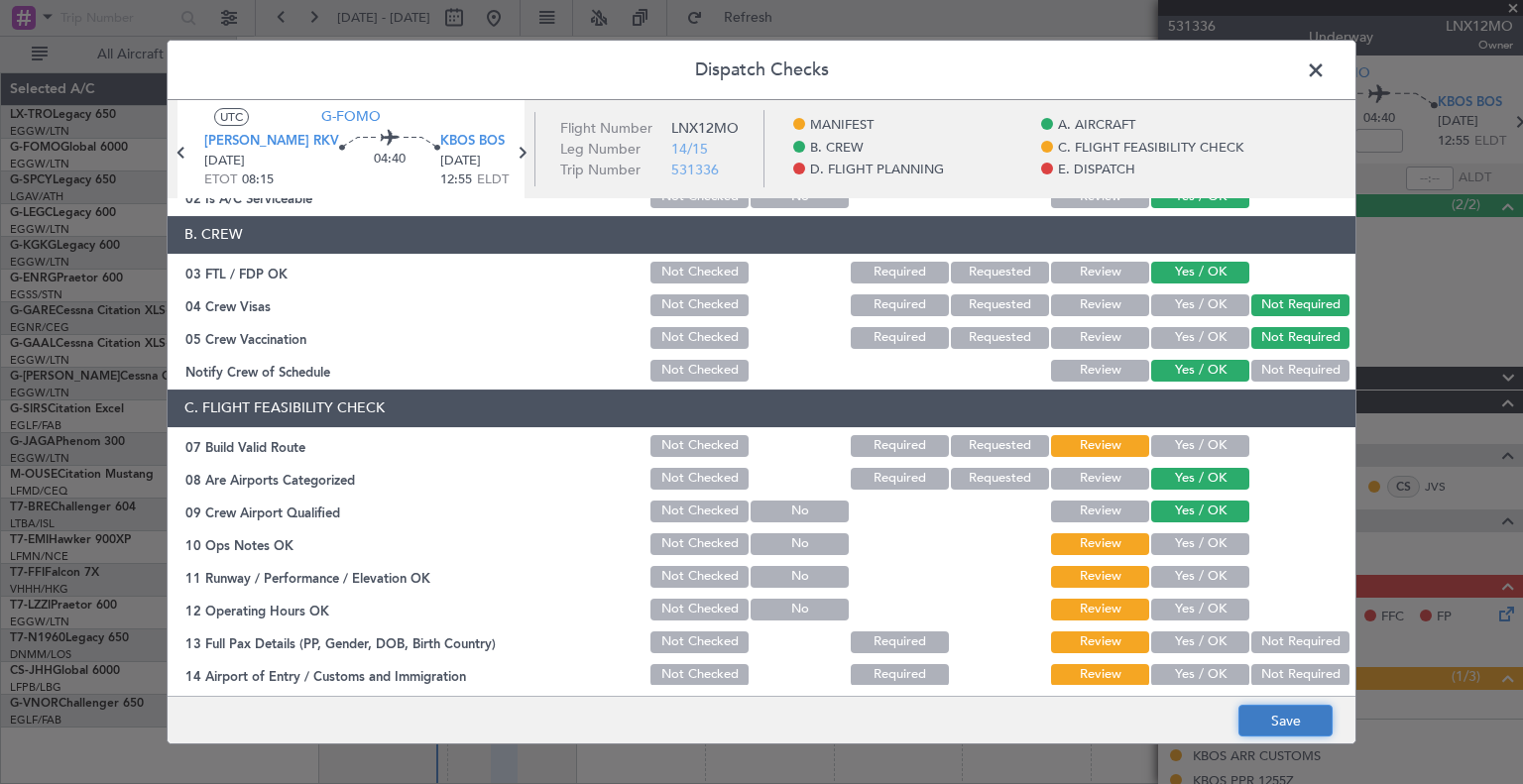 click on "Save" 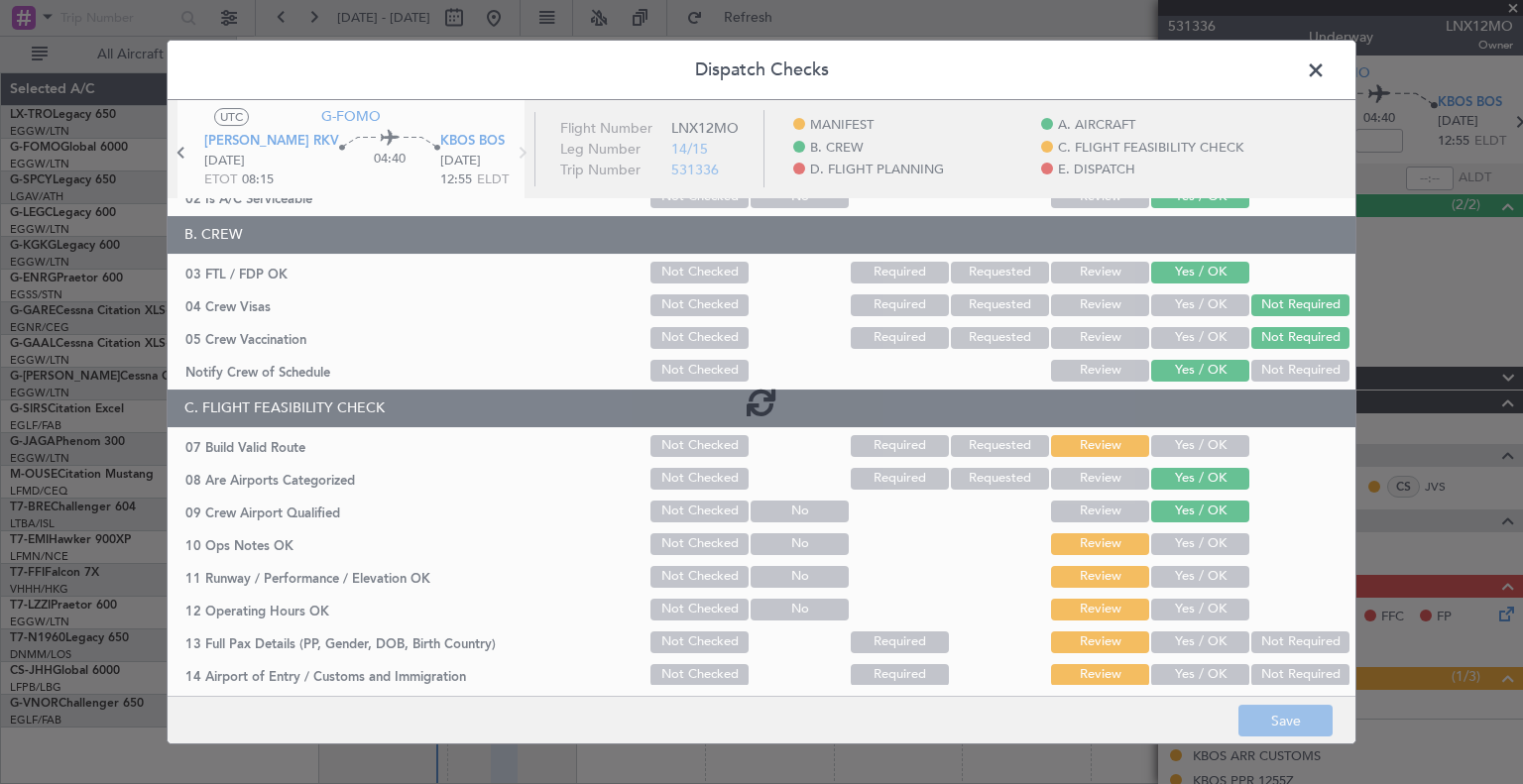click 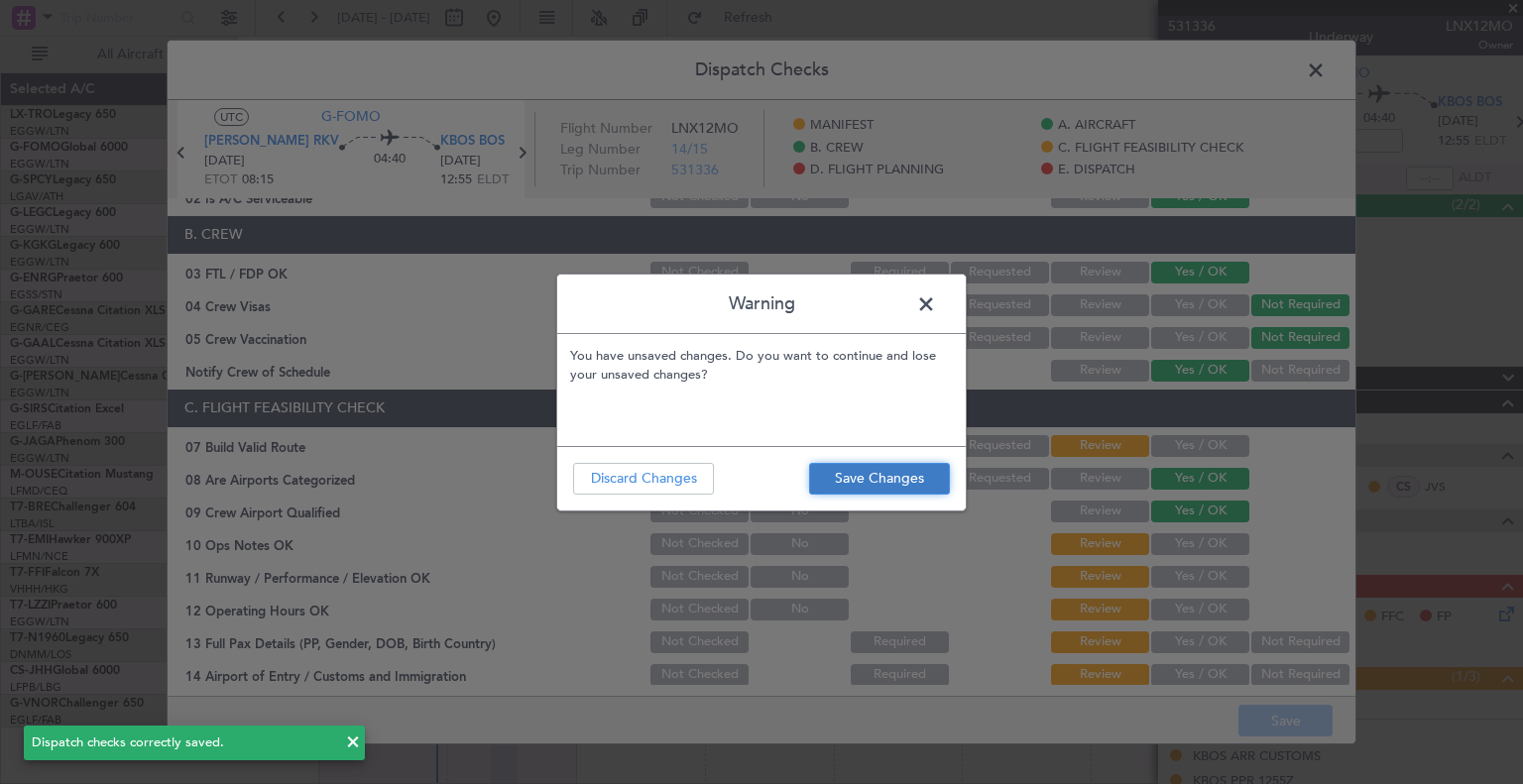 click on "Save Changes" 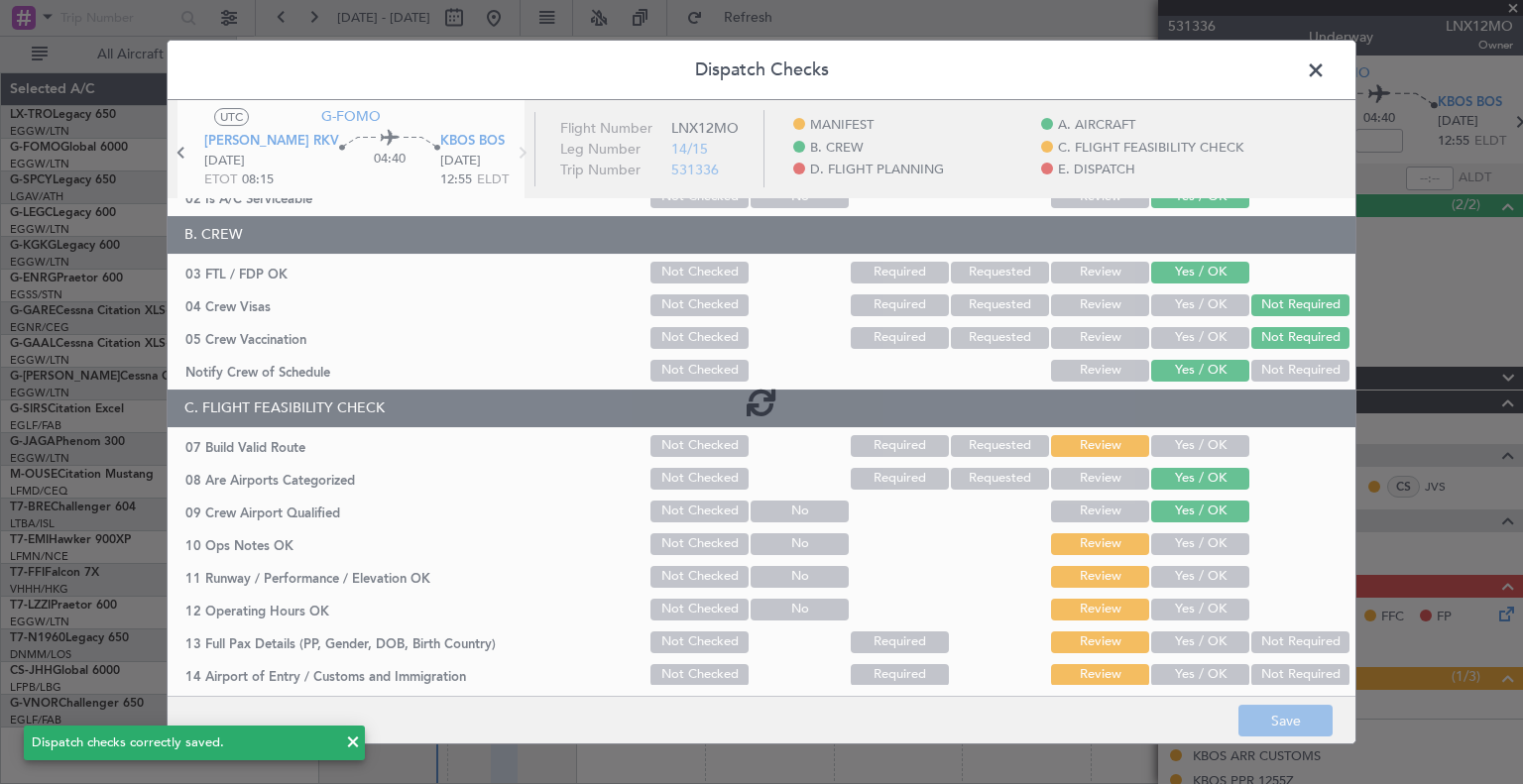 type on "-00:10" 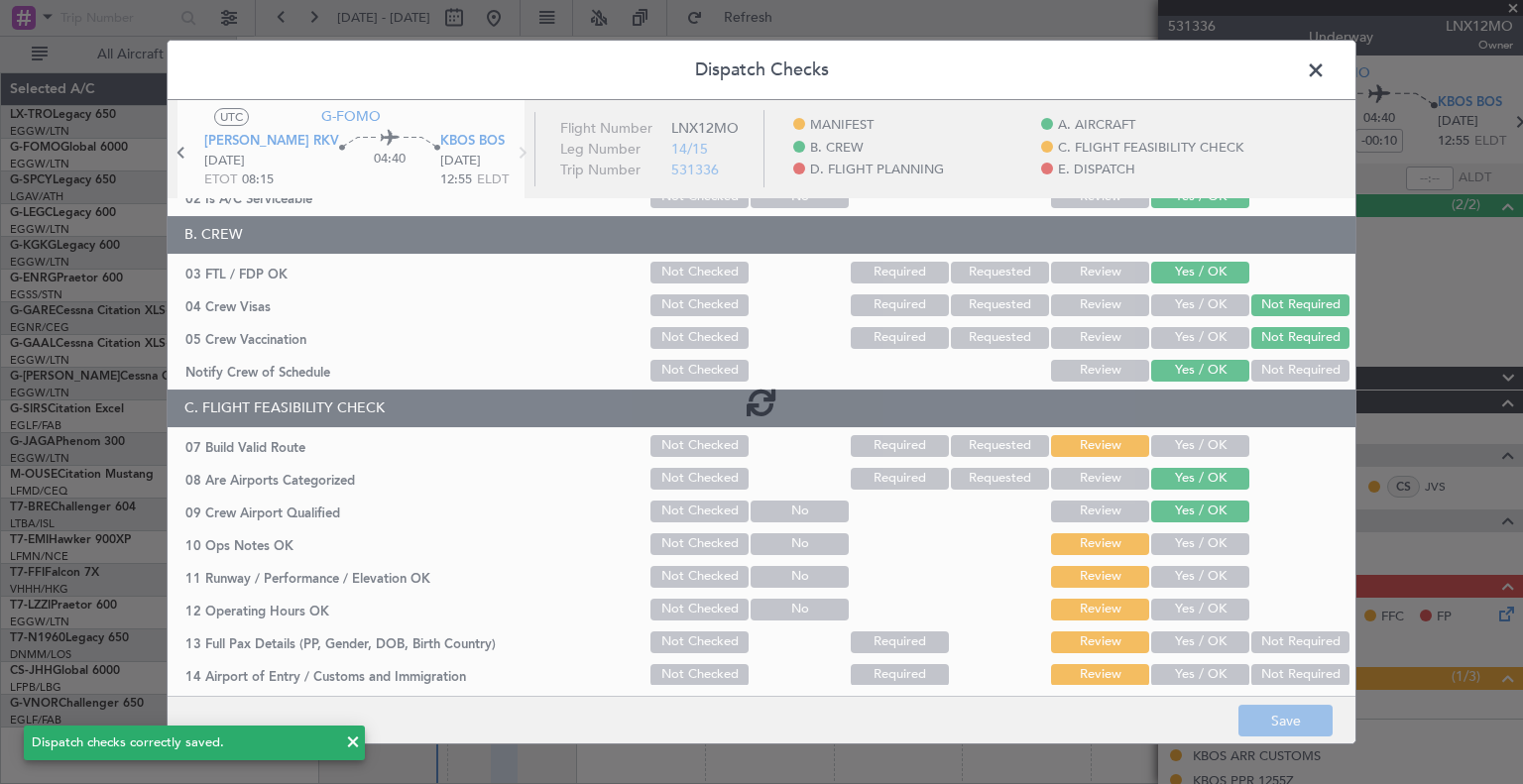 type on "-00:10" 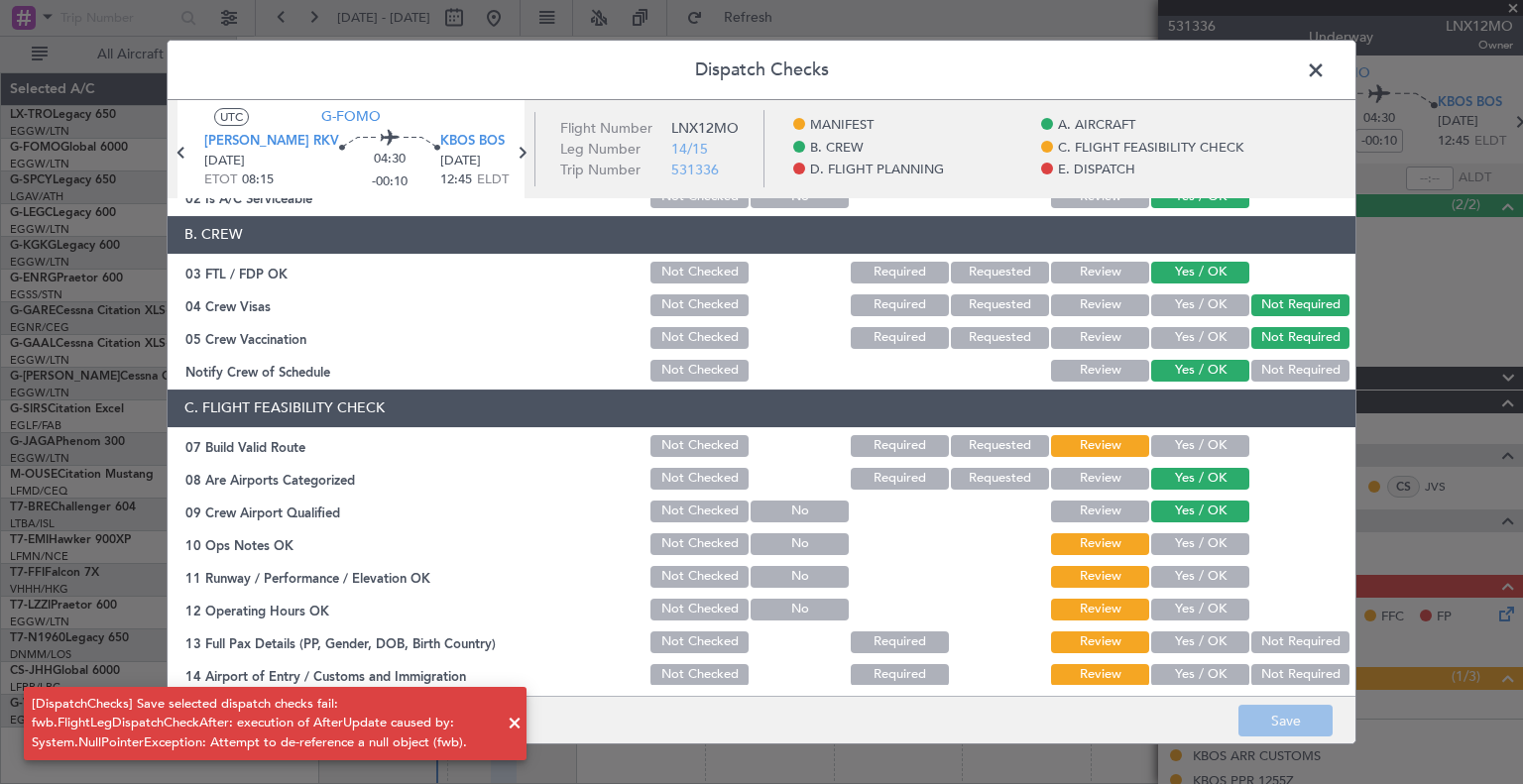 click 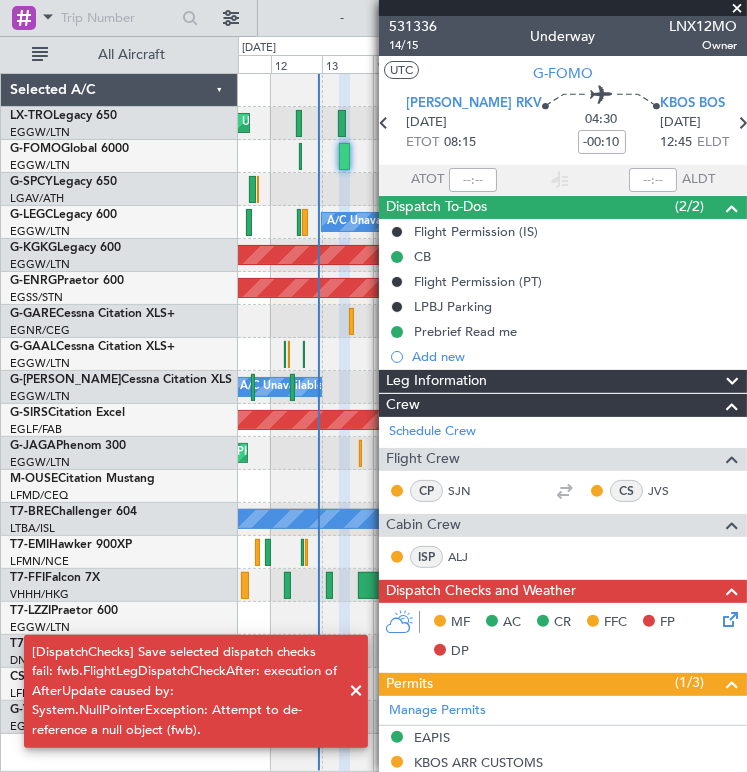 click at bounding box center [737, 9] 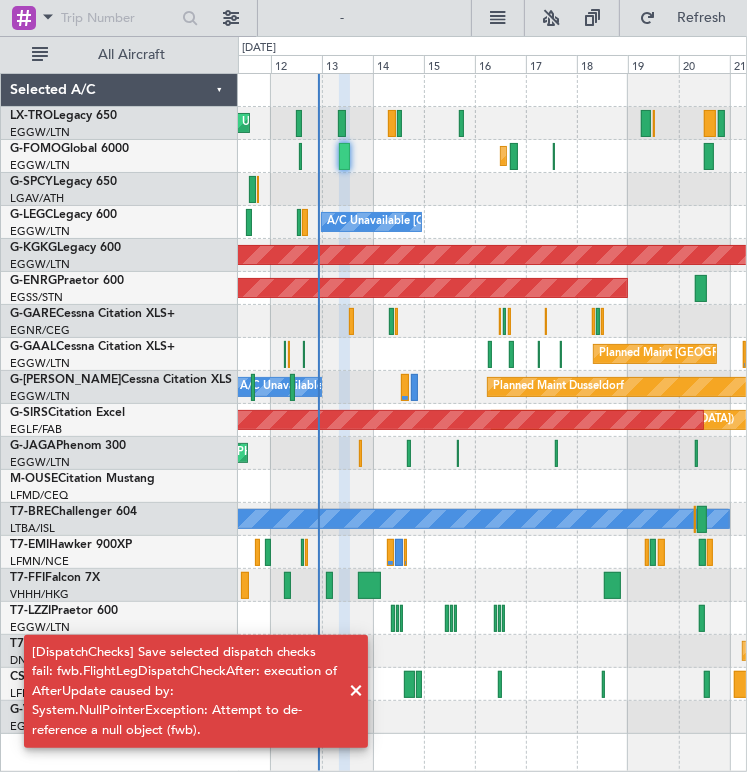 type on "0" 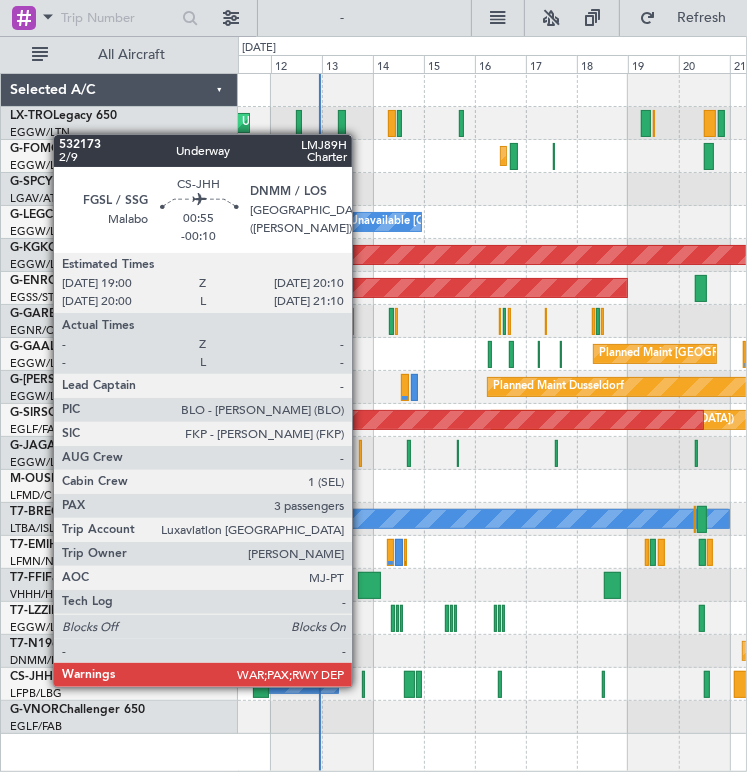 click 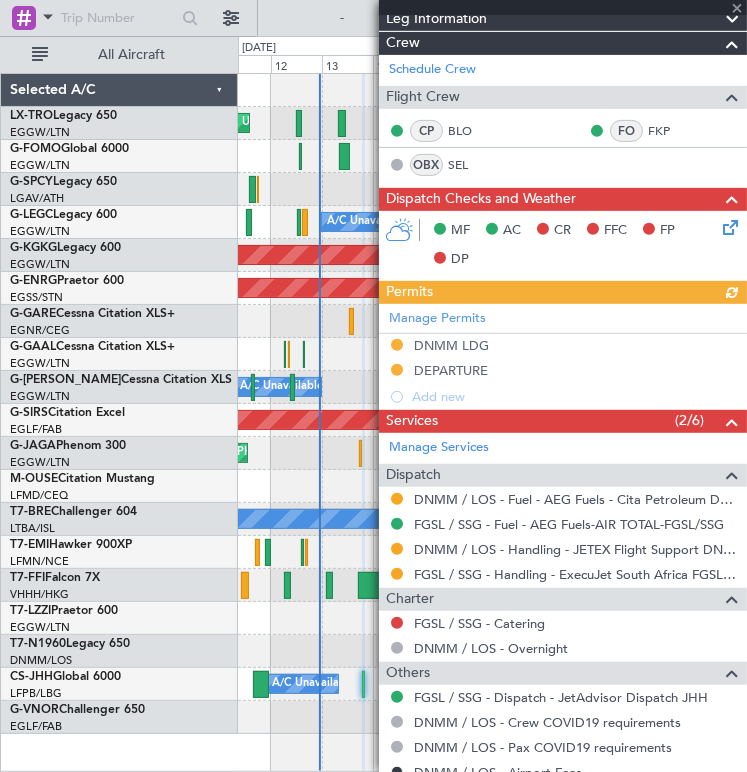 scroll, scrollTop: 384, scrollLeft: 0, axis: vertical 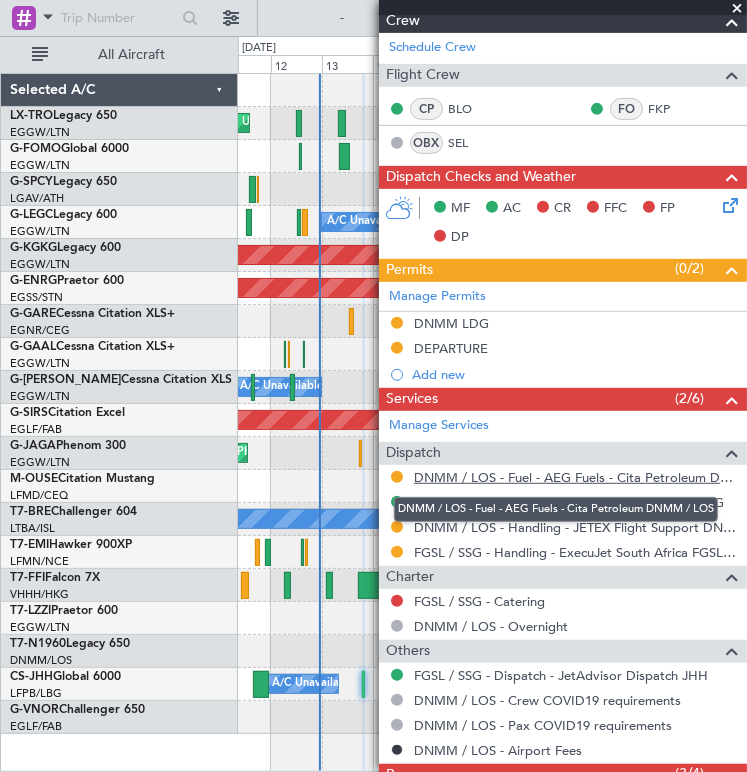 click on "DNMM / LOS - Fuel - AEG Fuels - Cita Petroleum DNMM / LOS" at bounding box center [575, 477] 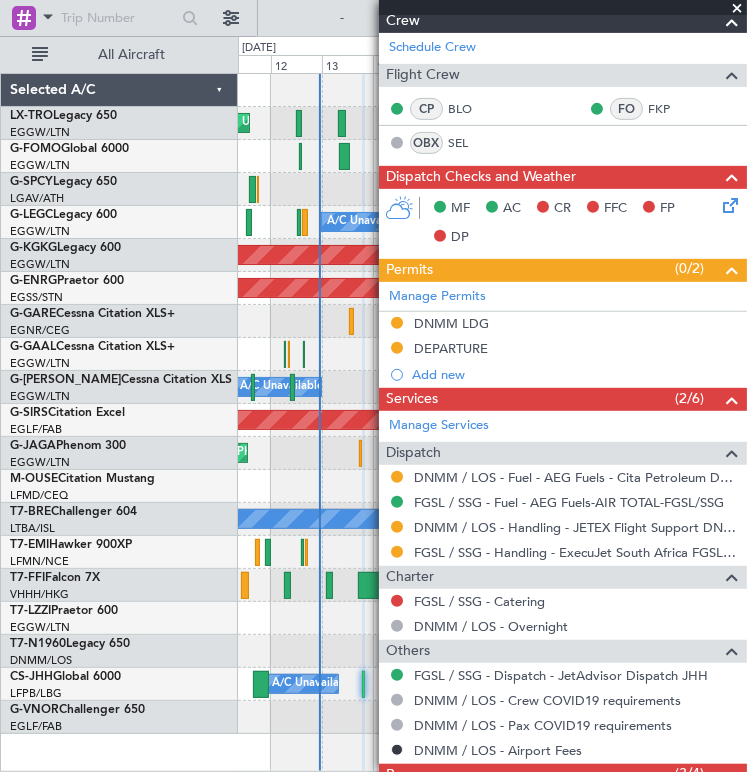 click at bounding box center [737, 9] 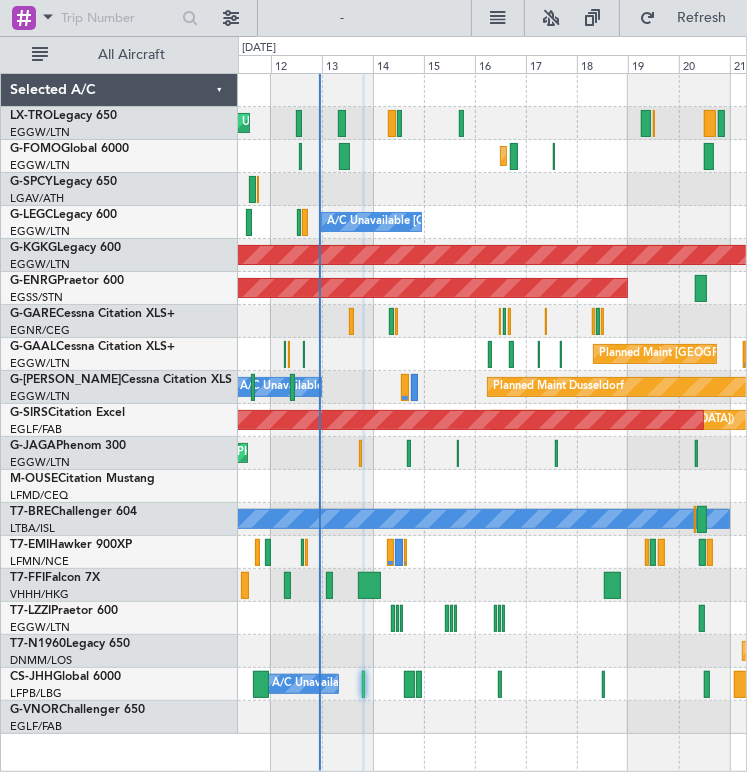 type on "0" 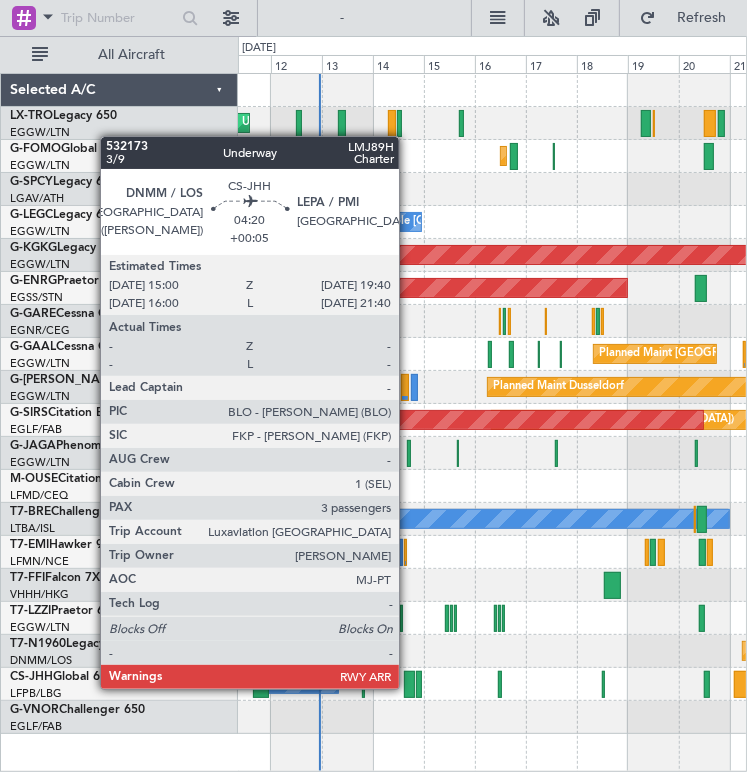 click 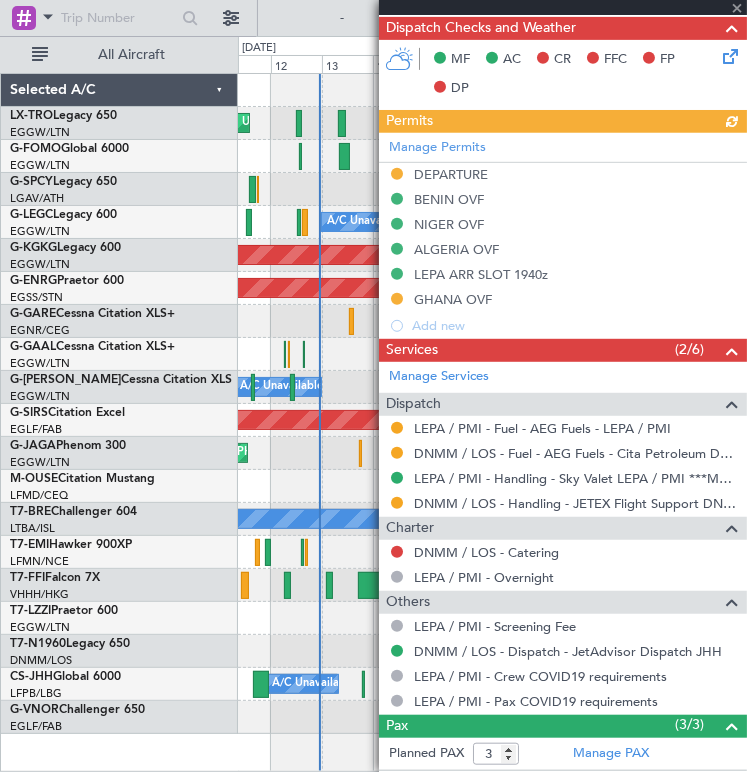 scroll, scrollTop: 588, scrollLeft: 0, axis: vertical 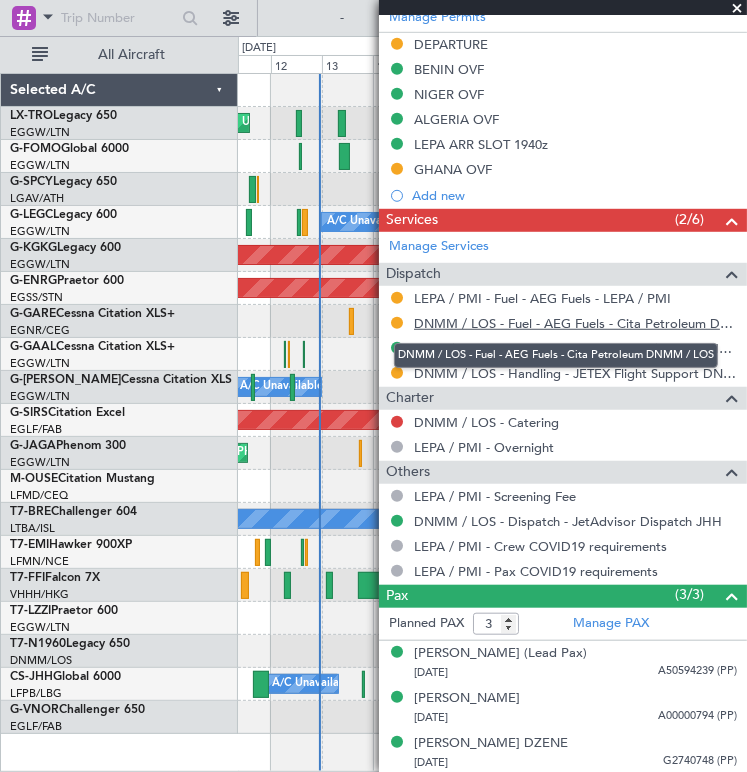 click on "DNMM / LOS - Fuel - AEG Fuels - Cita Petroleum DNMM / LOS" at bounding box center (575, 323) 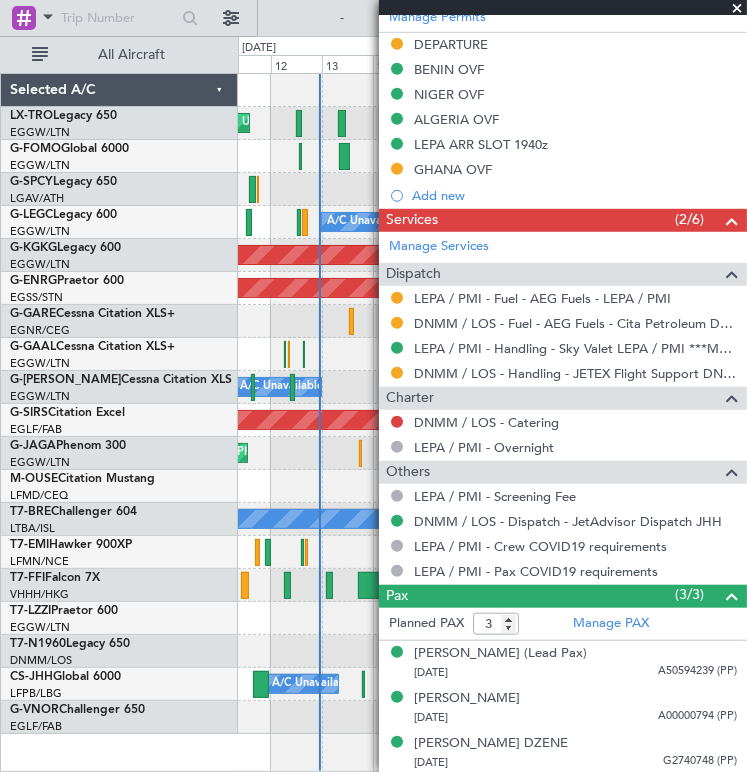 click at bounding box center [737, 9] 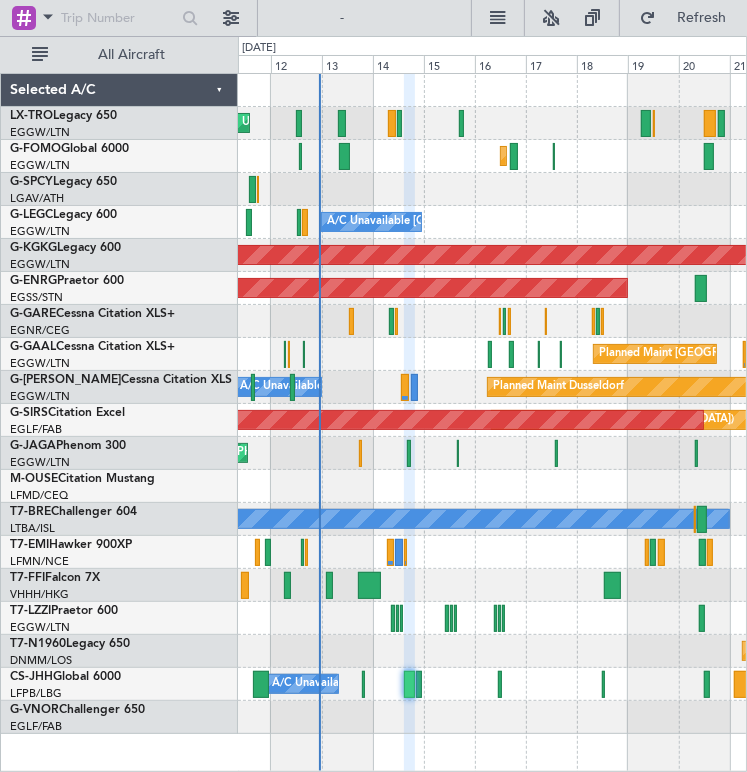 type on "0" 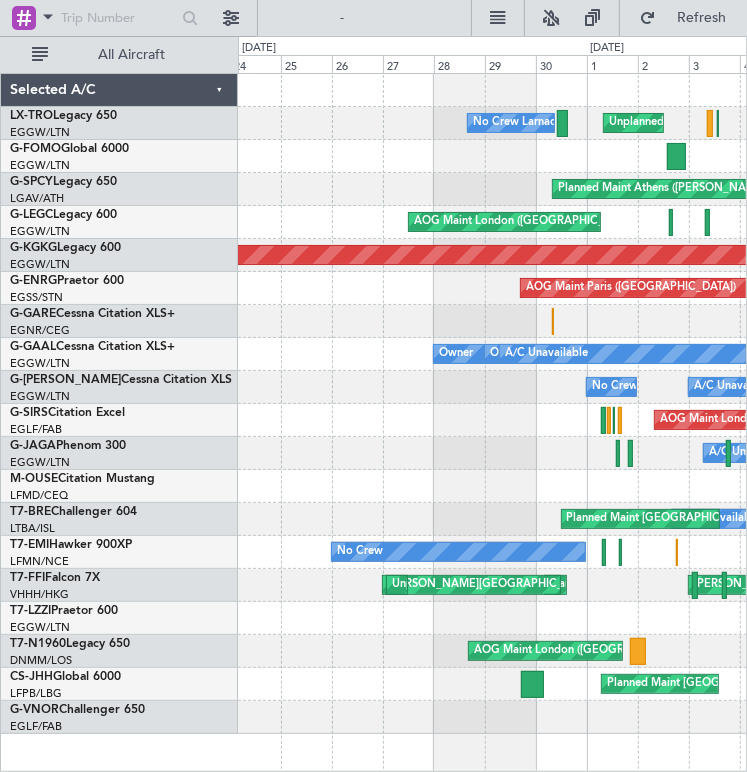 click on "[DATE] - [DATE]  Refresh Quick Links All Aircraft
Unplanned Maint [GEOGRAPHIC_DATA] ([GEOGRAPHIC_DATA])
No Crew Larnaca ([GEOGRAPHIC_DATA])
Planned Maint [GEOGRAPHIC_DATA] ([PERSON_NAME] Intl)
AOG Maint [GEOGRAPHIC_DATA] ([GEOGRAPHIC_DATA])
AOG Maint [GEOGRAPHIC_DATA] ([GEOGRAPHIC_DATA])
AOG Maint [GEOGRAPHIC_DATA] ([GEOGRAPHIC_DATA])
Owner [GEOGRAPHIC_DATA] ([GEOGRAPHIC_DATA])
A/C Unavailable
Owner
A/C Unavailable [GEOGRAPHIC_DATA] ([GEOGRAPHIC_DATA])
No Crew
AOG Maint London ([GEOGRAPHIC_DATA])
A/C Unavailable
A/C Unavailable
Planned Maint [GEOGRAPHIC_DATA] ([GEOGRAPHIC_DATA])
No Crew
[PERSON_NAME] [GEOGRAPHIC_DATA] ([GEOGRAPHIC_DATA] Capital)
Planned Maint [GEOGRAPHIC_DATA] ([GEOGRAPHIC_DATA])
[PERSON_NAME][GEOGRAPHIC_DATA] ([GEOGRAPHIC_DATA])
Unplanned Maint [GEOGRAPHIC_DATA] ([GEOGRAPHIC_DATA])
AOG Maint [GEOGRAPHIC_DATA] ([GEOGRAPHIC_DATA])
Planned Maint [GEOGRAPHIC_DATA] ([GEOGRAPHIC_DATA])
0" at bounding box center [373, 386] 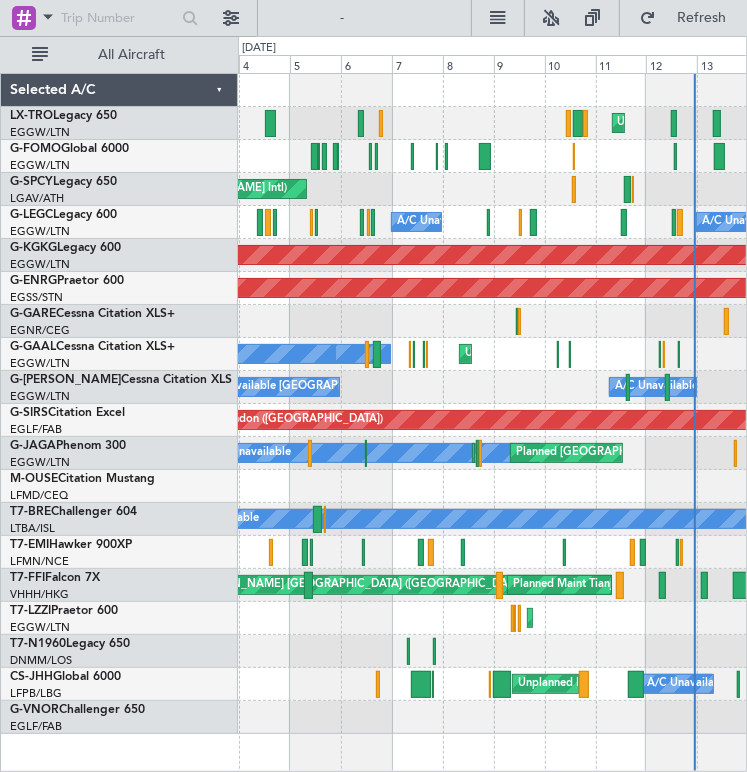 click on "Unplanned Maint [GEOGRAPHIC_DATA] ([GEOGRAPHIC_DATA])
Unplanned Maint [GEOGRAPHIC_DATA] ([GEOGRAPHIC_DATA])
Unplanned Maint [US_STATE] ([GEOGRAPHIC_DATA])
Planned Maint [GEOGRAPHIC_DATA] ([PERSON_NAME] Intl)
A/C Unavailable [GEOGRAPHIC_DATA] ([GEOGRAPHIC_DATA])
A/C Unavailable [GEOGRAPHIC_DATA] ([GEOGRAPHIC_DATA])
AOG Maint [GEOGRAPHIC_DATA] ([GEOGRAPHIC_DATA])
AOG Maint [GEOGRAPHIC_DATA] ([GEOGRAPHIC_DATA])
Owner [GEOGRAPHIC_DATA] ([GEOGRAPHIC_DATA])
A/C Unavailable
Unplanned Maint [GEOGRAPHIC_DATA] ([GEOGRAPHIC_DATA])
A/C Unavailable
A/C Unavailable [GEOGRAPHIC_DATA] ([GEOGRAPHIC_DATA])
A/C Unavailable
Planned [GEOGRAPHIC_DATA]
No Crew
AOG Maint London ([GEOGRAPHIC_DATA])
Planned Maint [GEOGRAPHIC_DATA] ([GEOGRAPHIC_DATA])
A/C Unavailable
Planned Maint [GEOGRAPHIC_DATA] ([GEOGRAPHIC_DATA])
[GEOGRAPHIC_DATA] ([GEOGRAPHIC_DATA])
A/C Unavailable
Planned Maint [GEOGRAPHIC_DATA] ([GEOGRAPHIC_DATA])
0" 